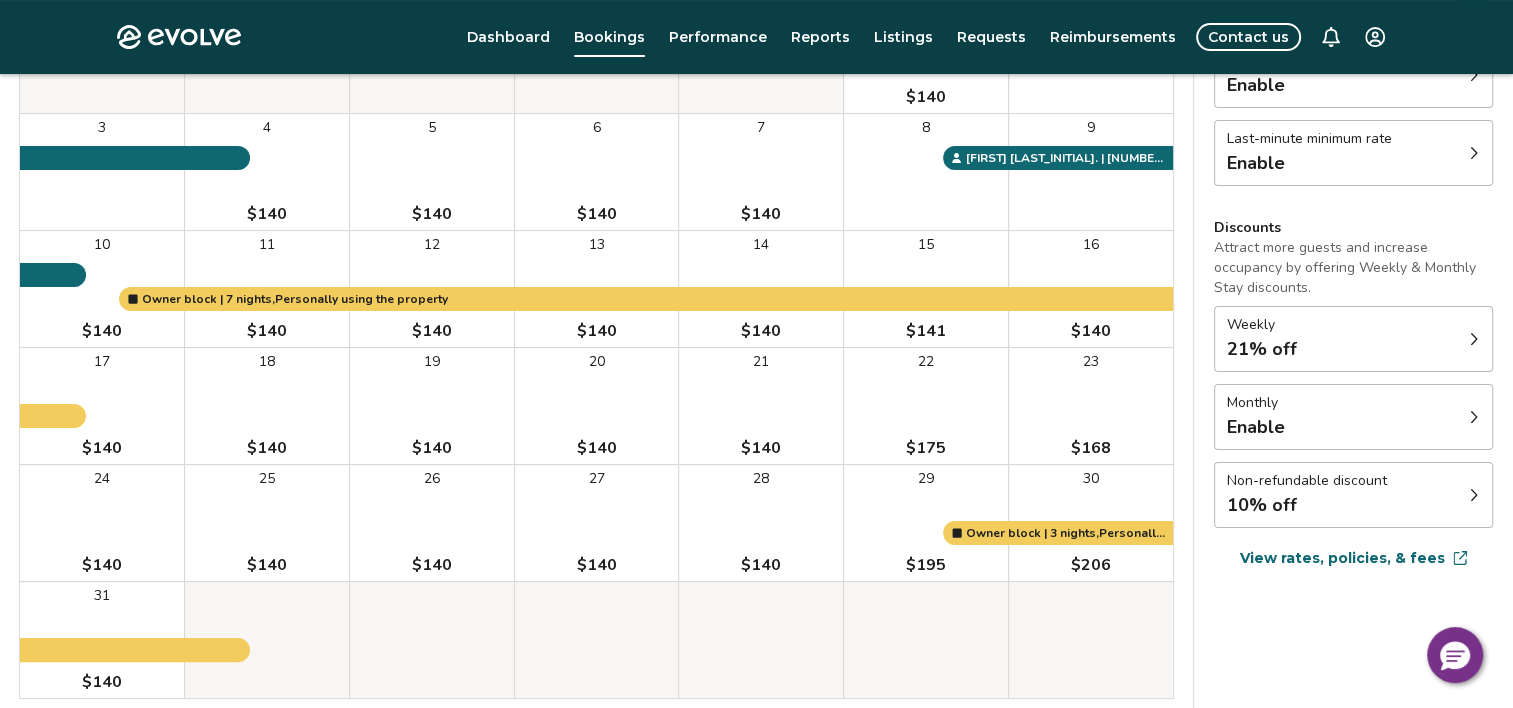 scroll, scrollTop: 200, scrollLeft: 0, axis: vertical 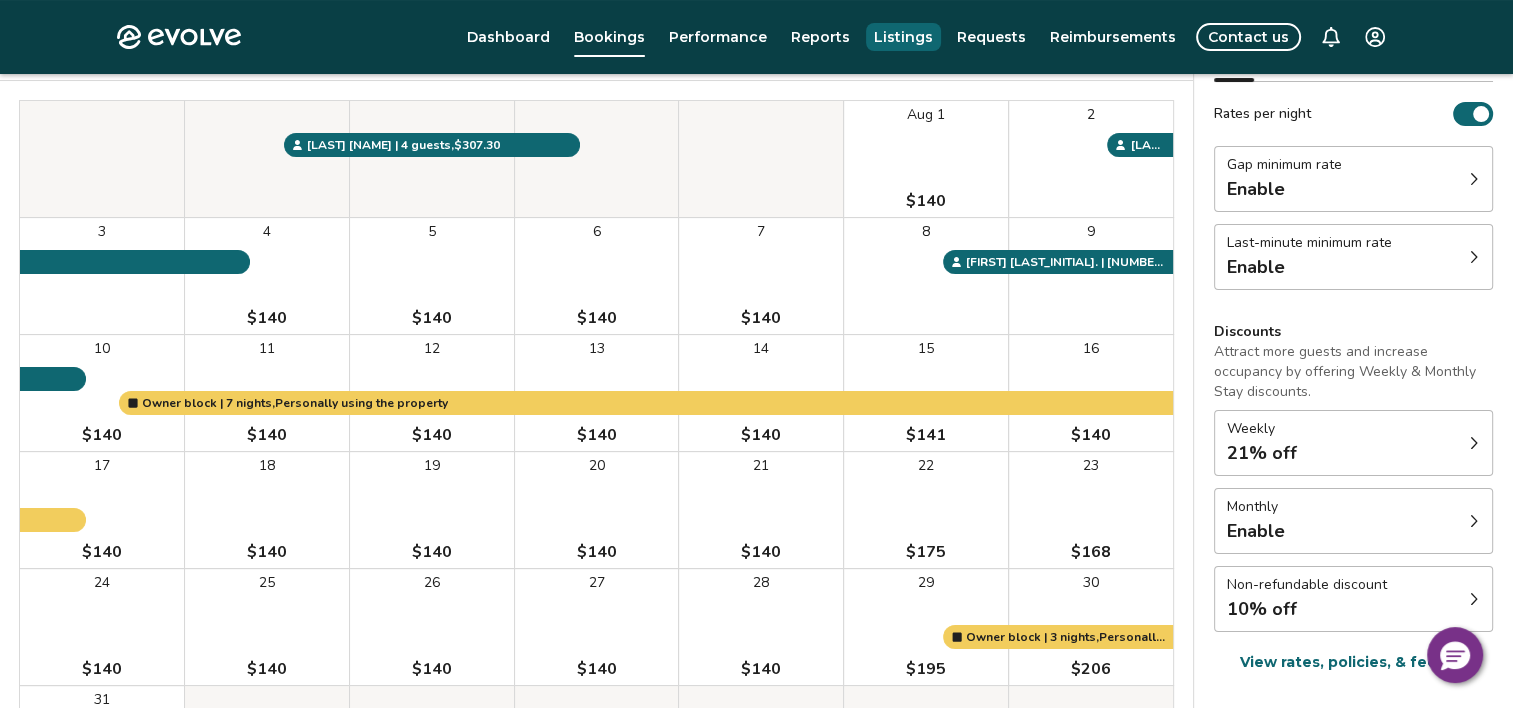 click on "Listings" at bounding box center [903, 37] 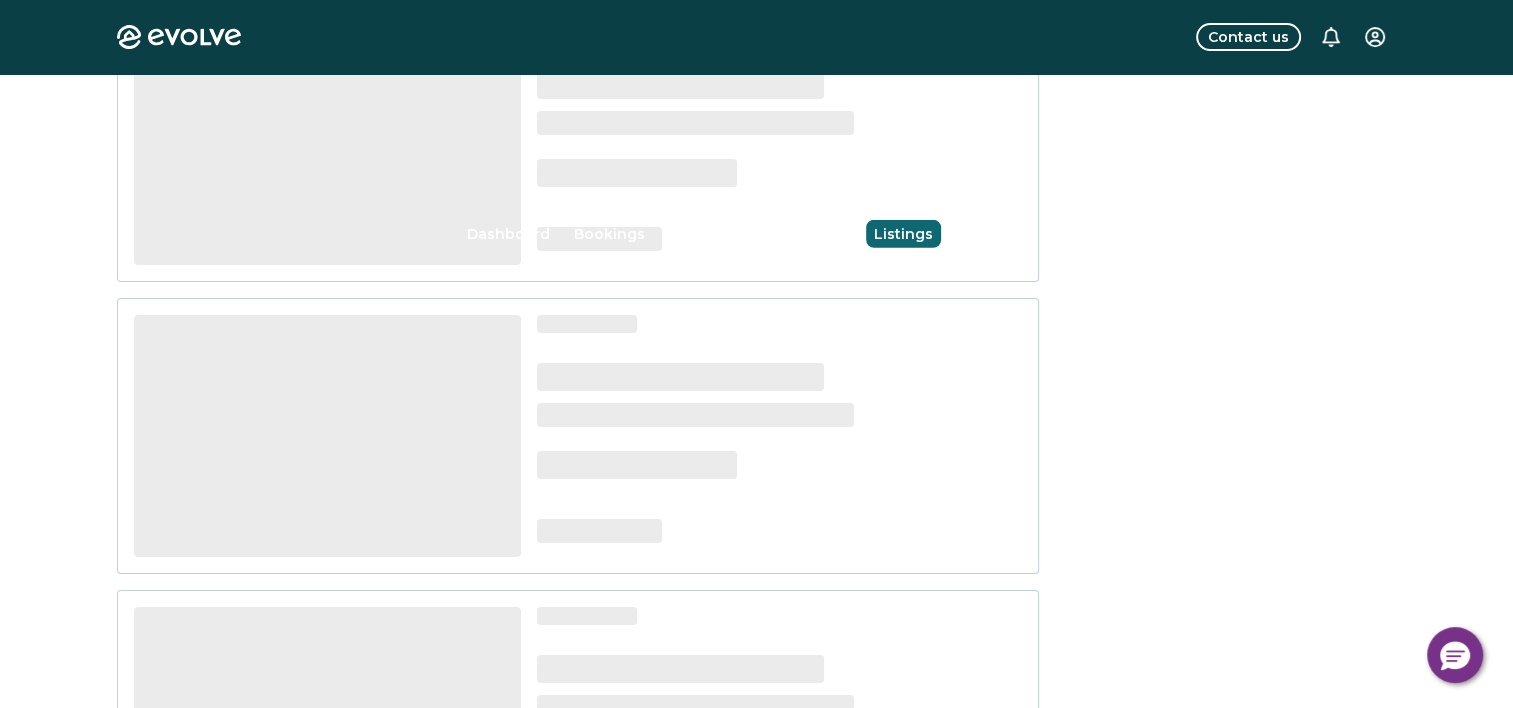 scroll, scrollTop: 0, scrollLeft: 0, axis: both 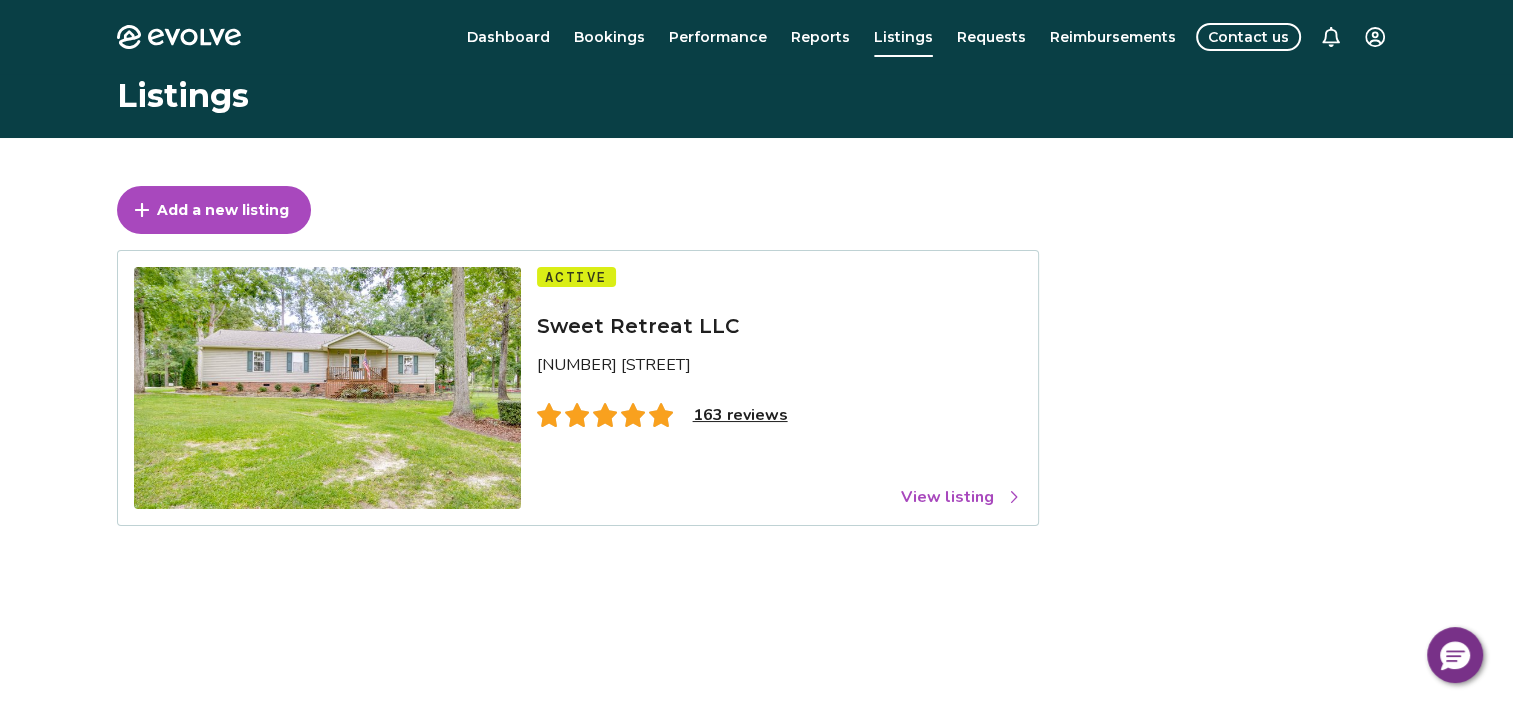 click 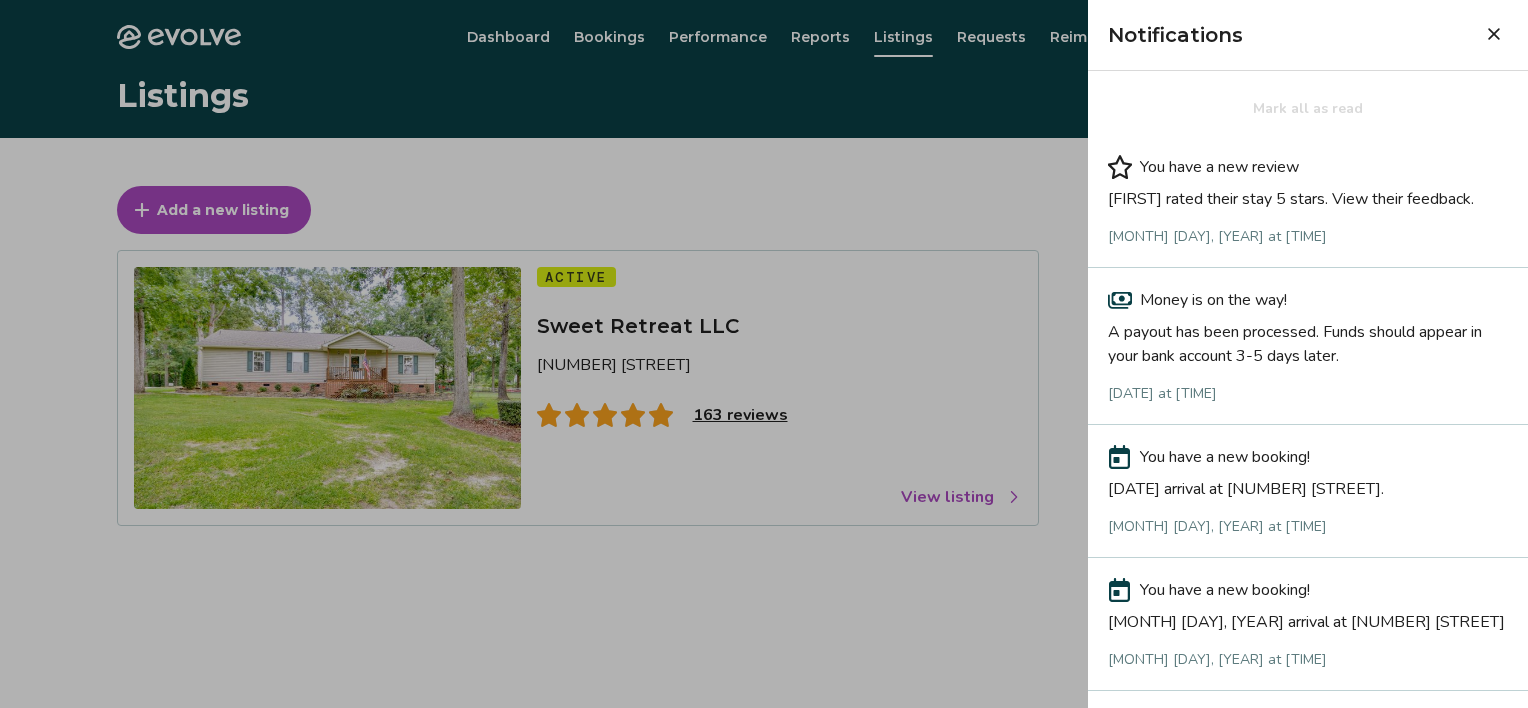 click at bounding box center [764, 354] 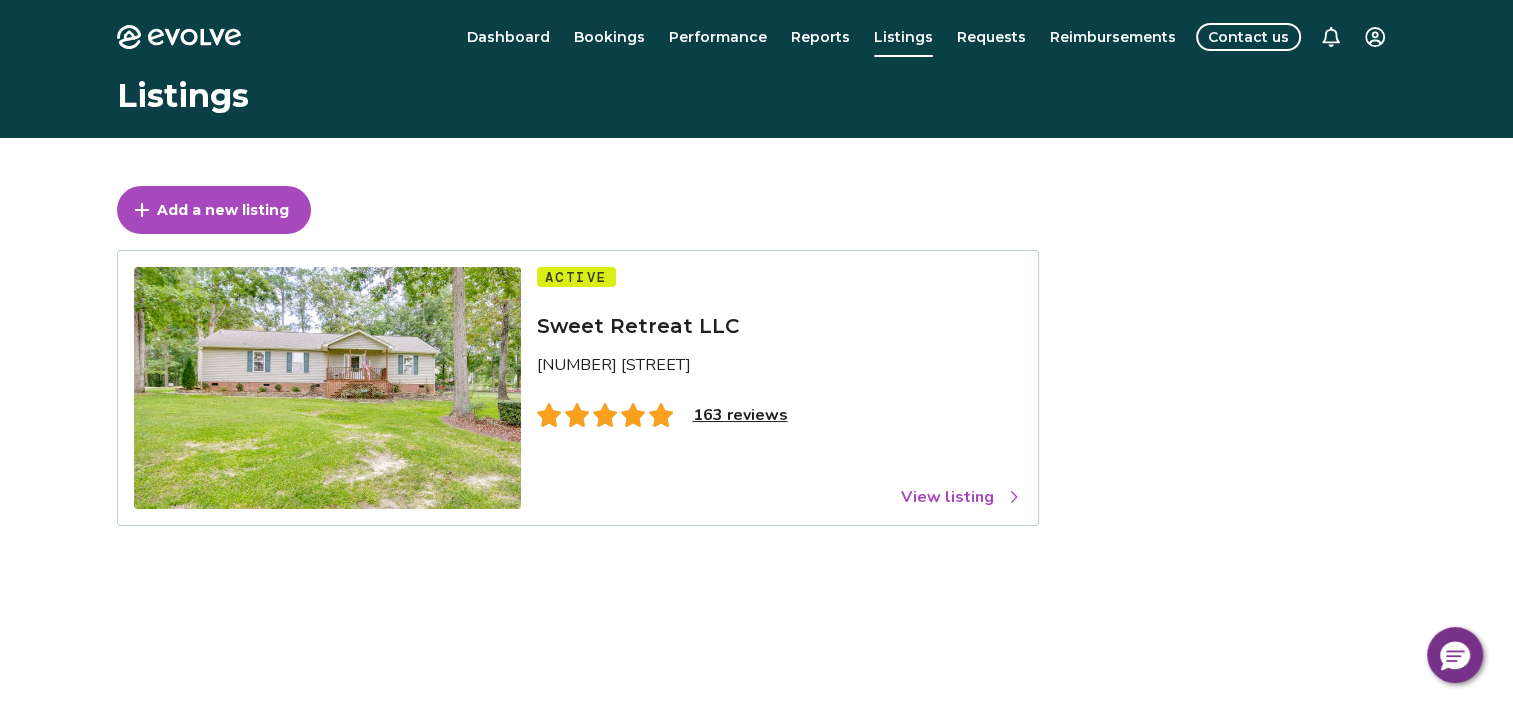 click on "View listing" at bounding box center [961, 497] 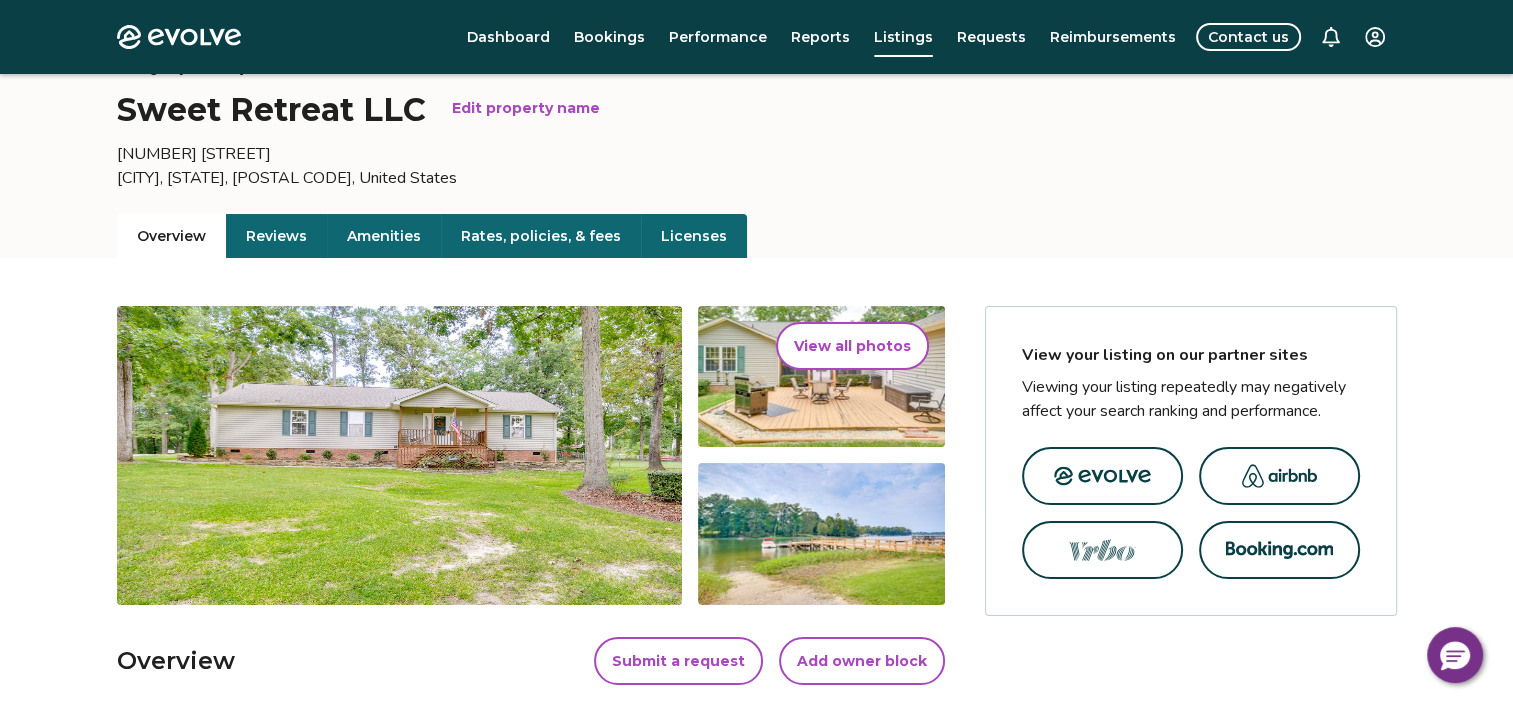scroll, scrollTop: 0, scrollLeft: 0, axis: both 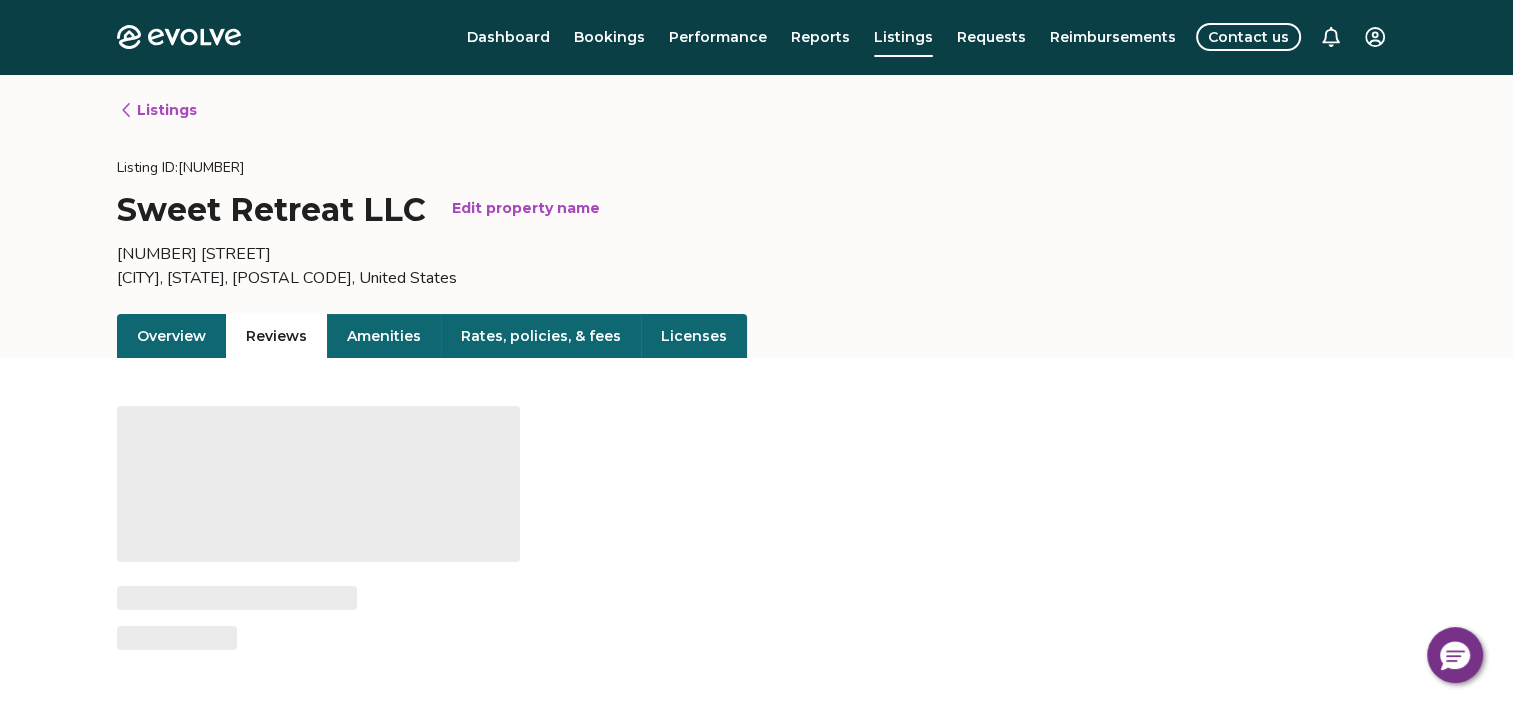 click on "Reviews" at bounding box center [276, 336] 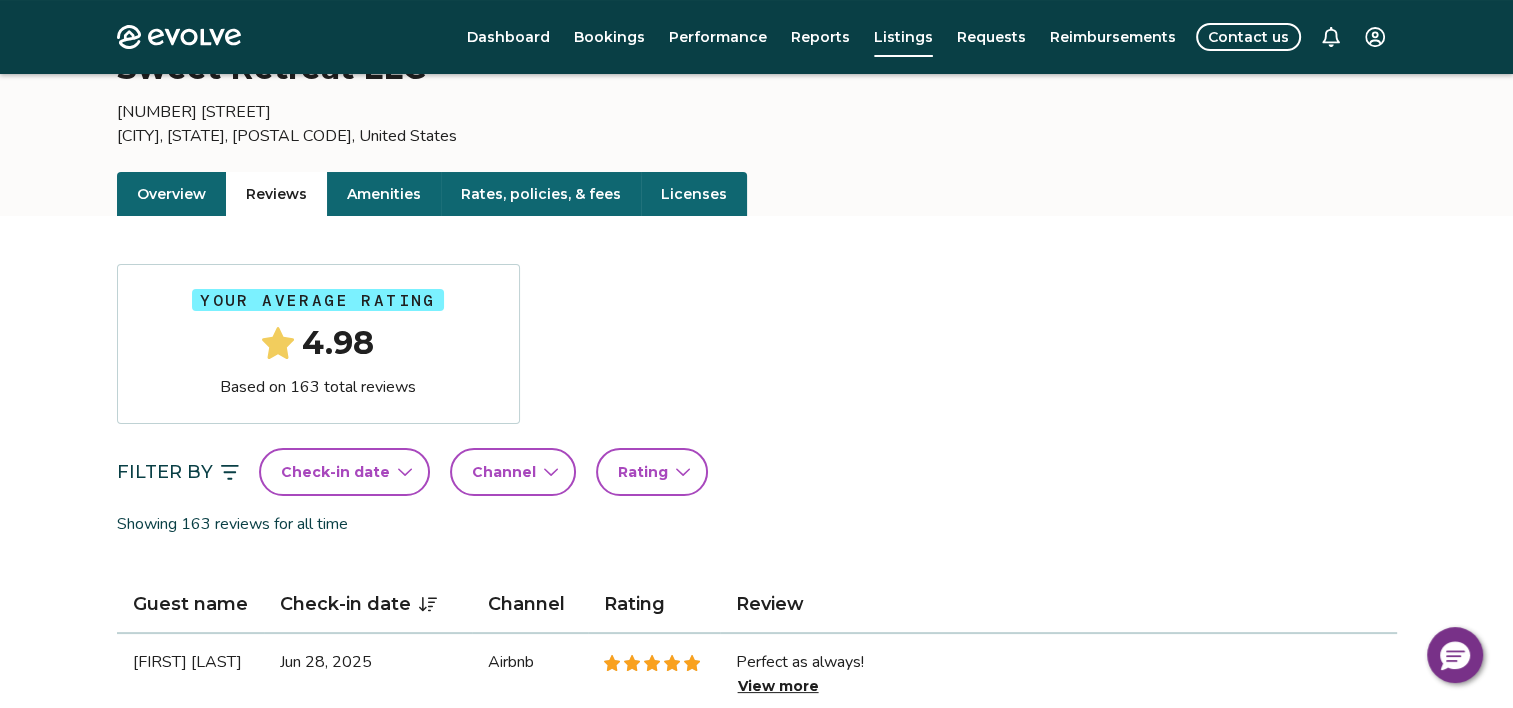 scroll, scrollTop: 200, scrollLeft: 0, axis: vertical 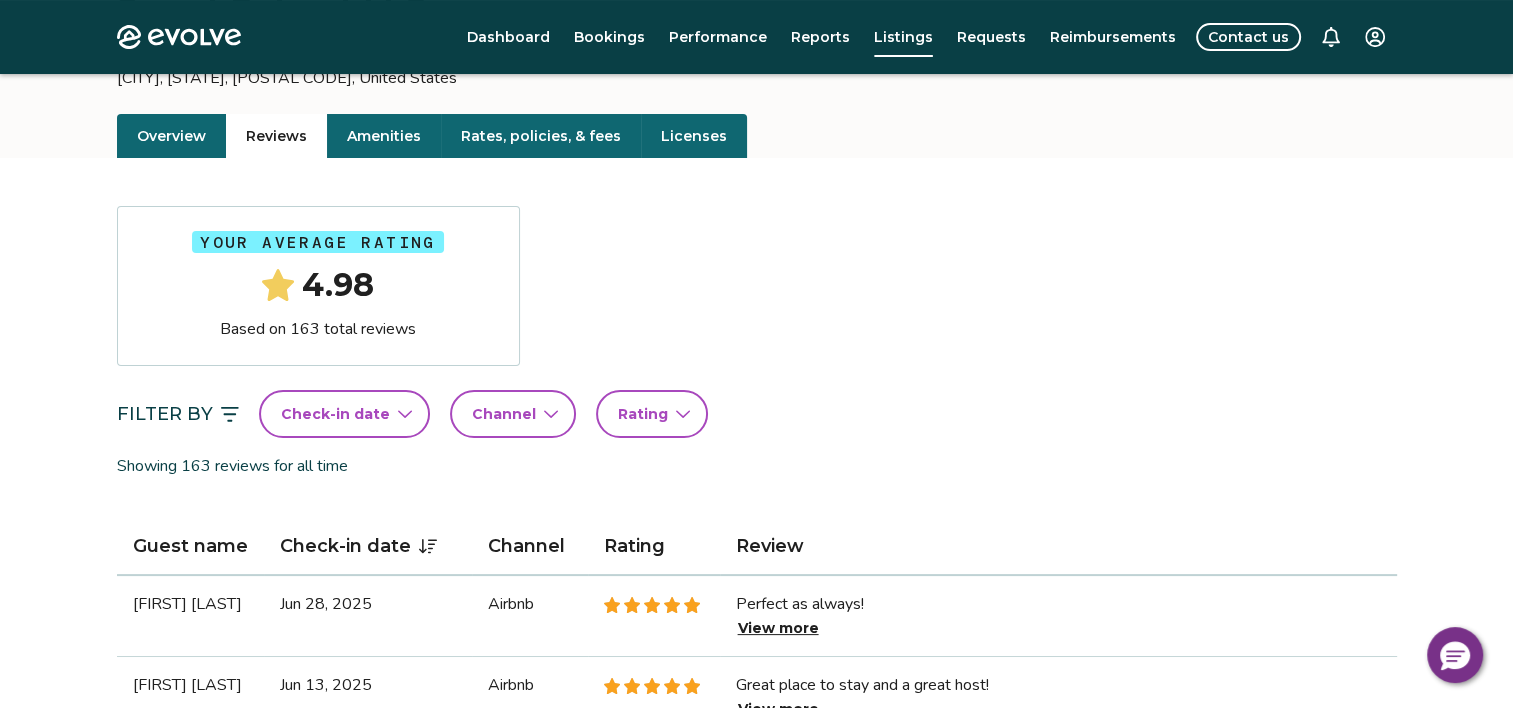 click on "View more" at bounding box center (778, 628) 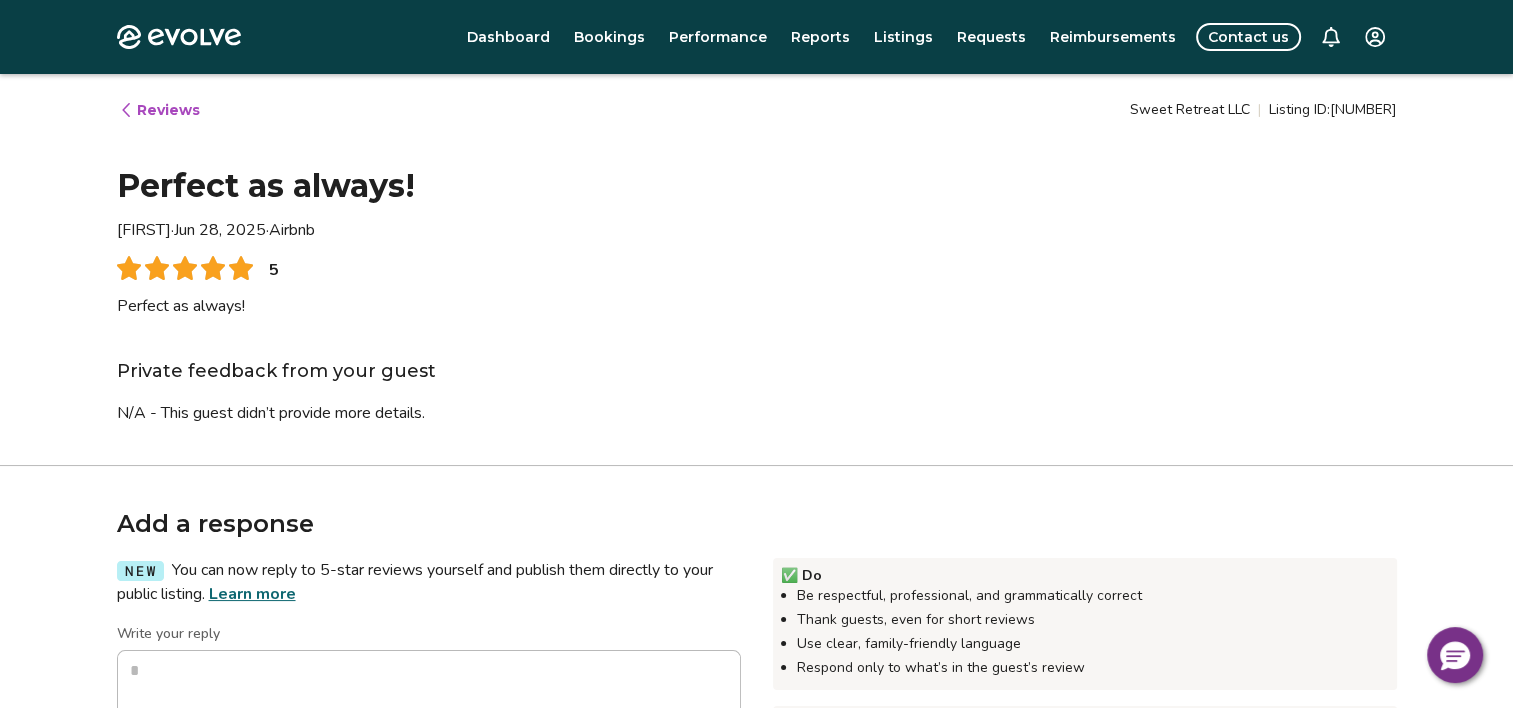 scroll, scrollTop: 100, scrollLeft: 0, axis: vertical 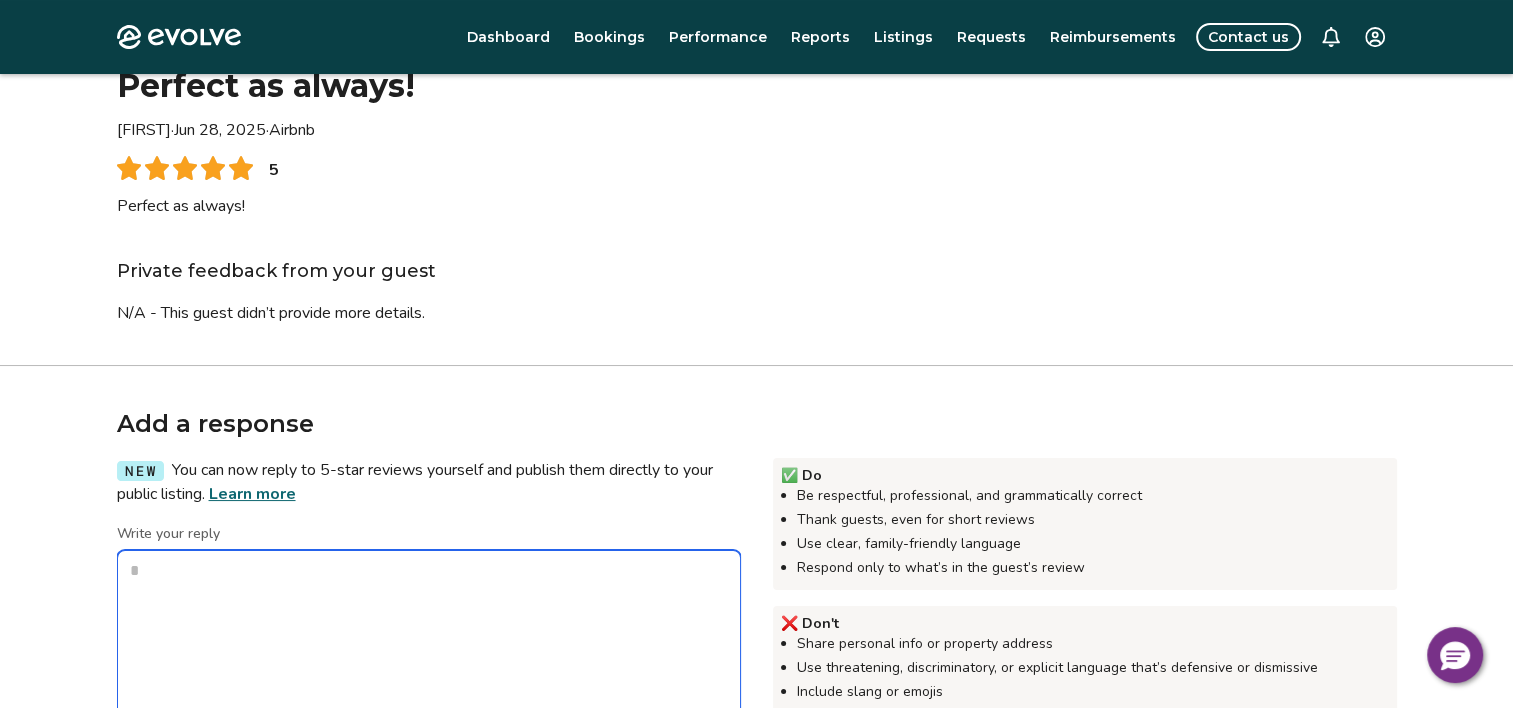 click on "Write your reply" at bounding box center (429, 650) 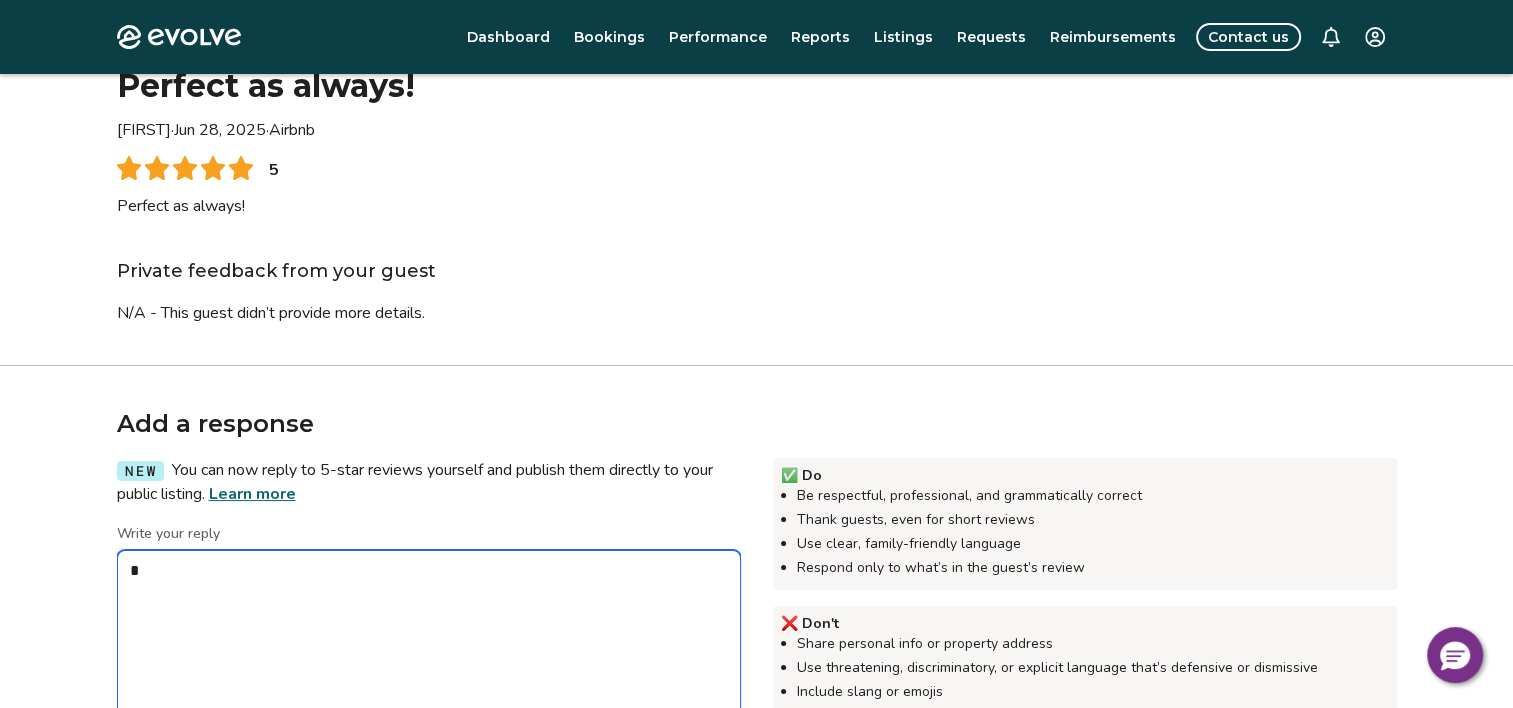 type on "*" 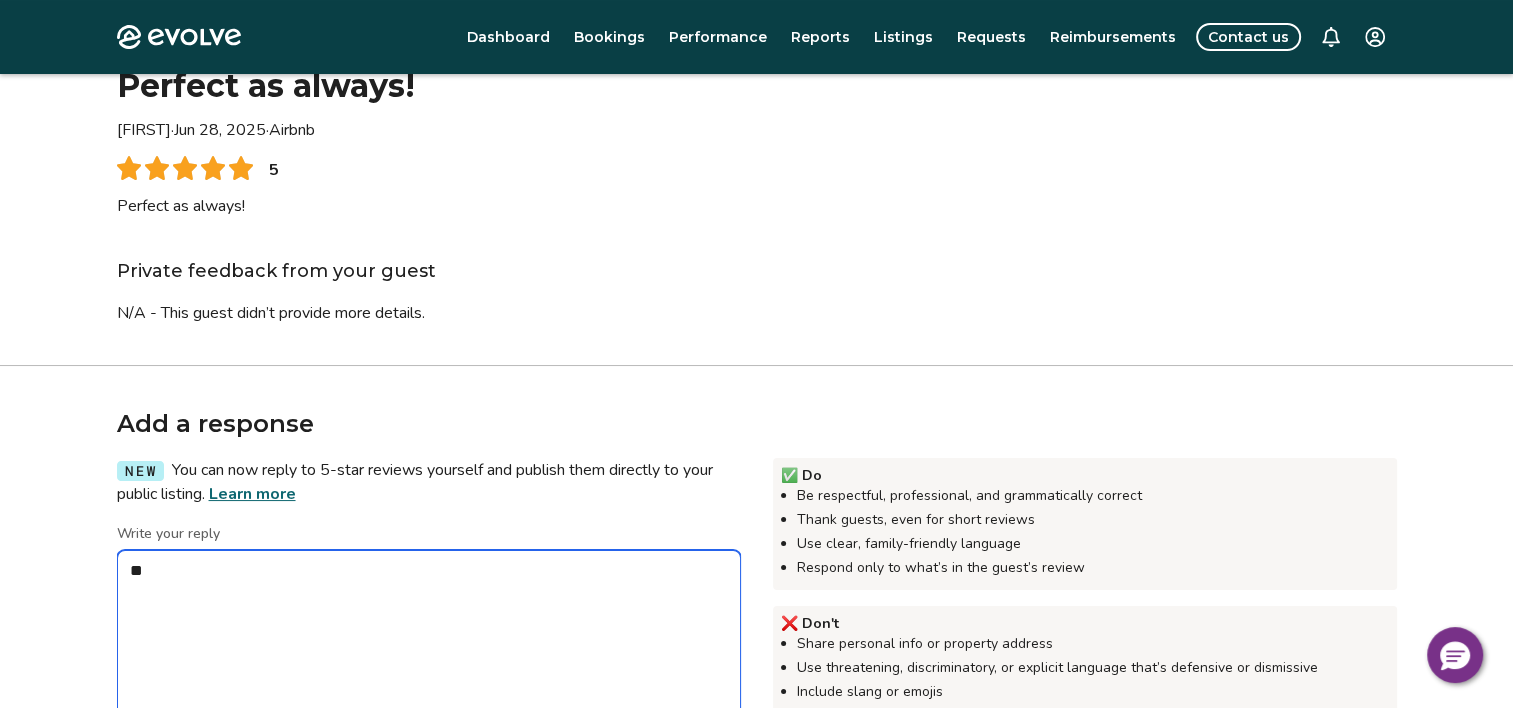 type on "*" 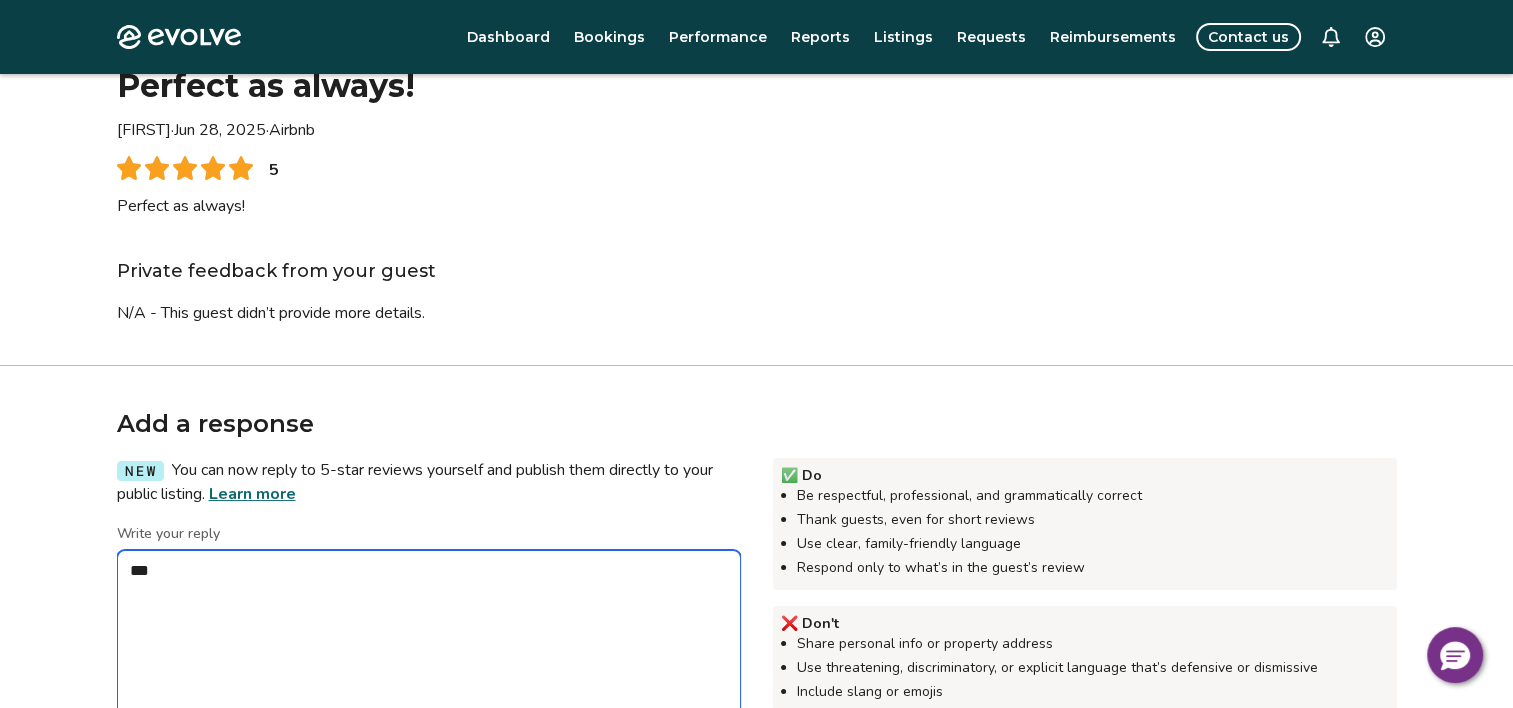 type on "*" 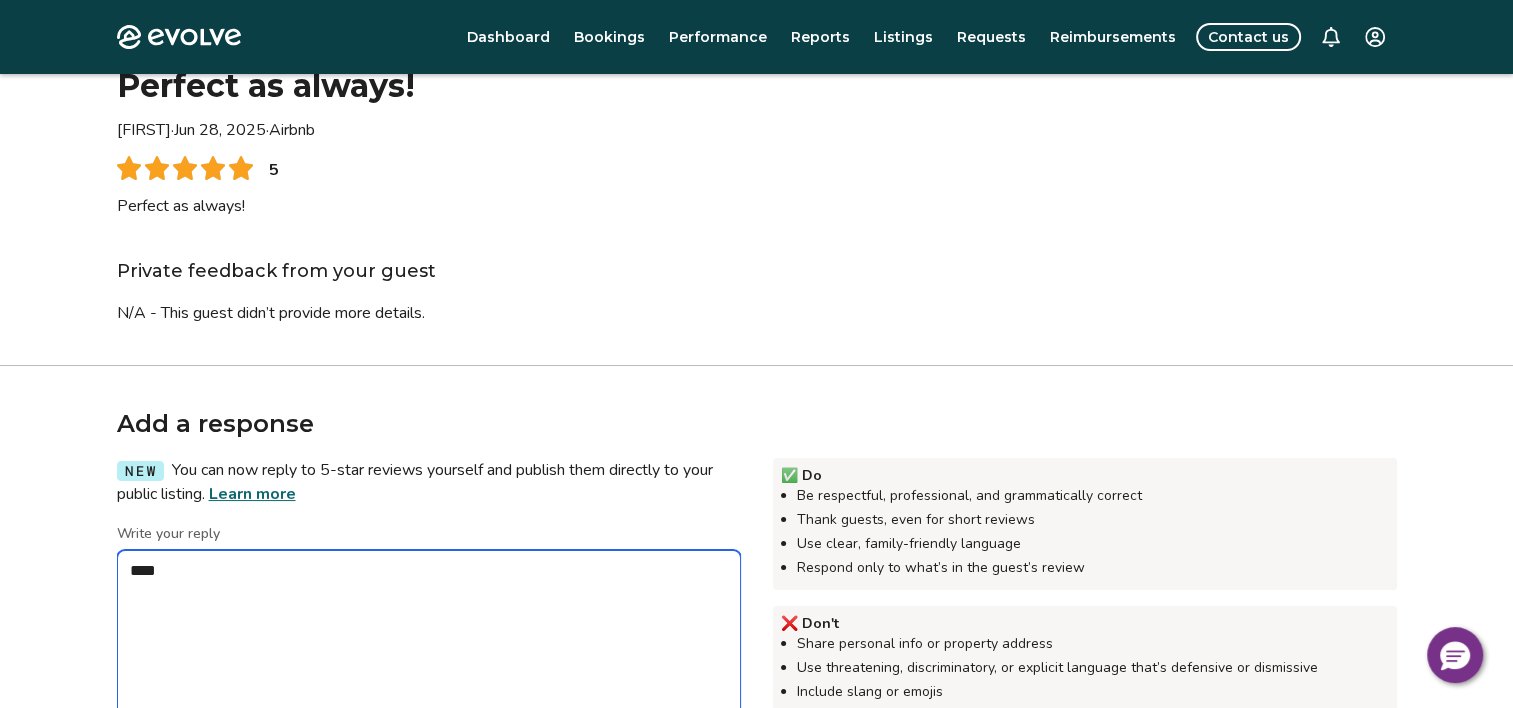type on "*" 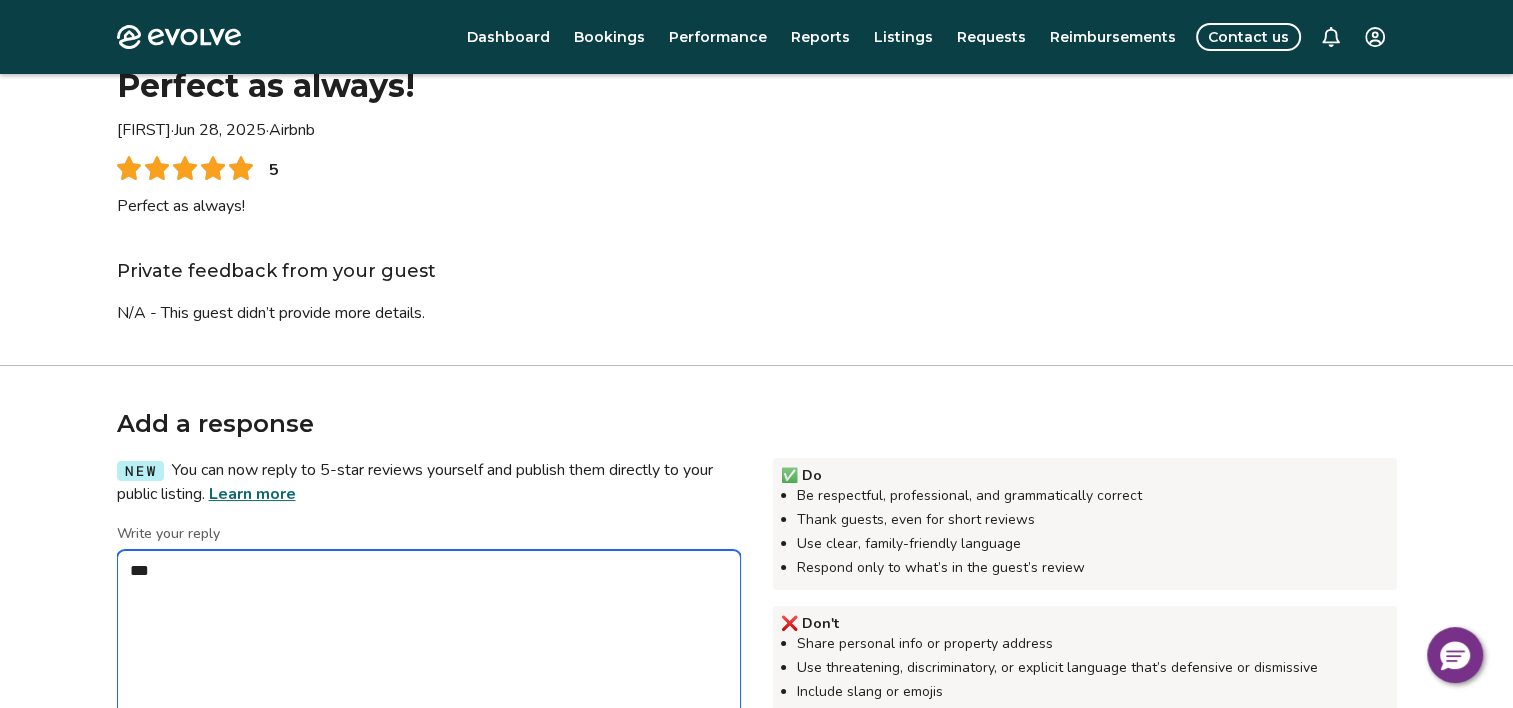 type on "*" 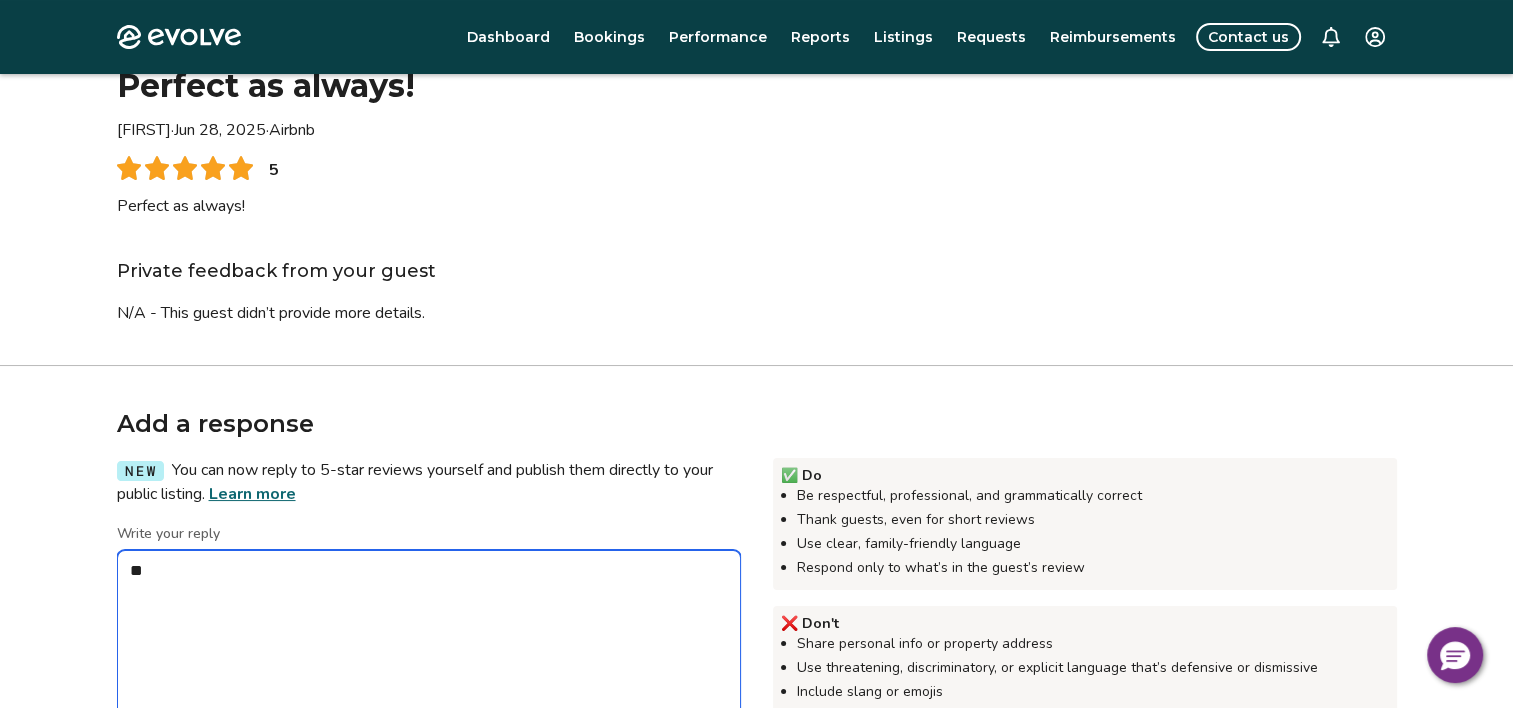 type on "*" 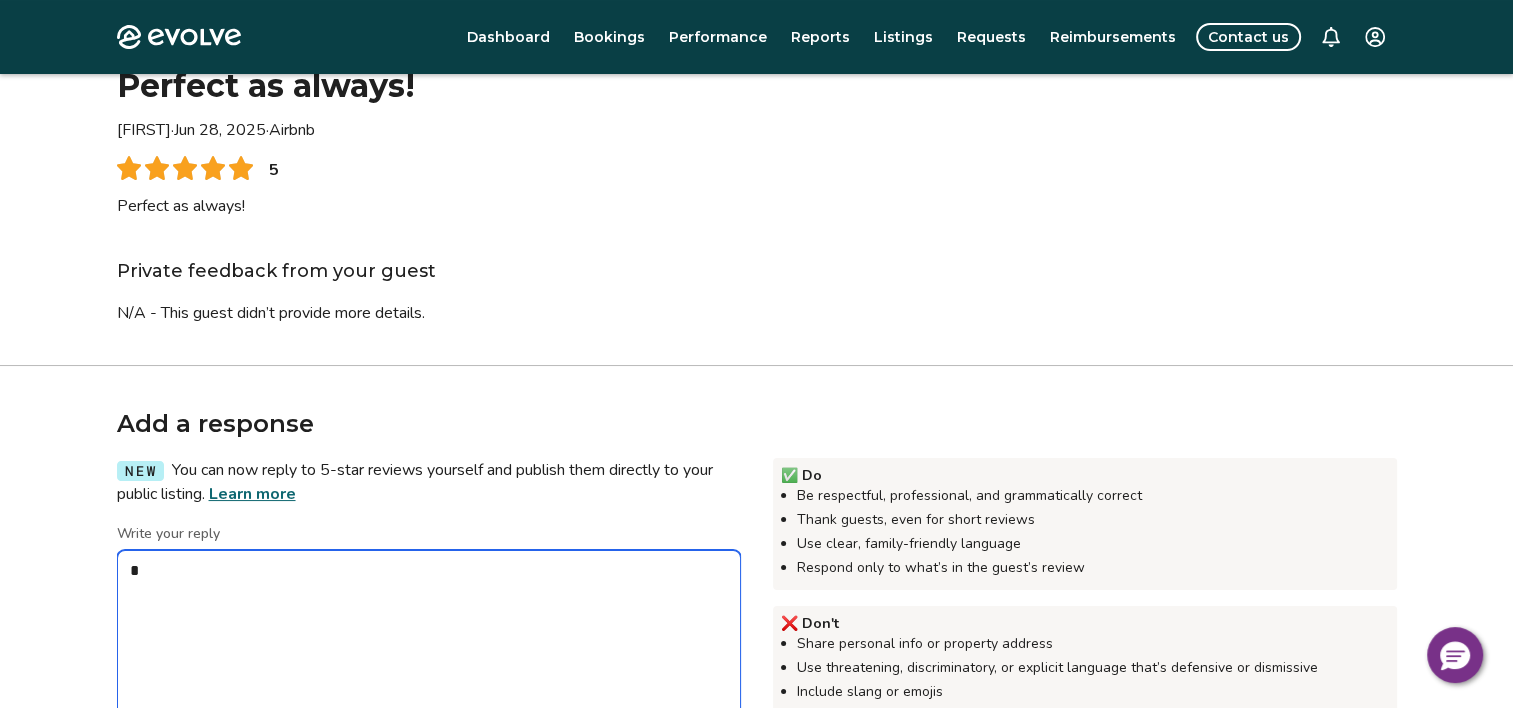 type on "*" 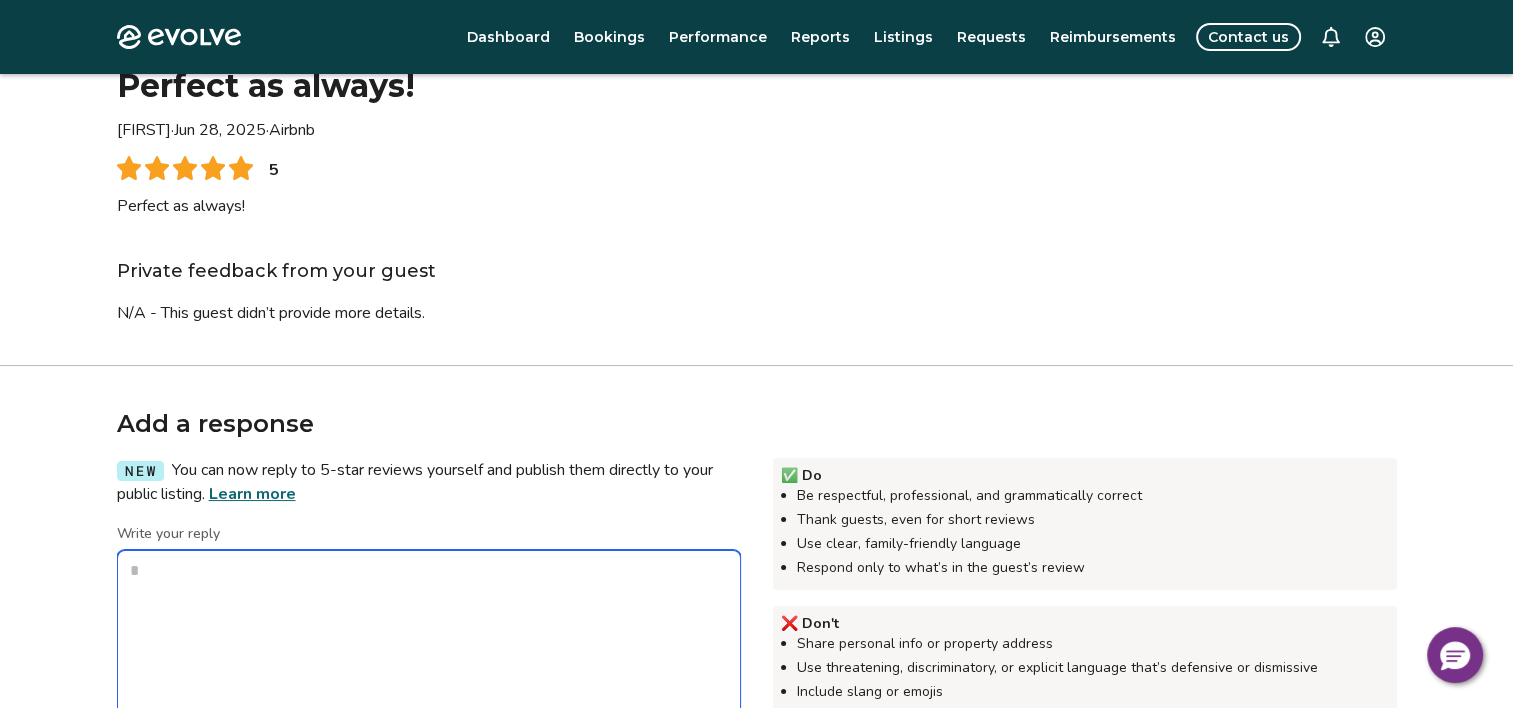 type on "*" 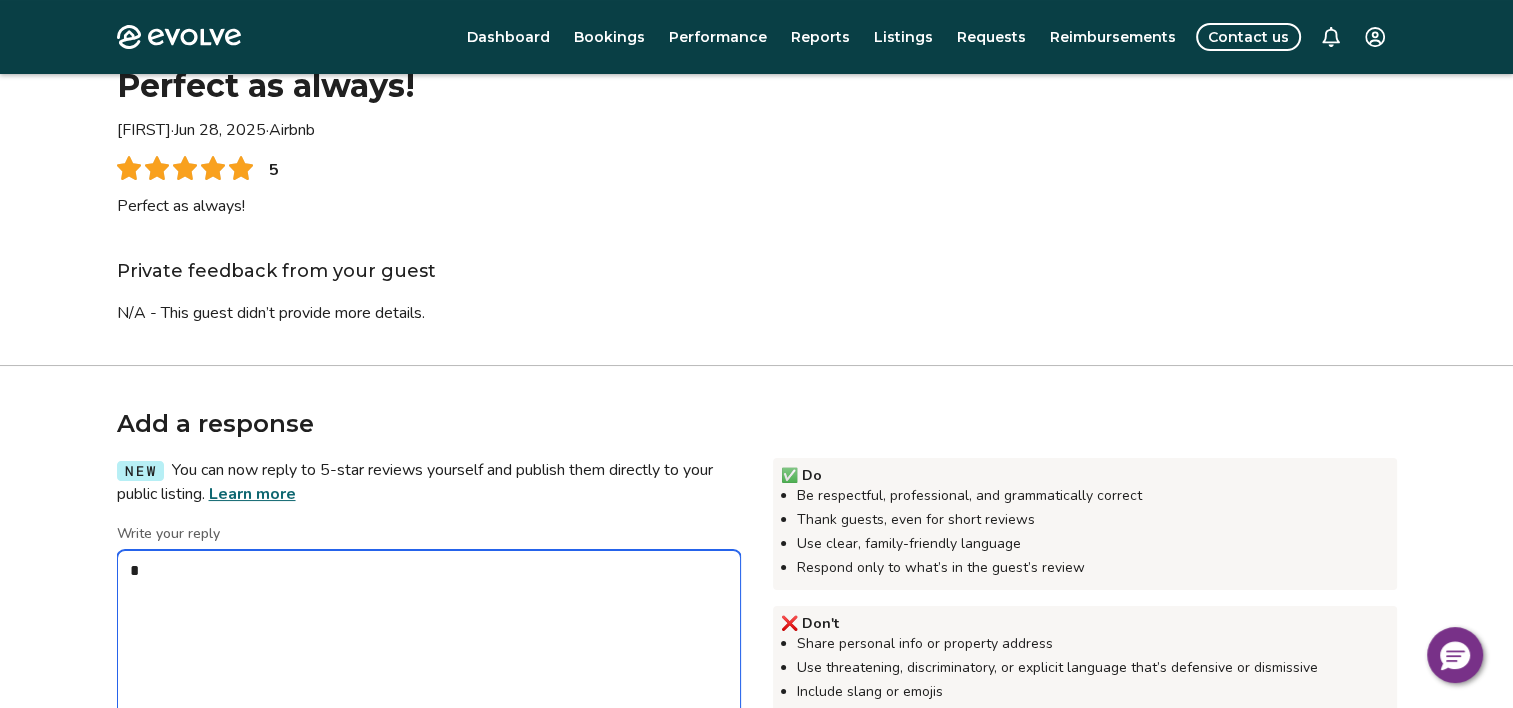 type on "*" 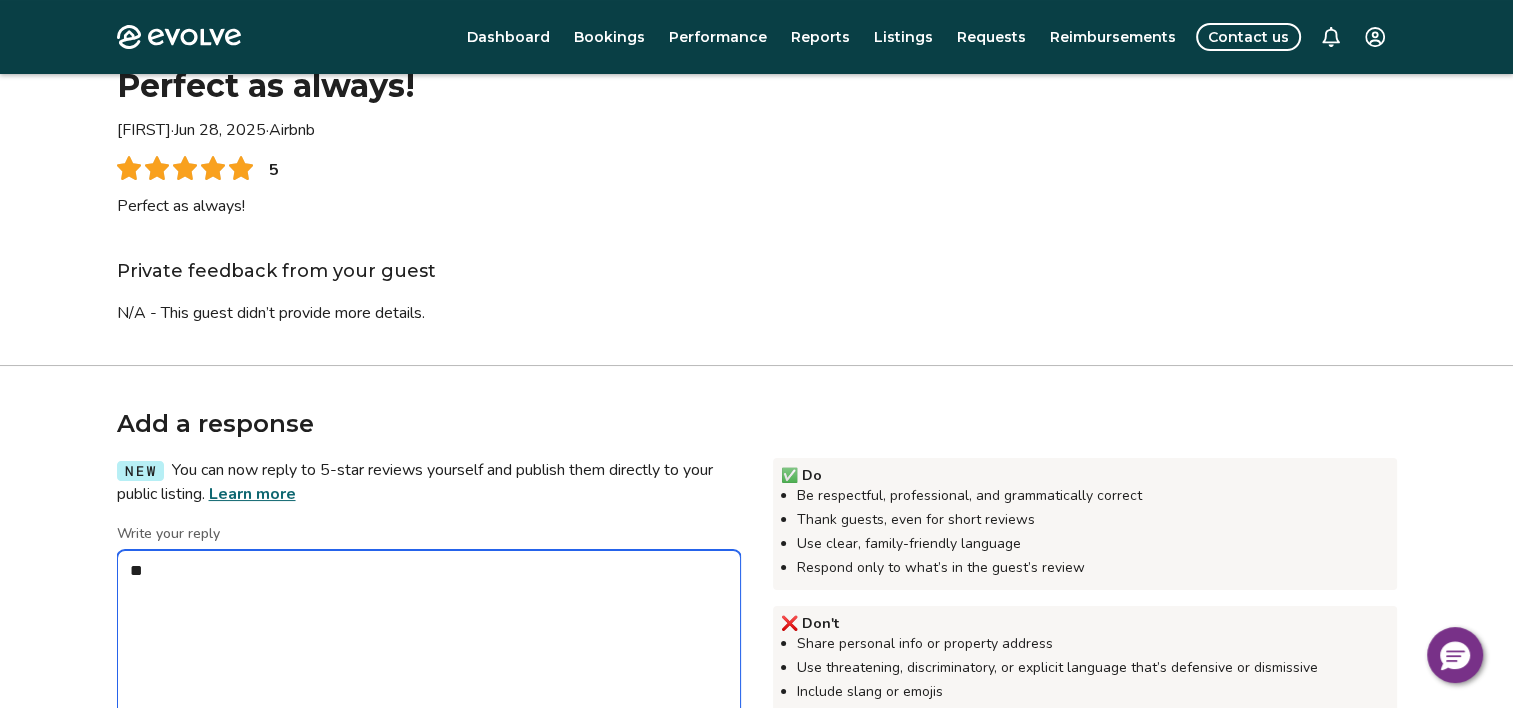 type on "*" 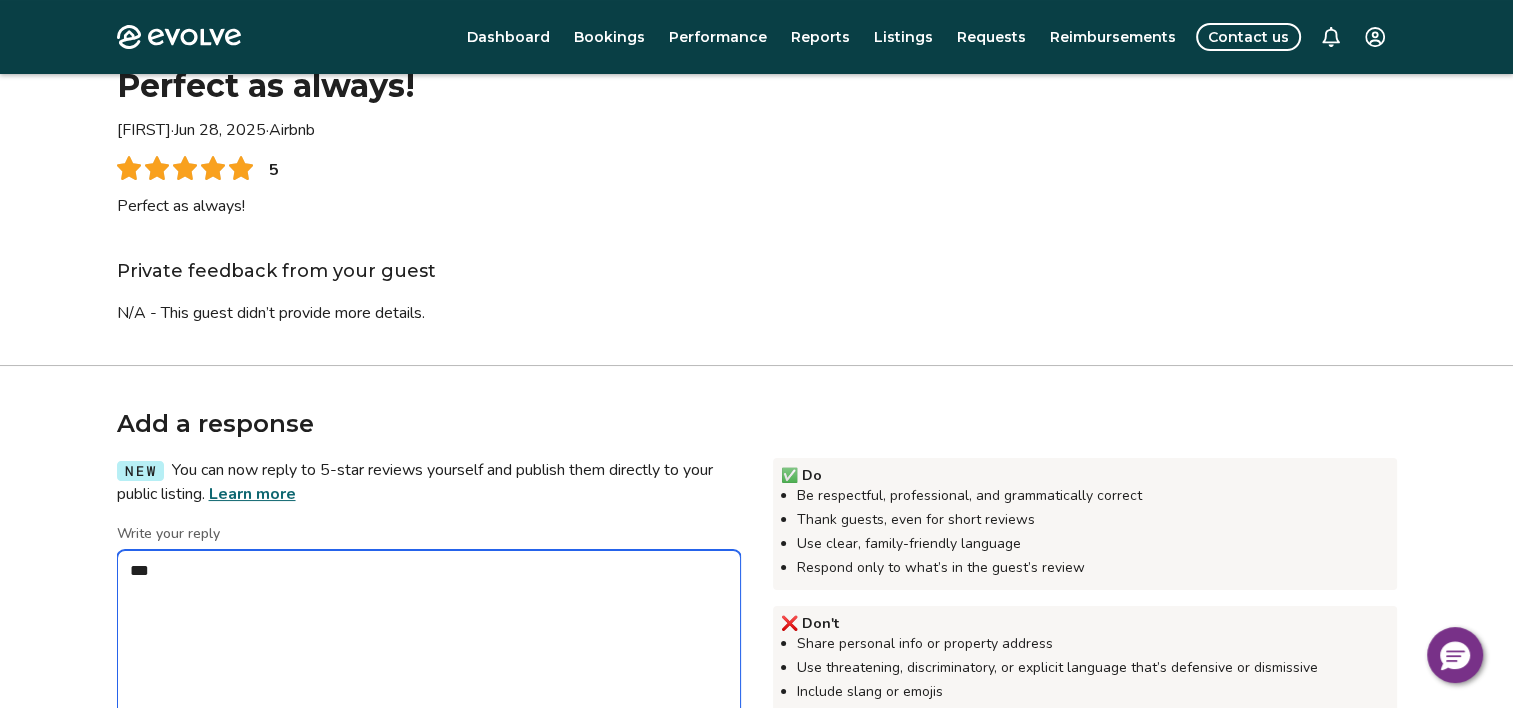 type on "*" 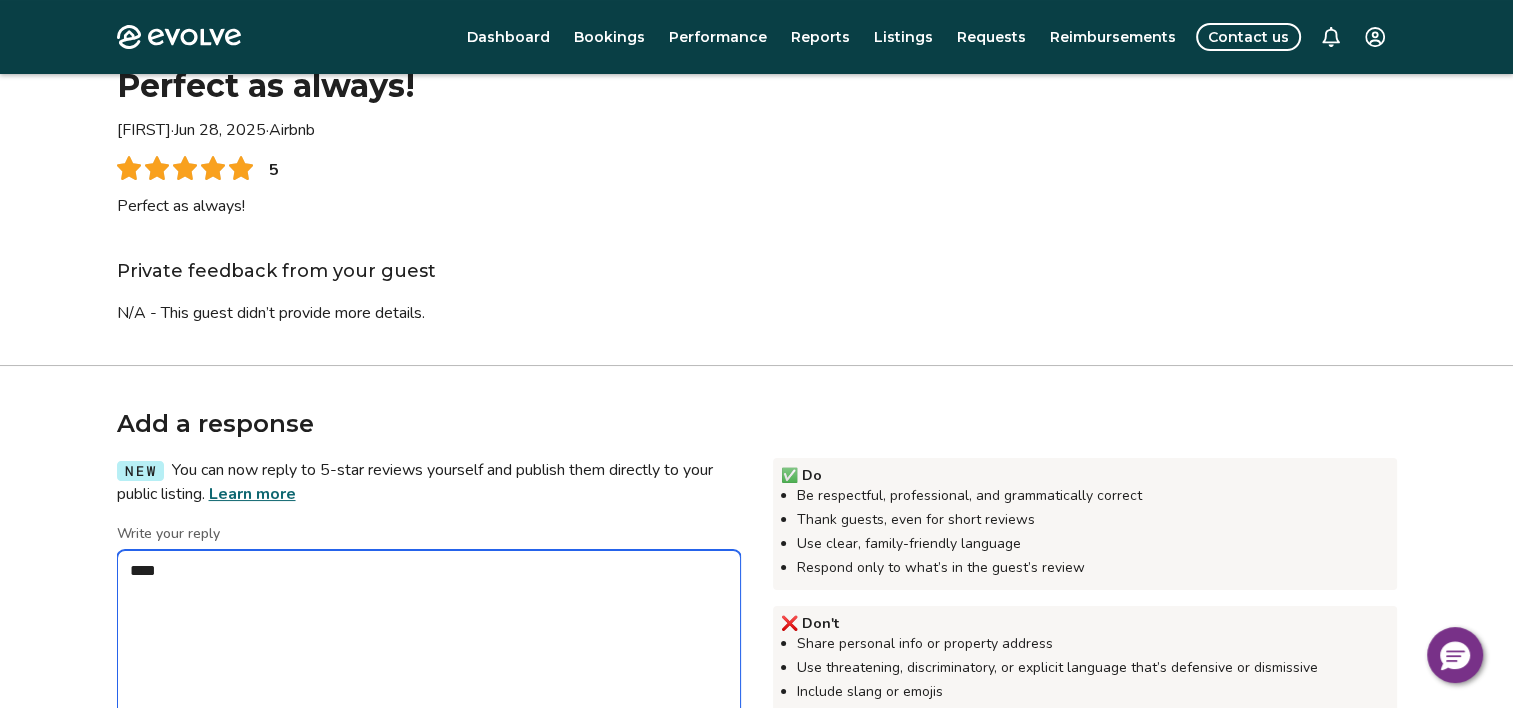 type on "*" 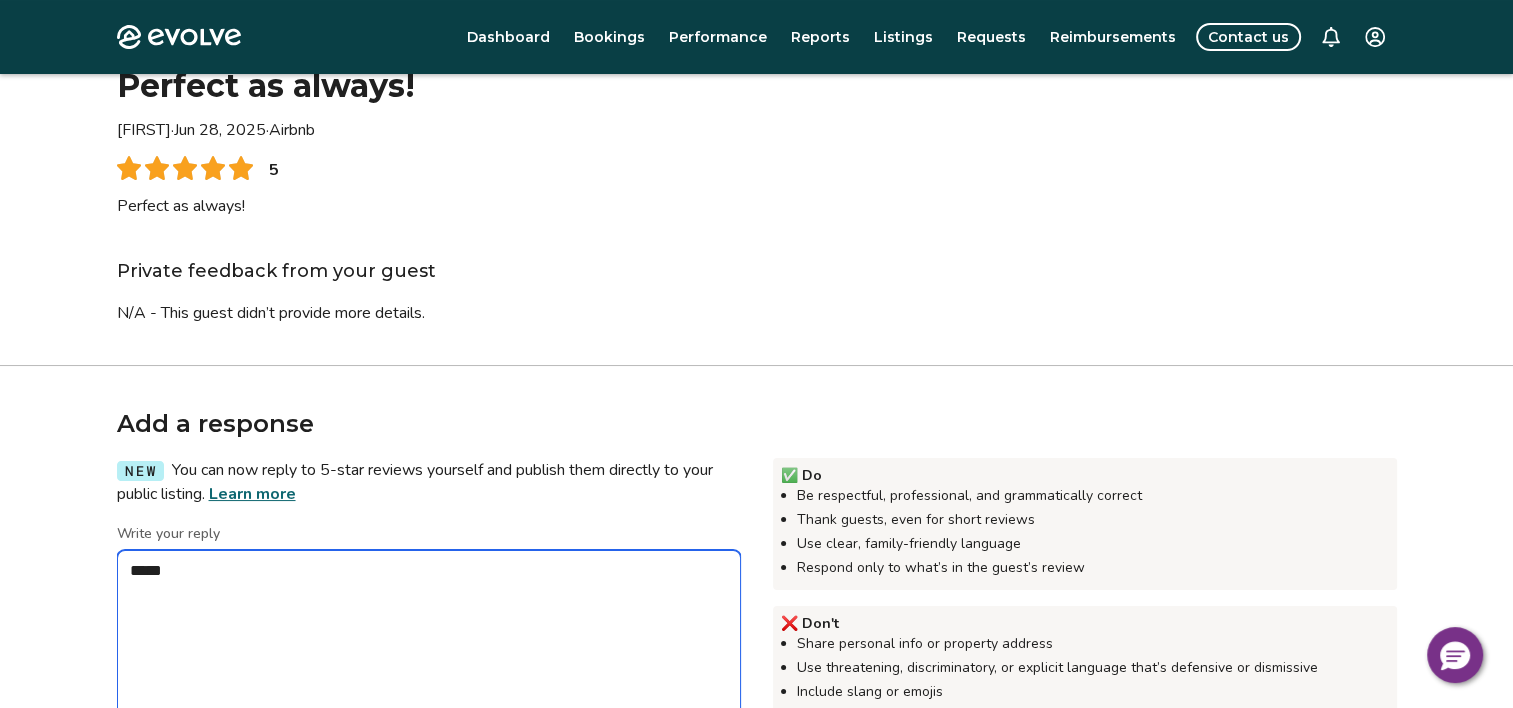 type on "*" 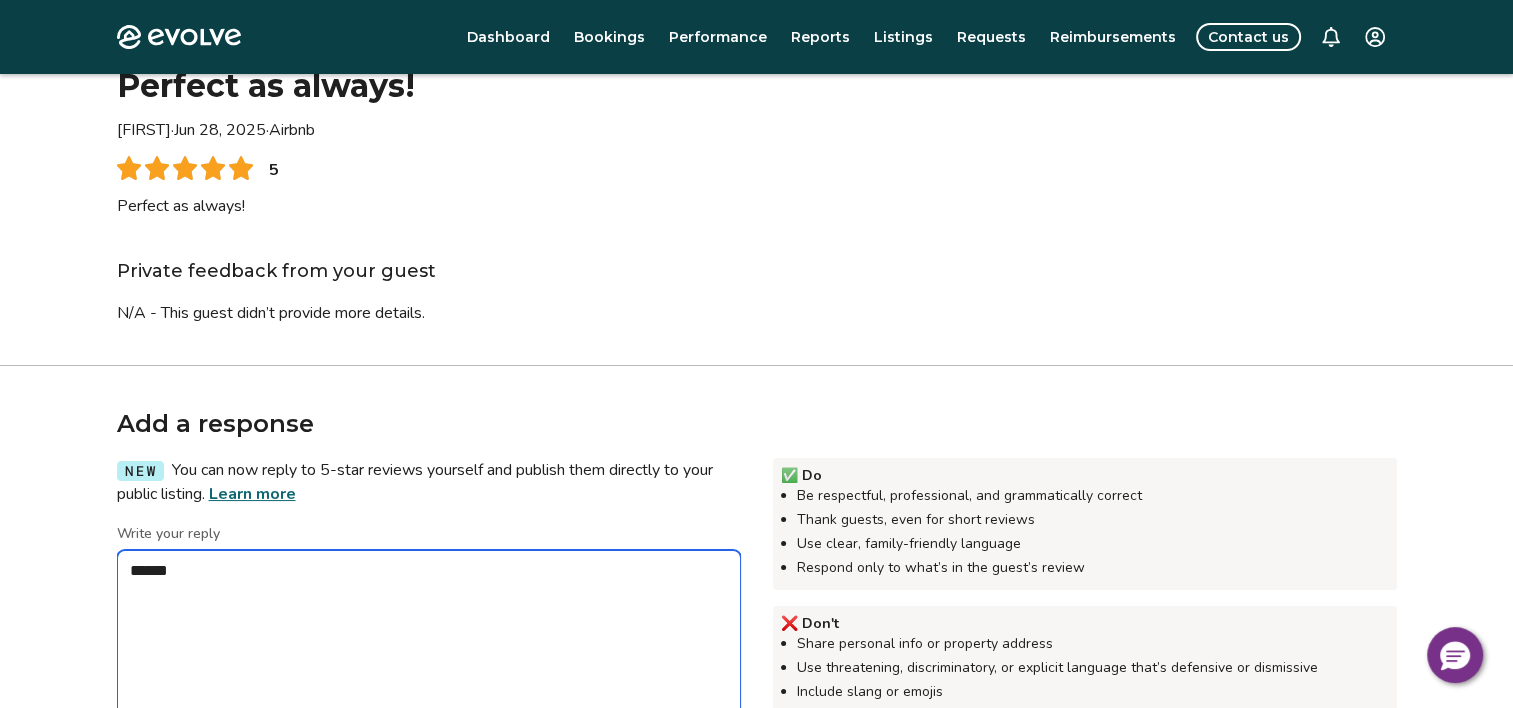 type on "*" 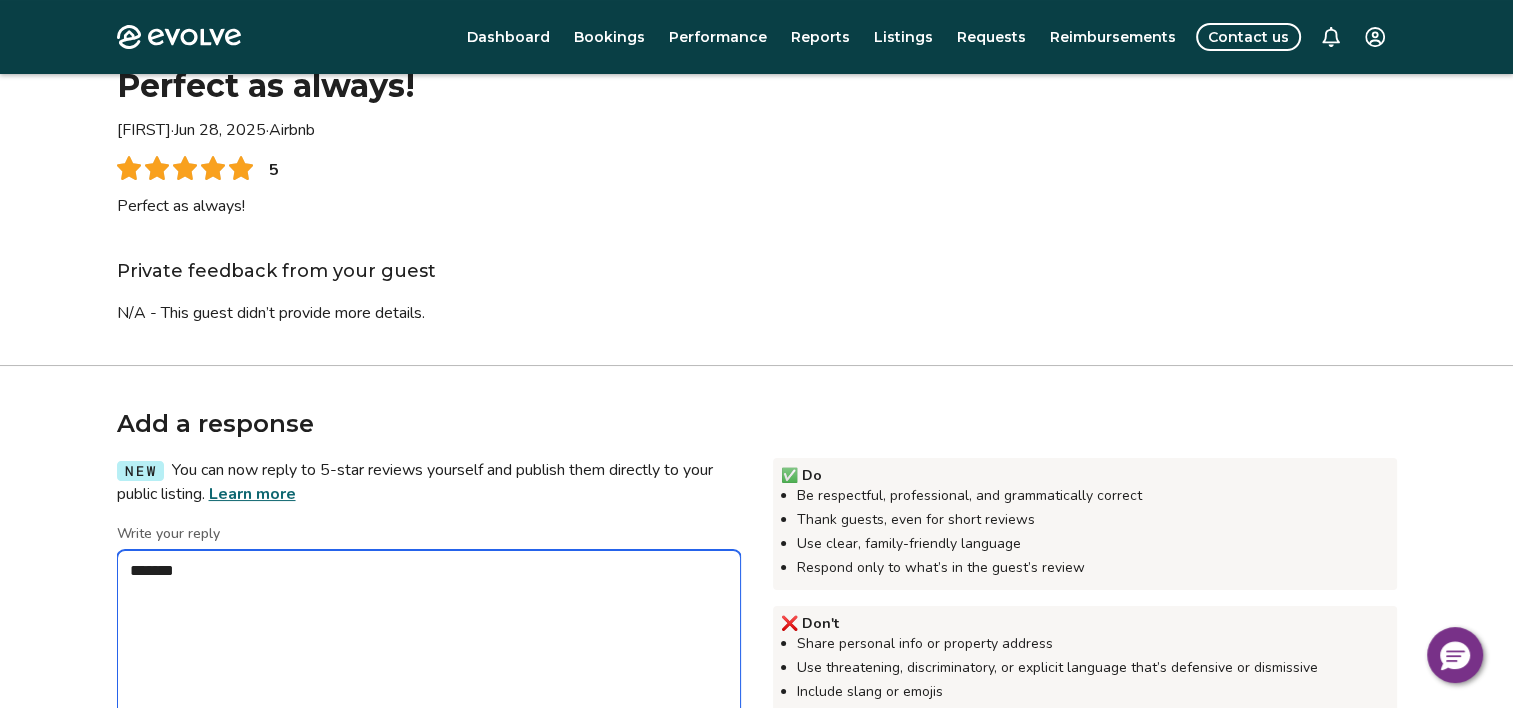 type on "*" 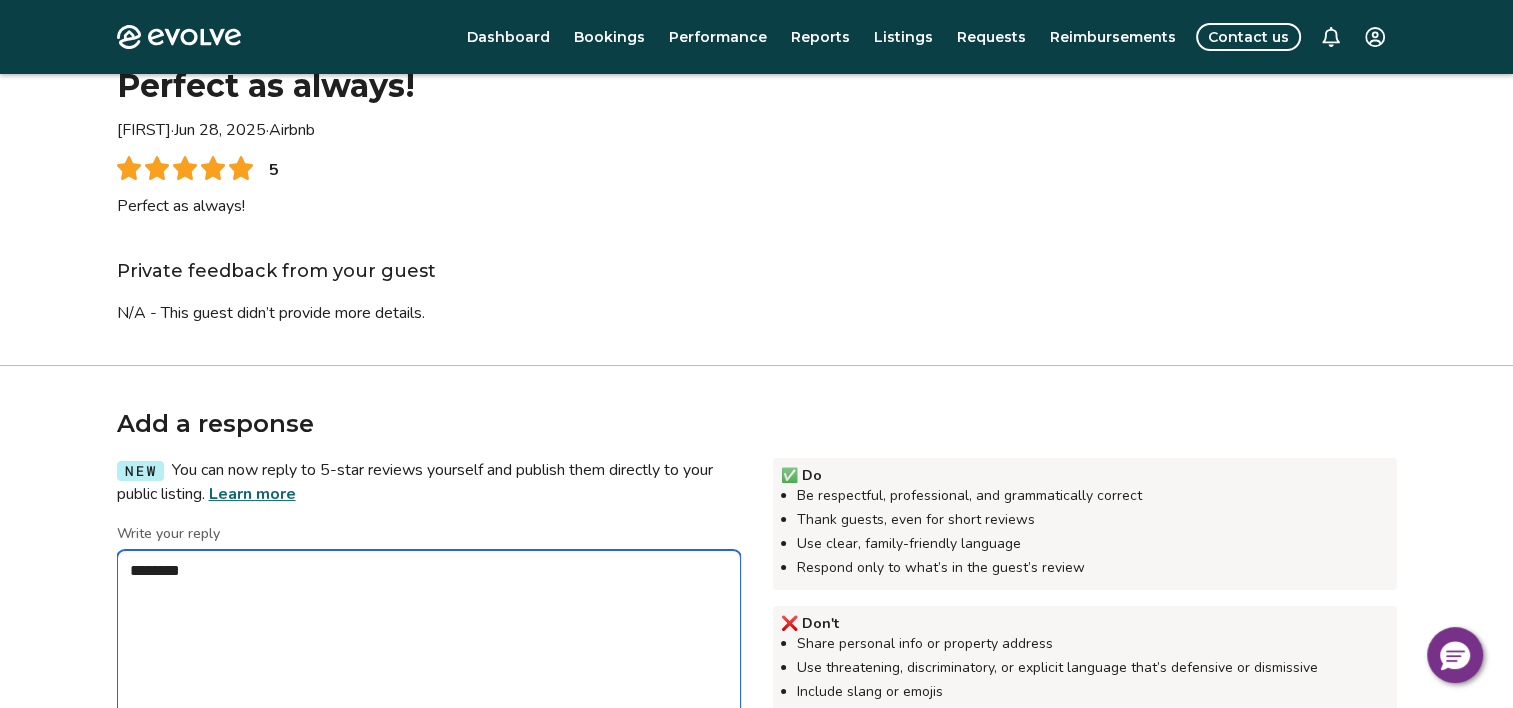 type on "*" 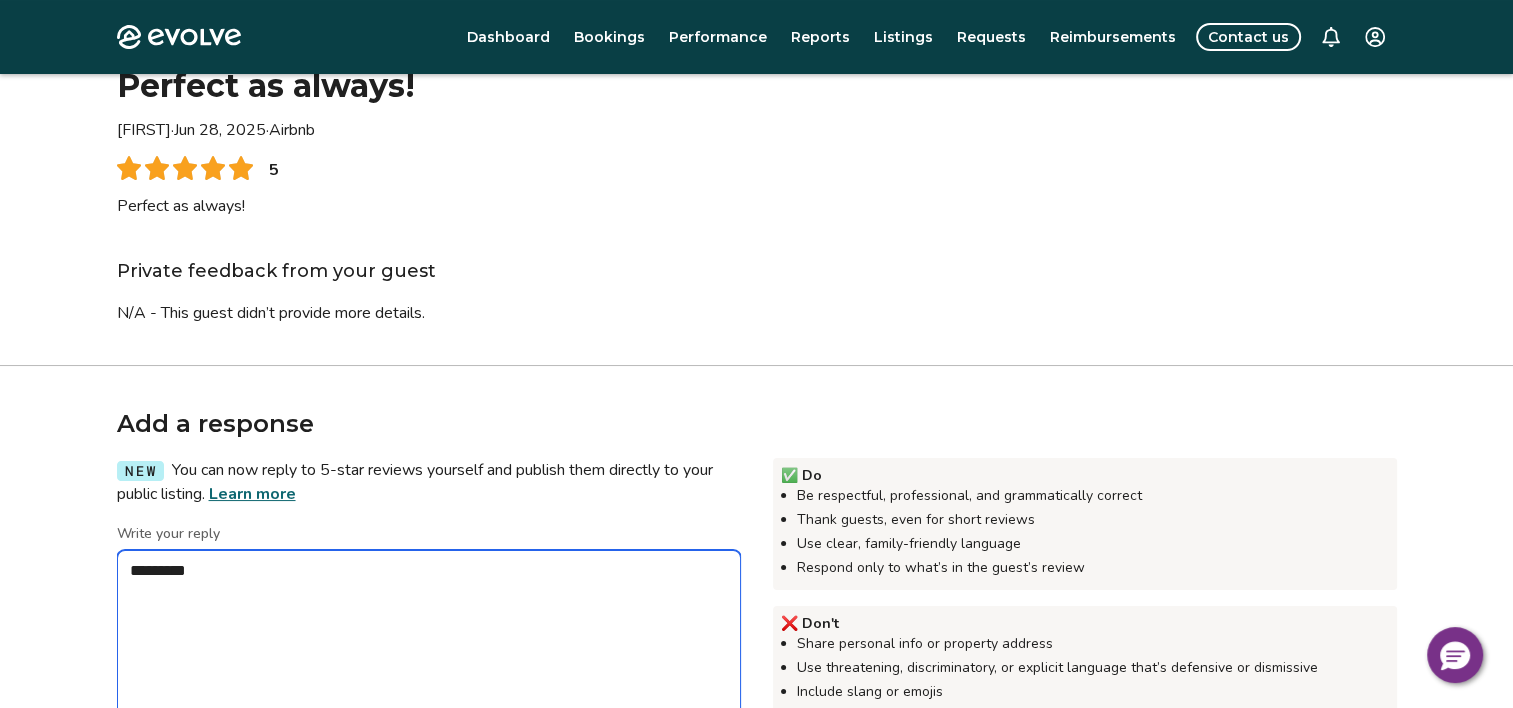 type on "*" 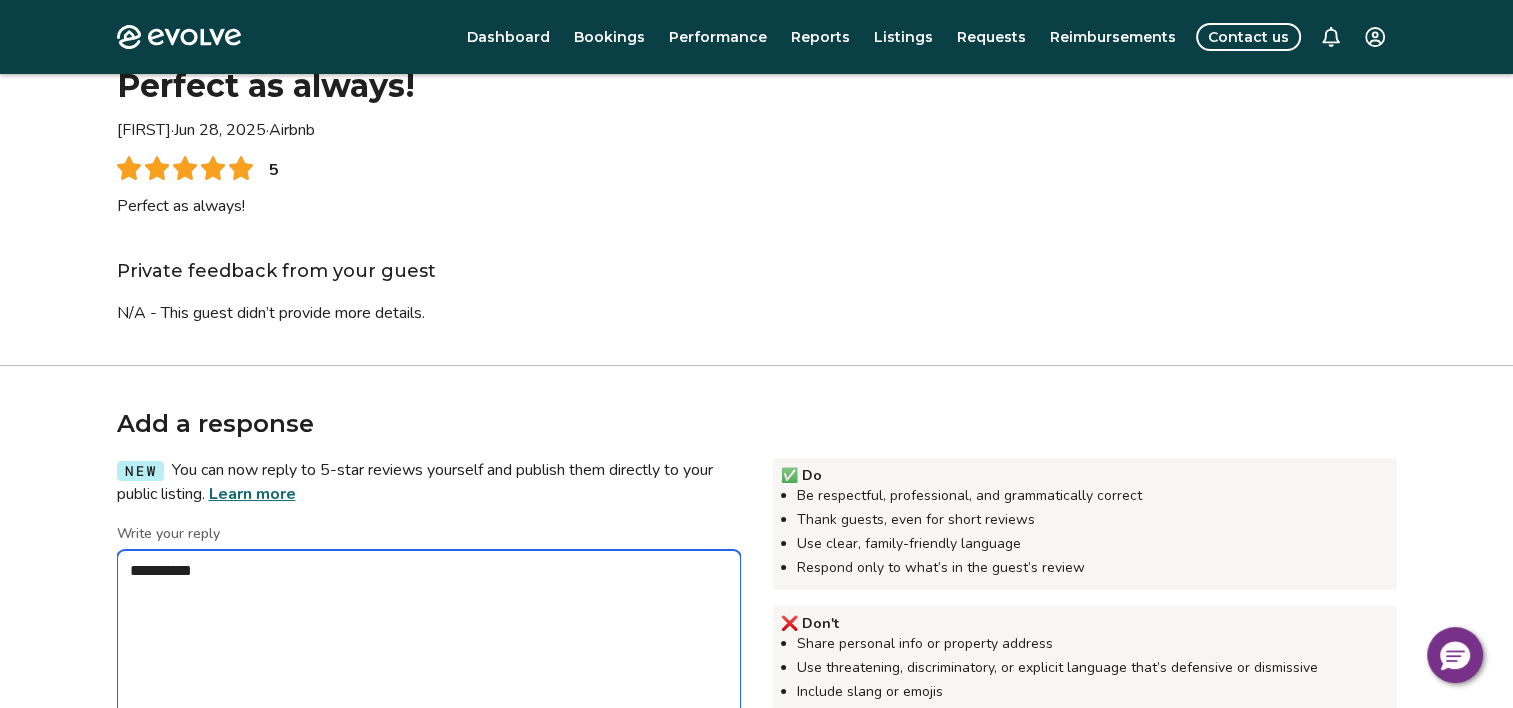 type on "*" 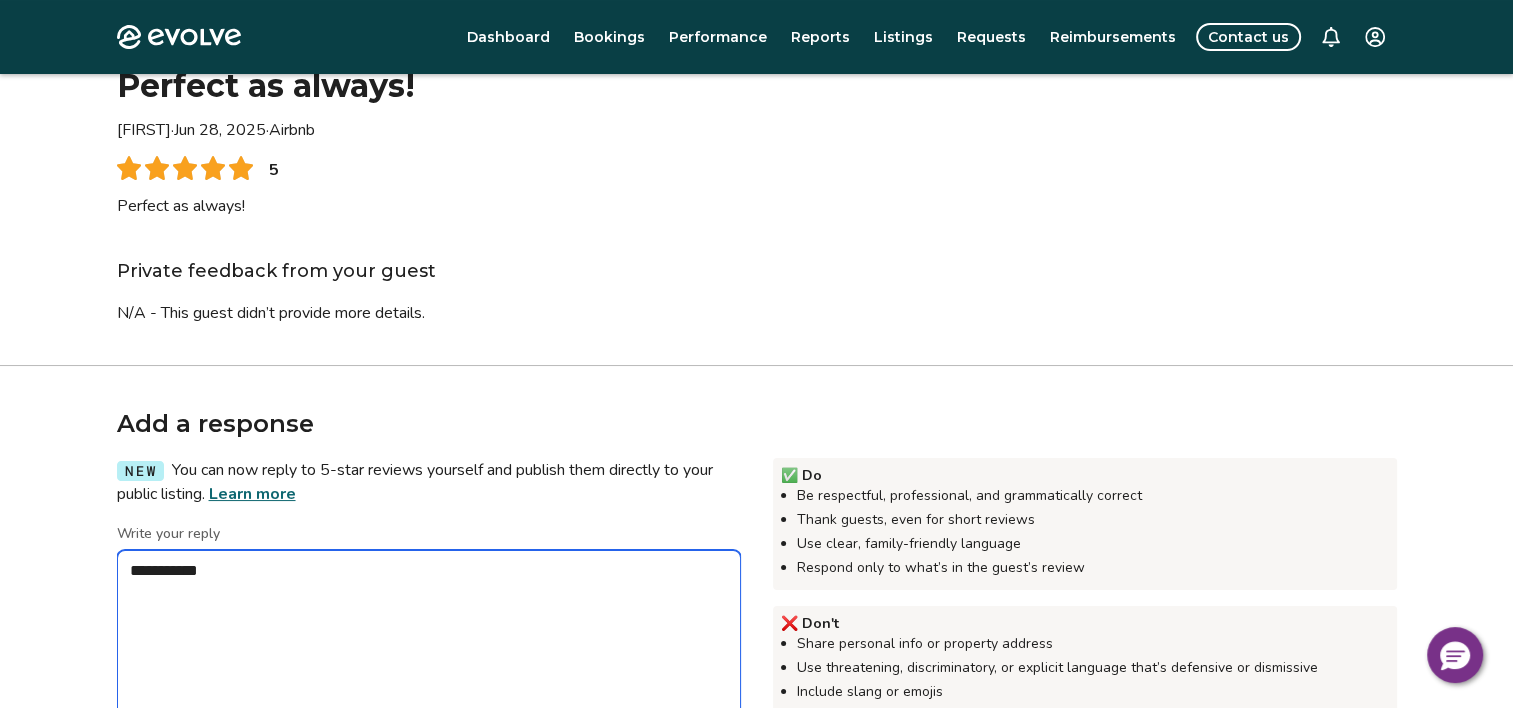 type on "*" 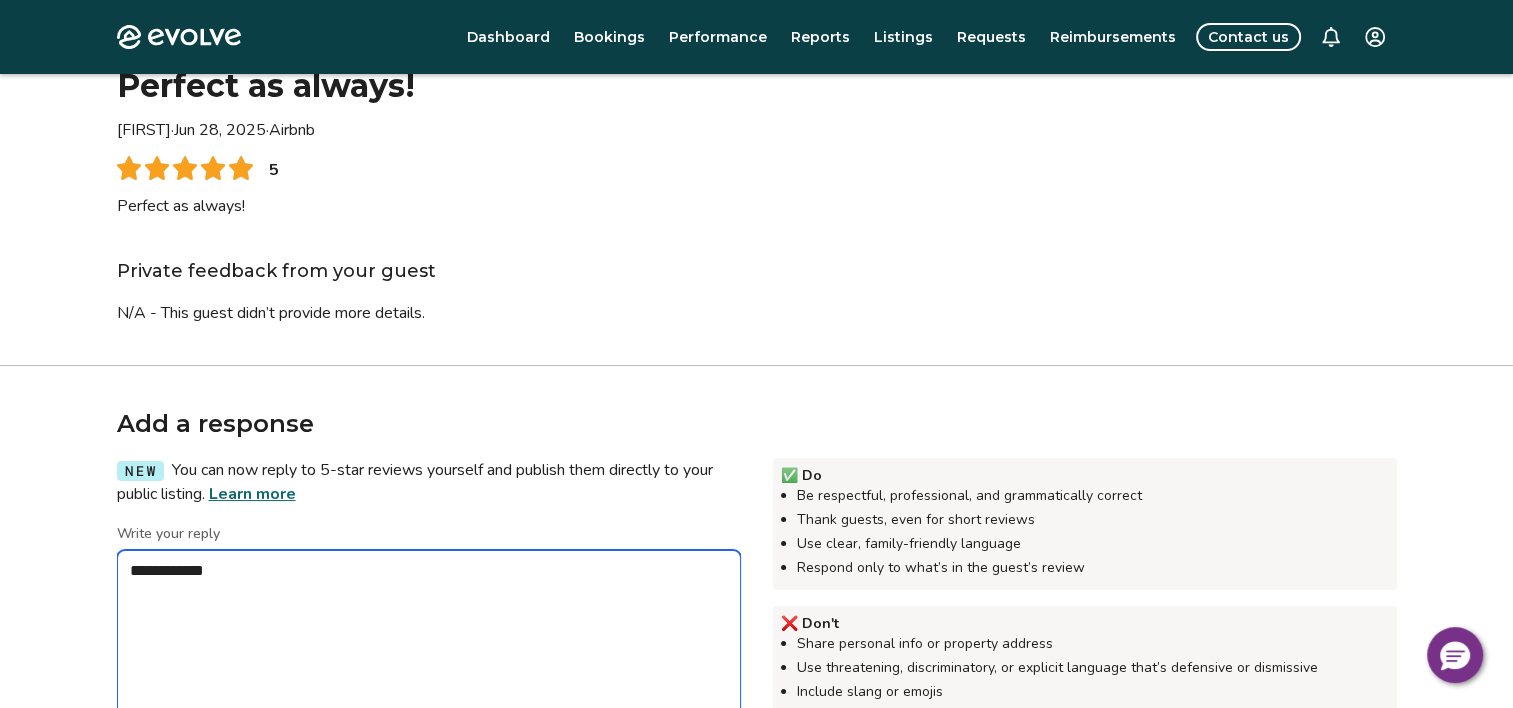 type on "*" 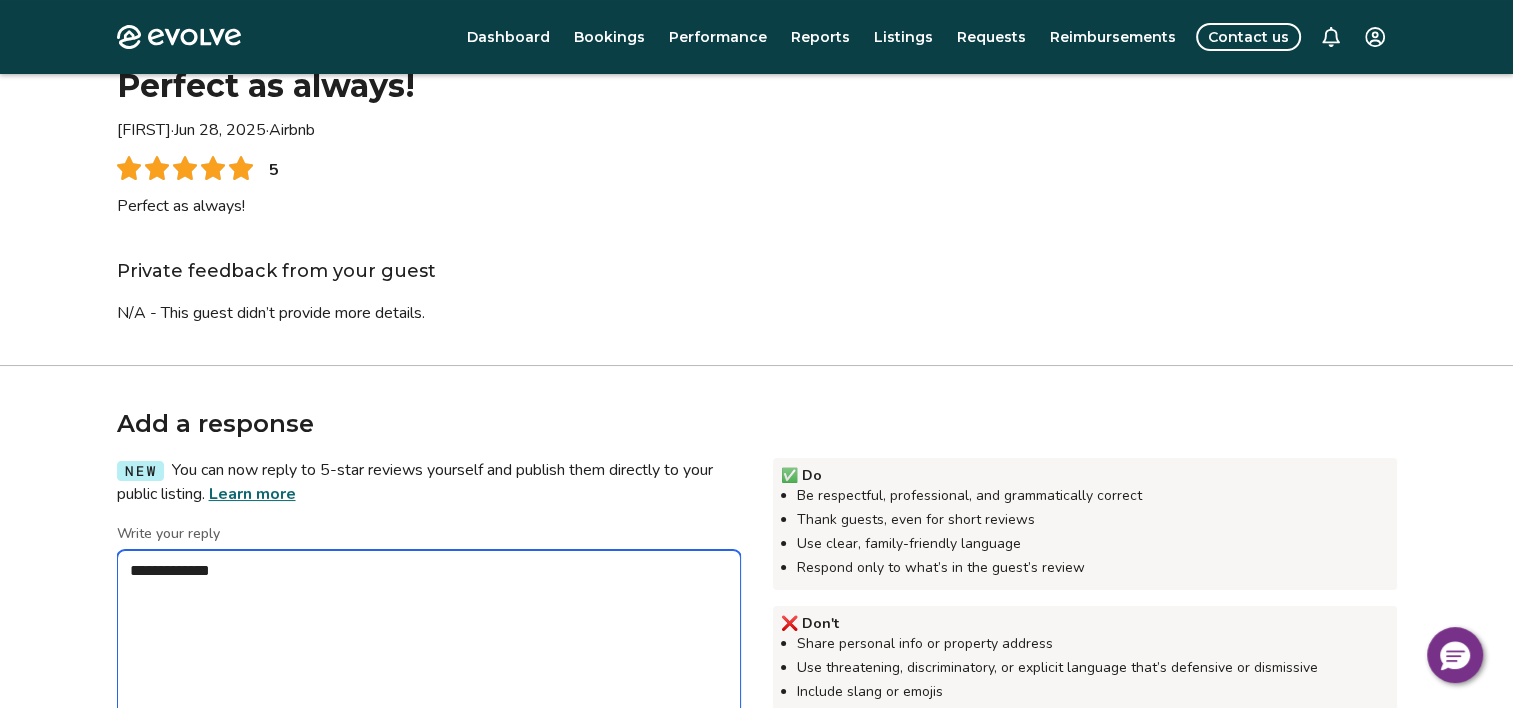 type on "*" 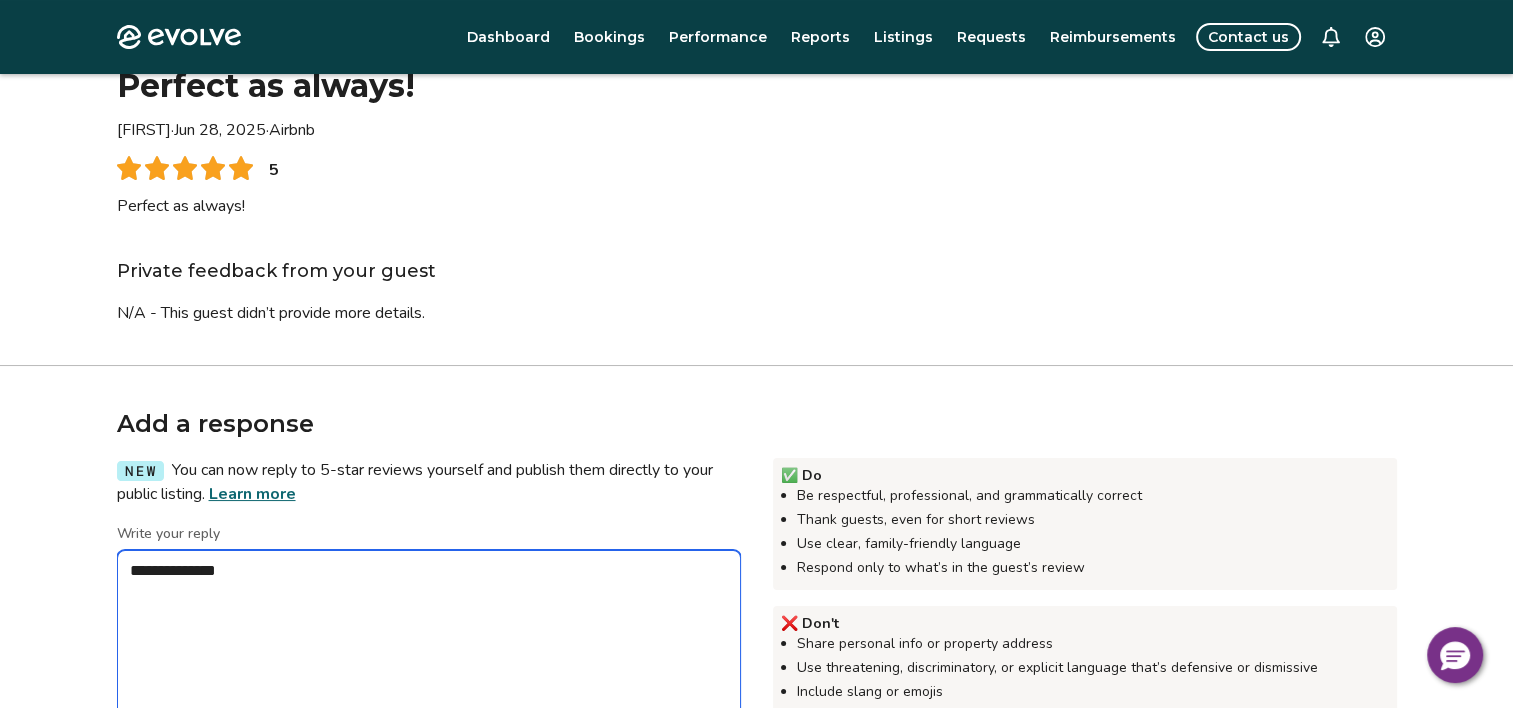 type on "*" 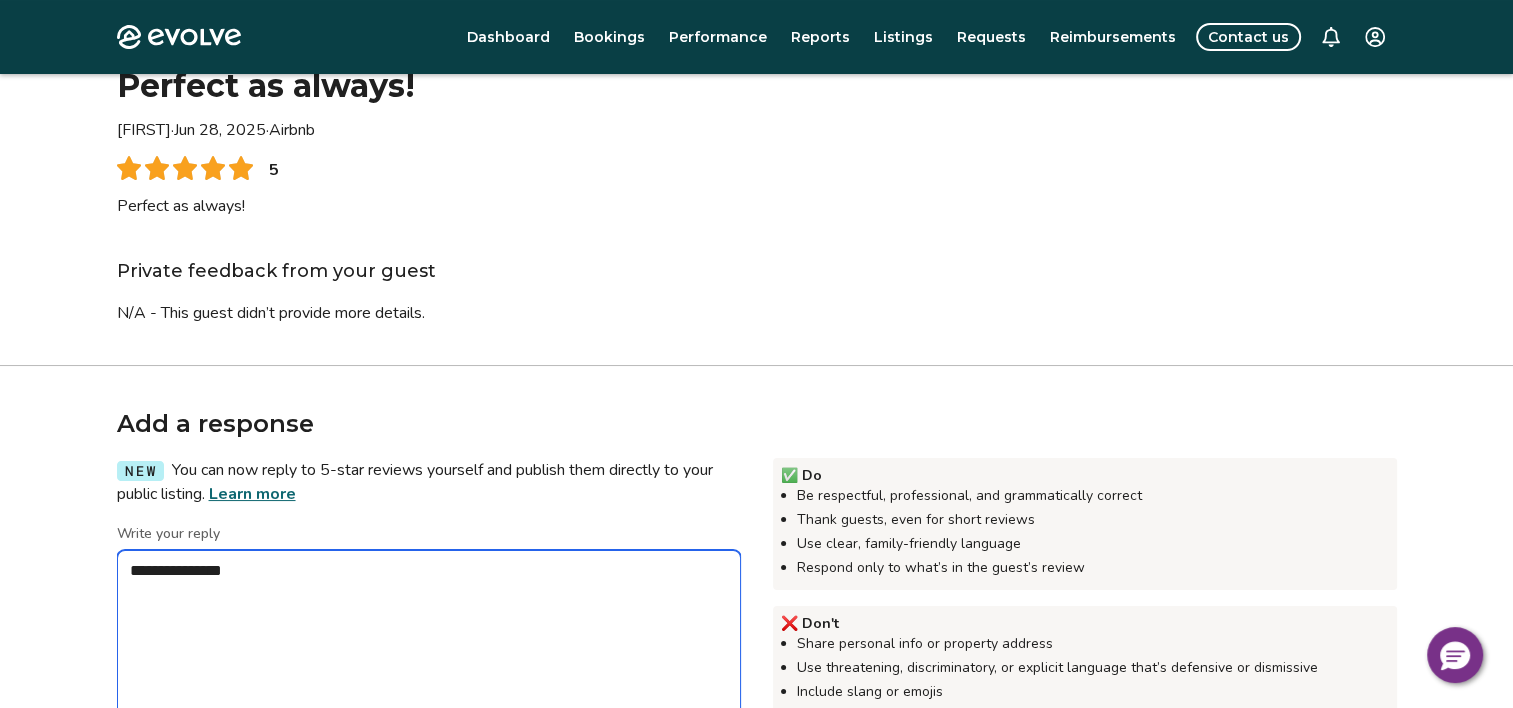 type on "*" 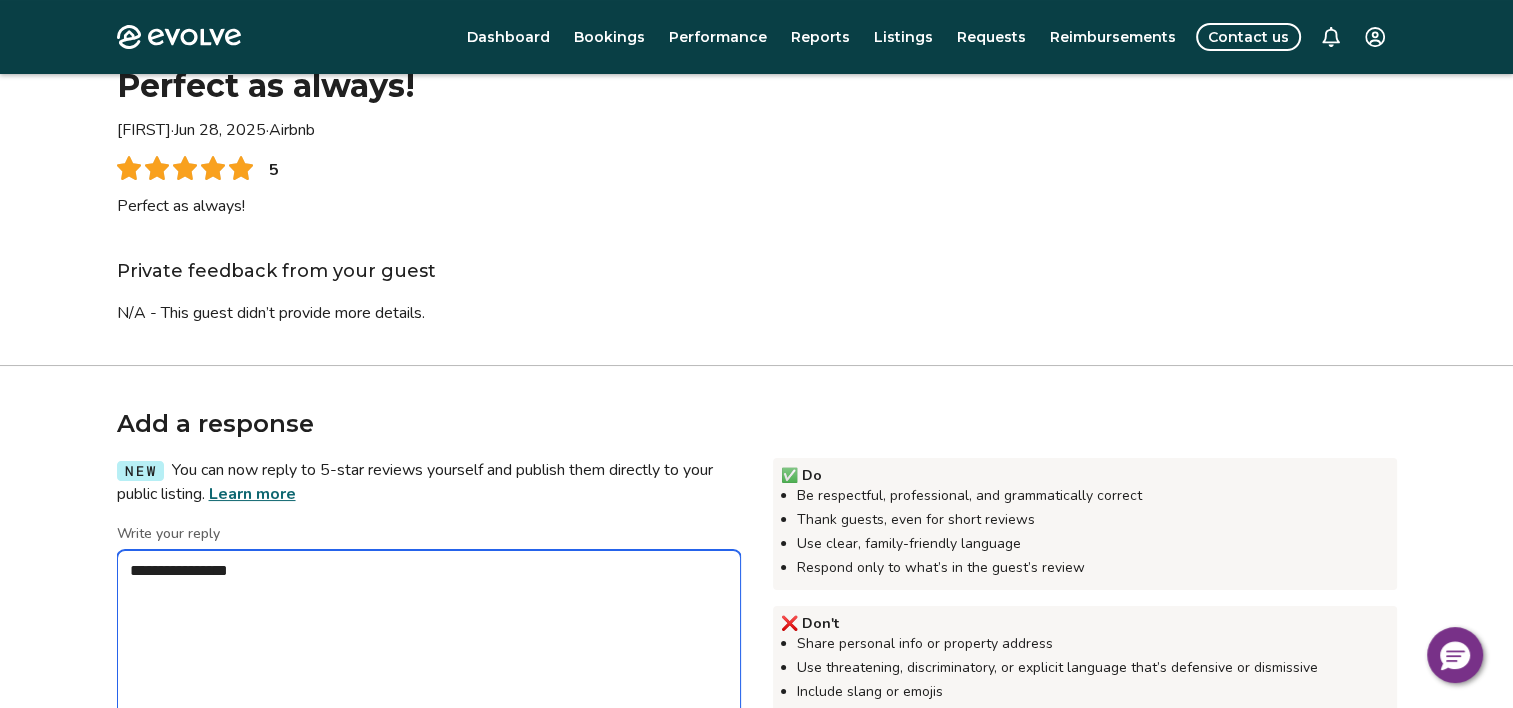 type on "*" 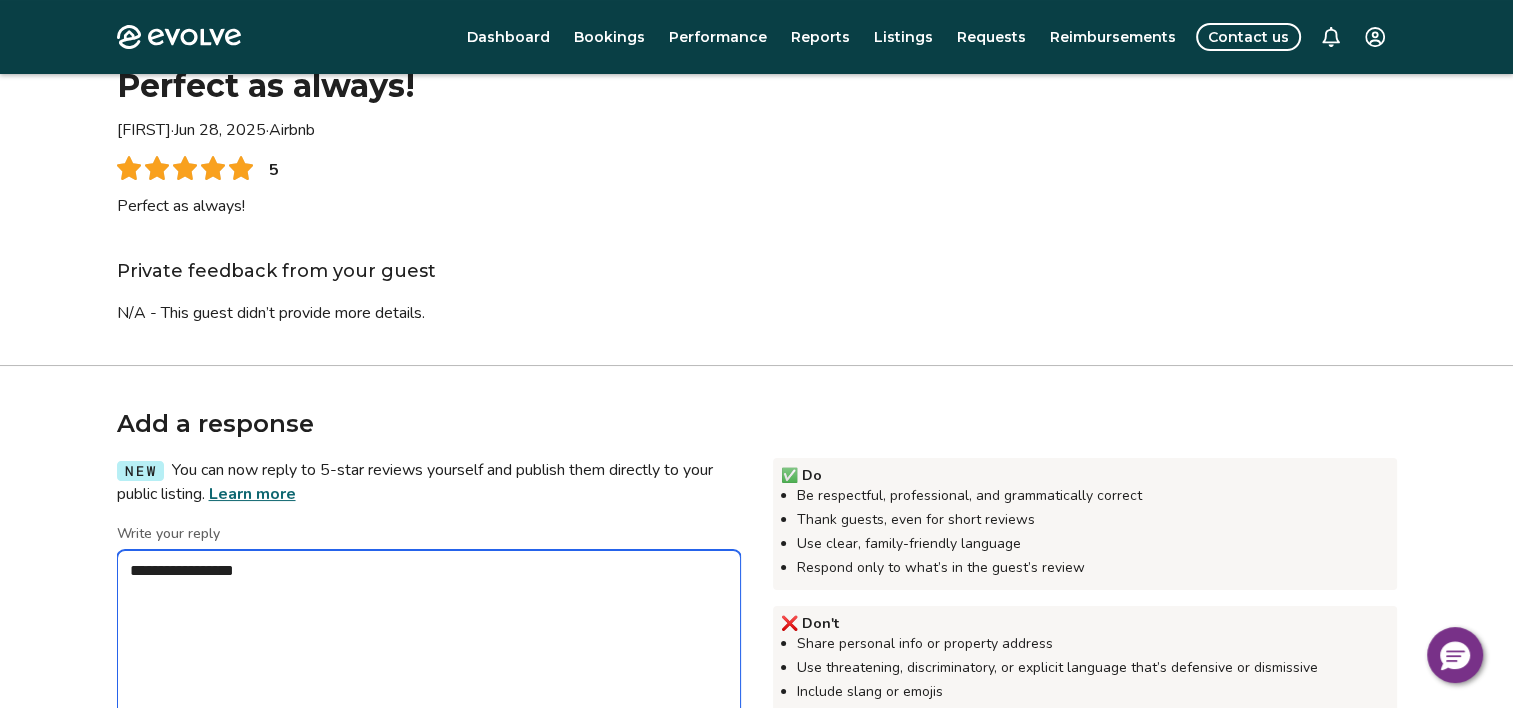 type on "*" 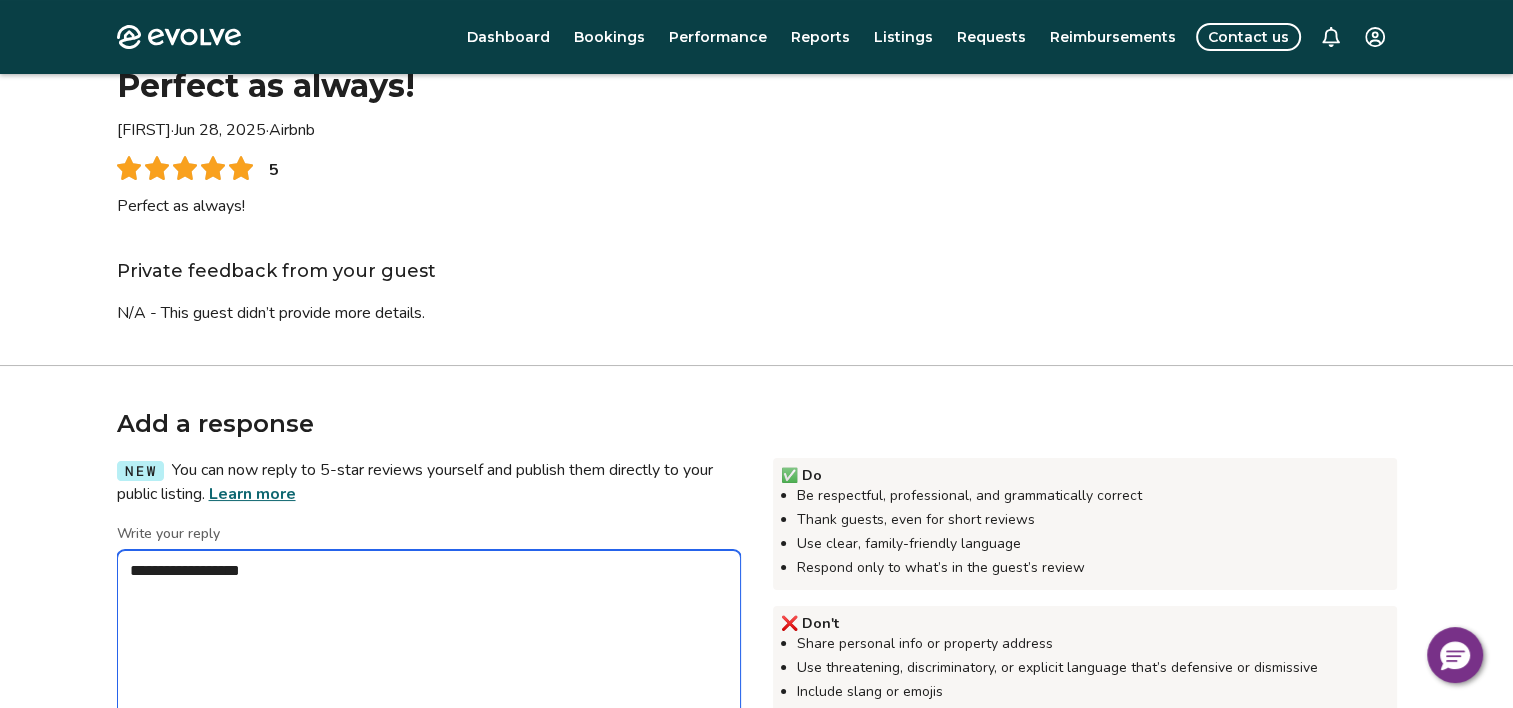 type on "*" 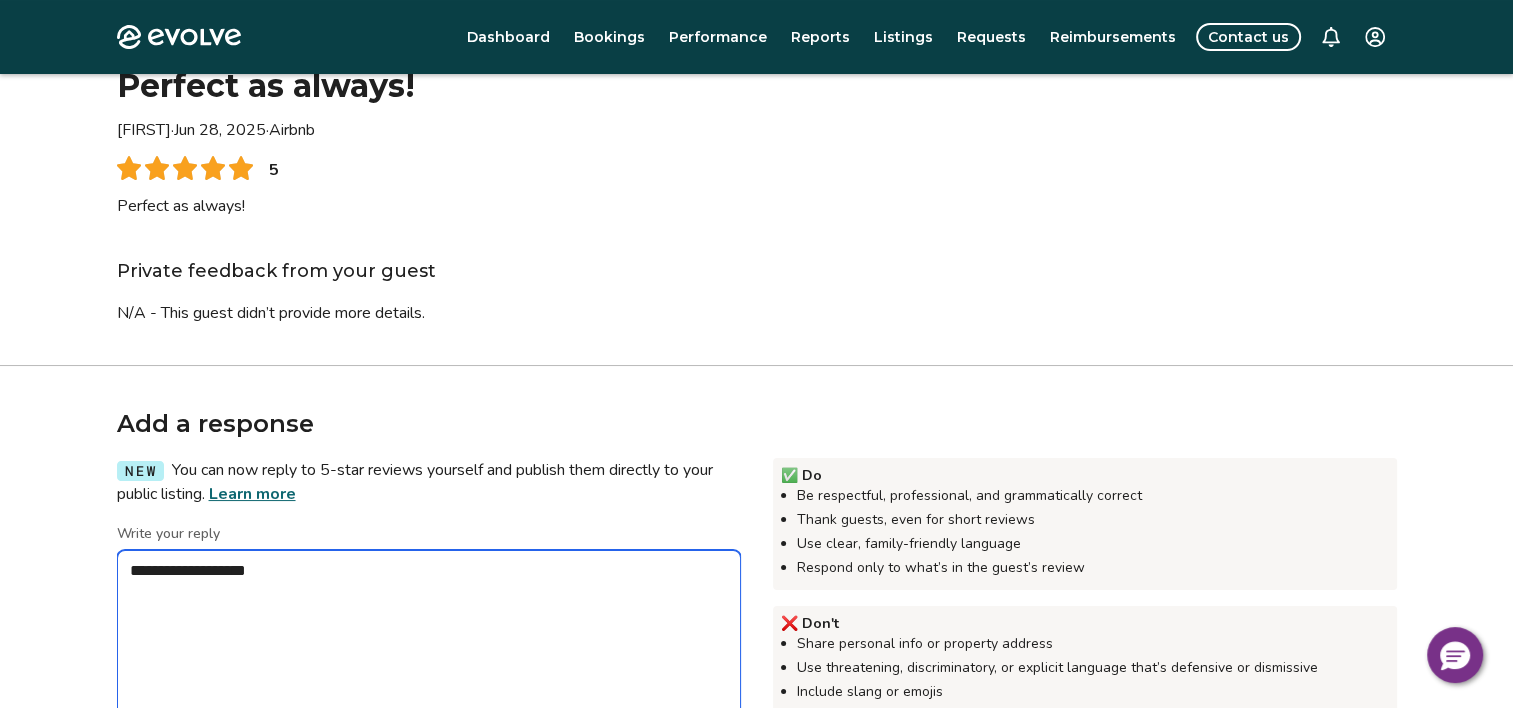 type on "*" 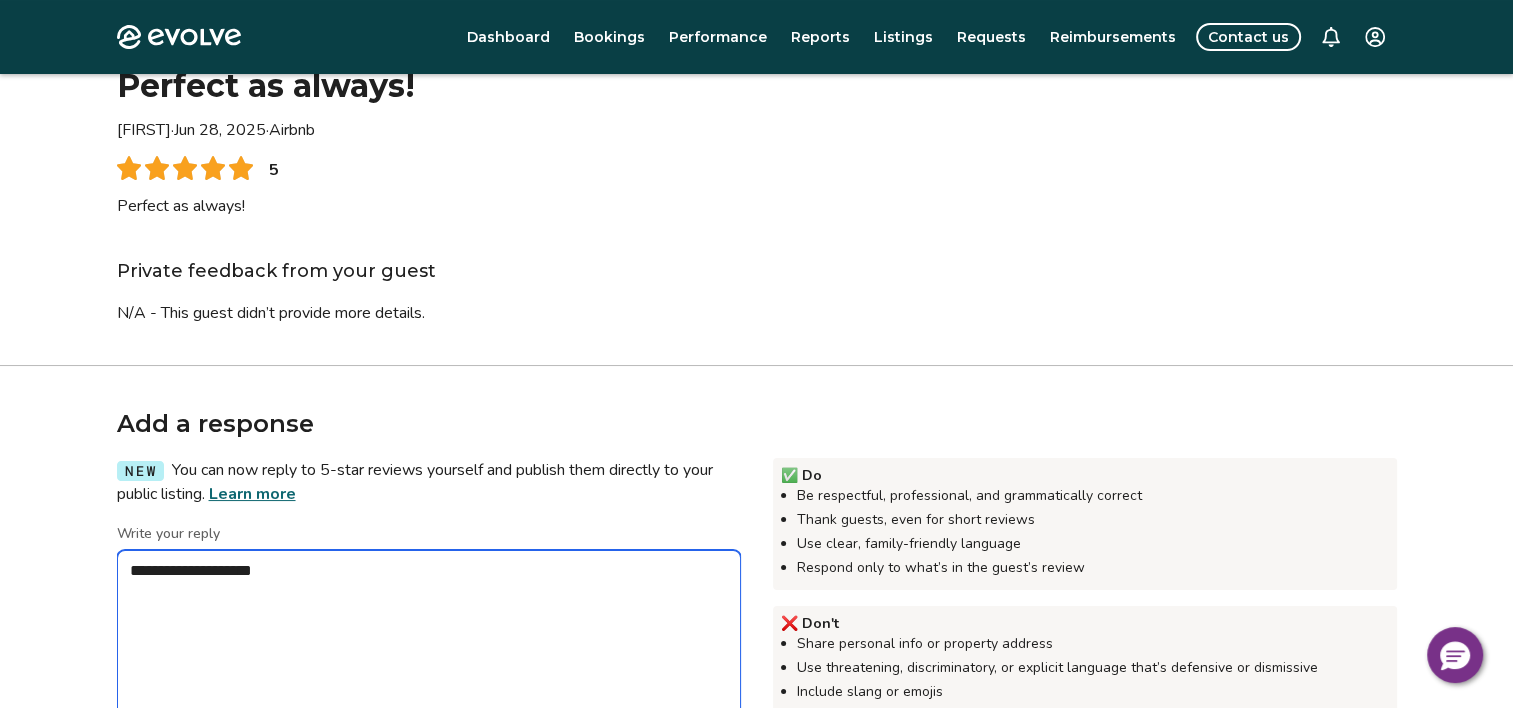 type on "*" 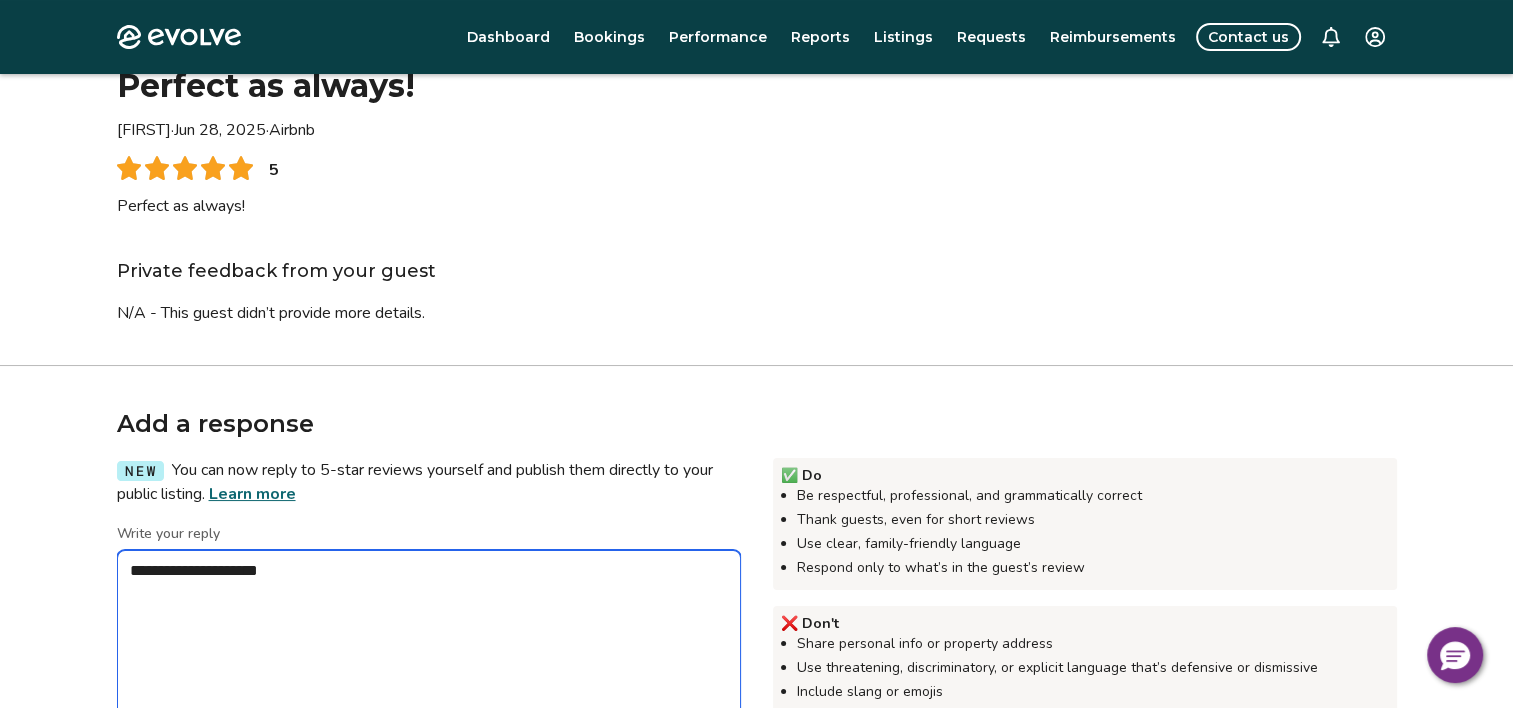 type on "*" 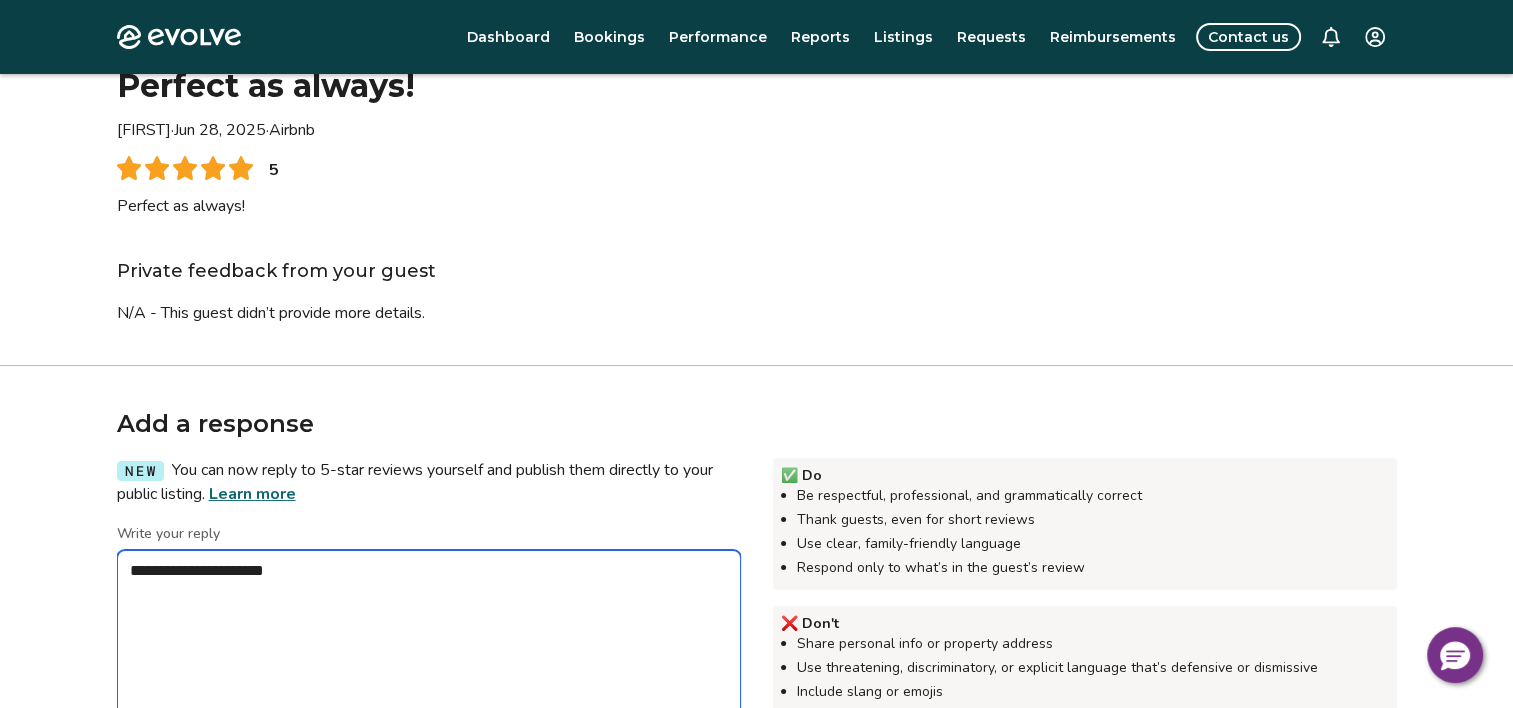 type on "*" 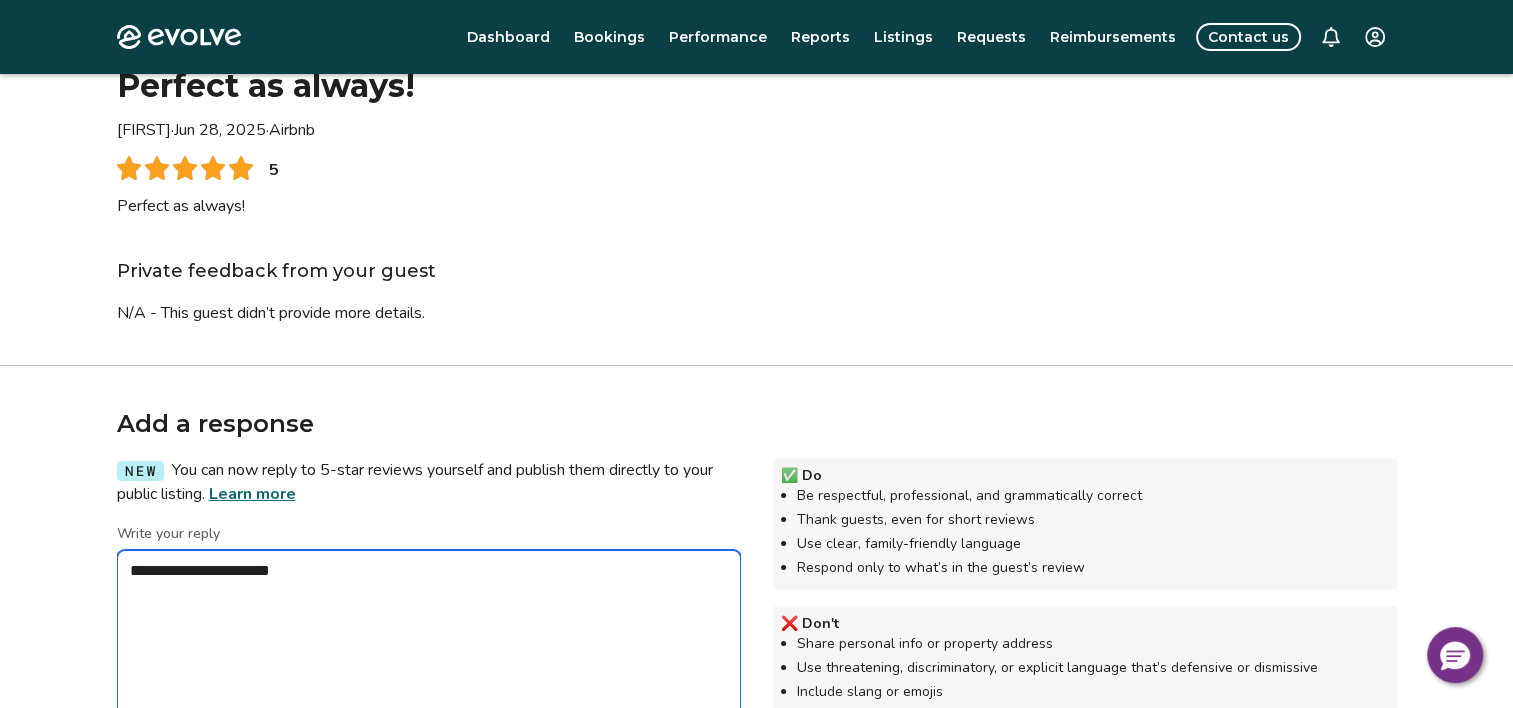 type on "*" 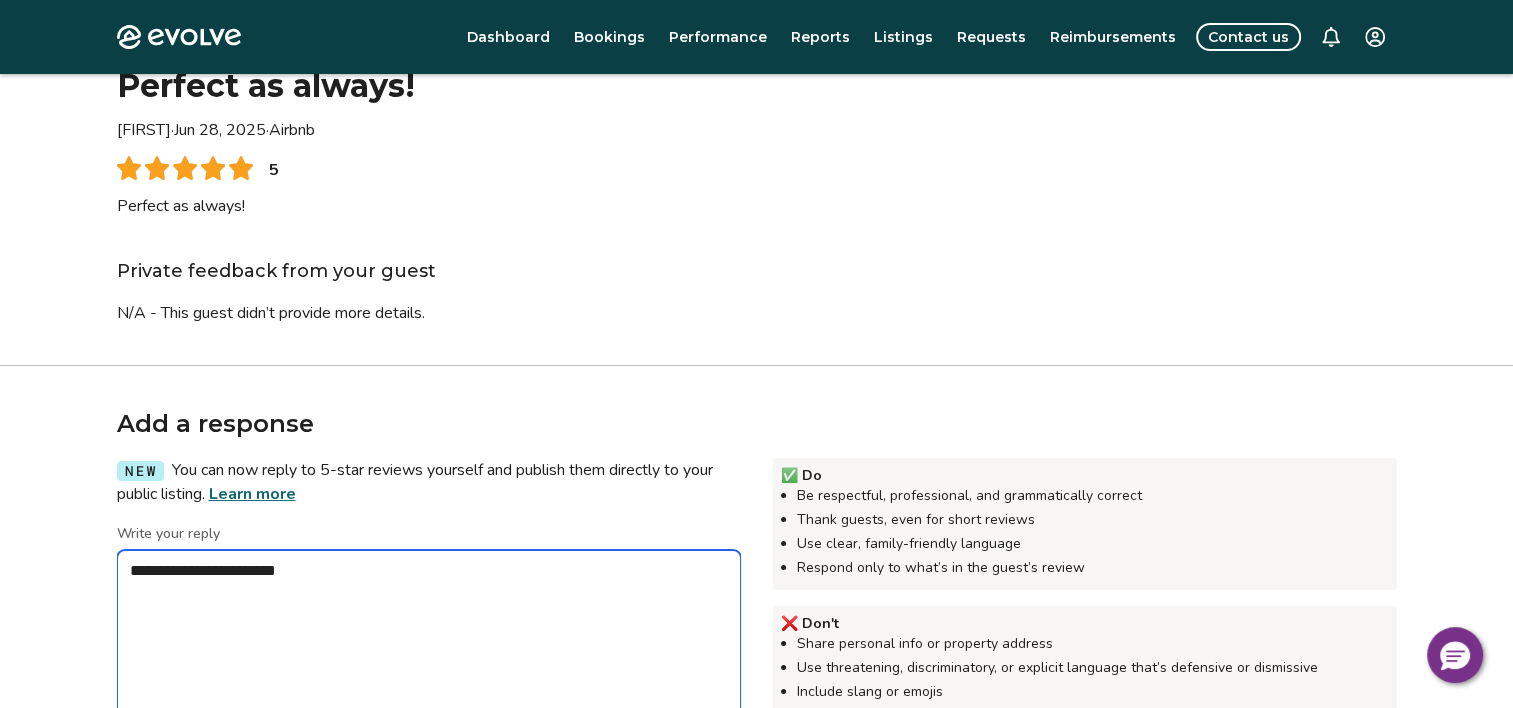 type on "*" 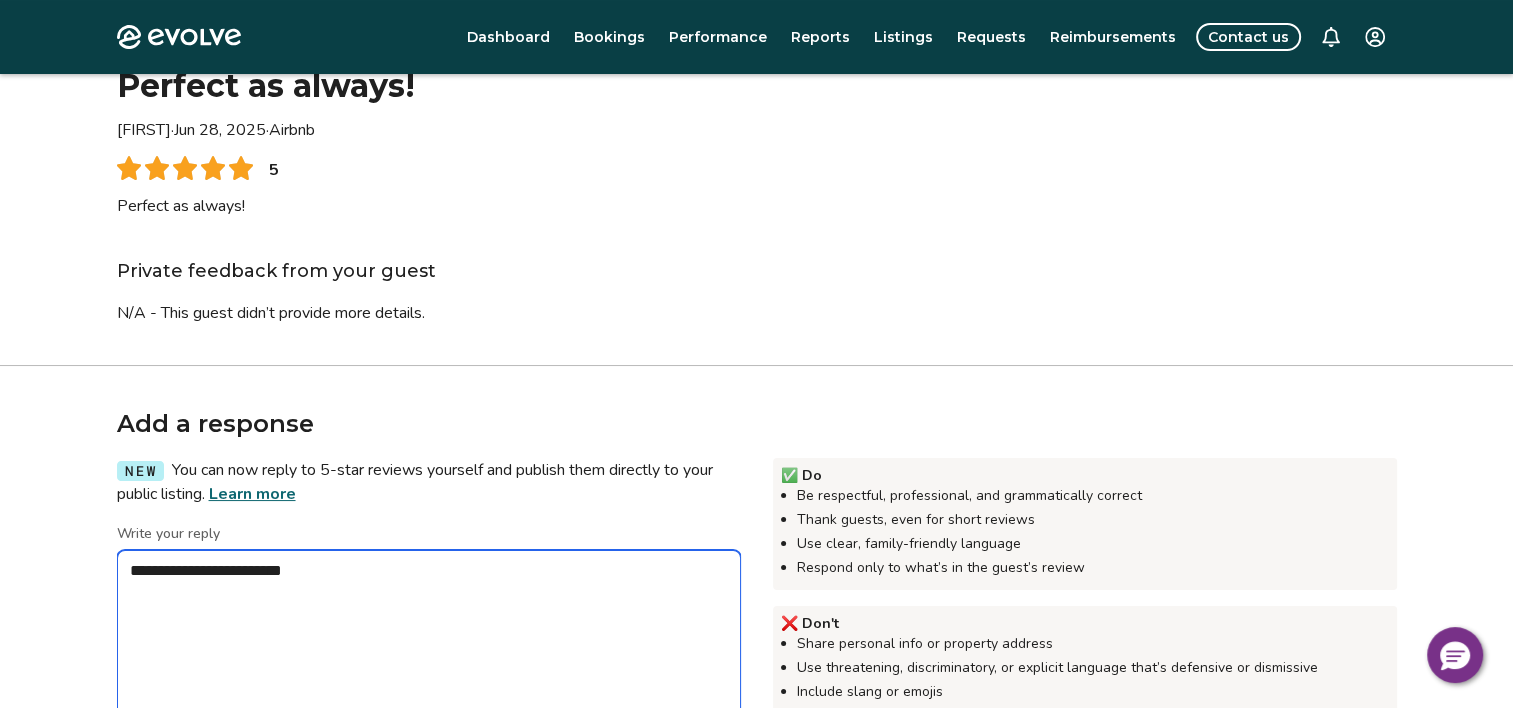 type on "*" 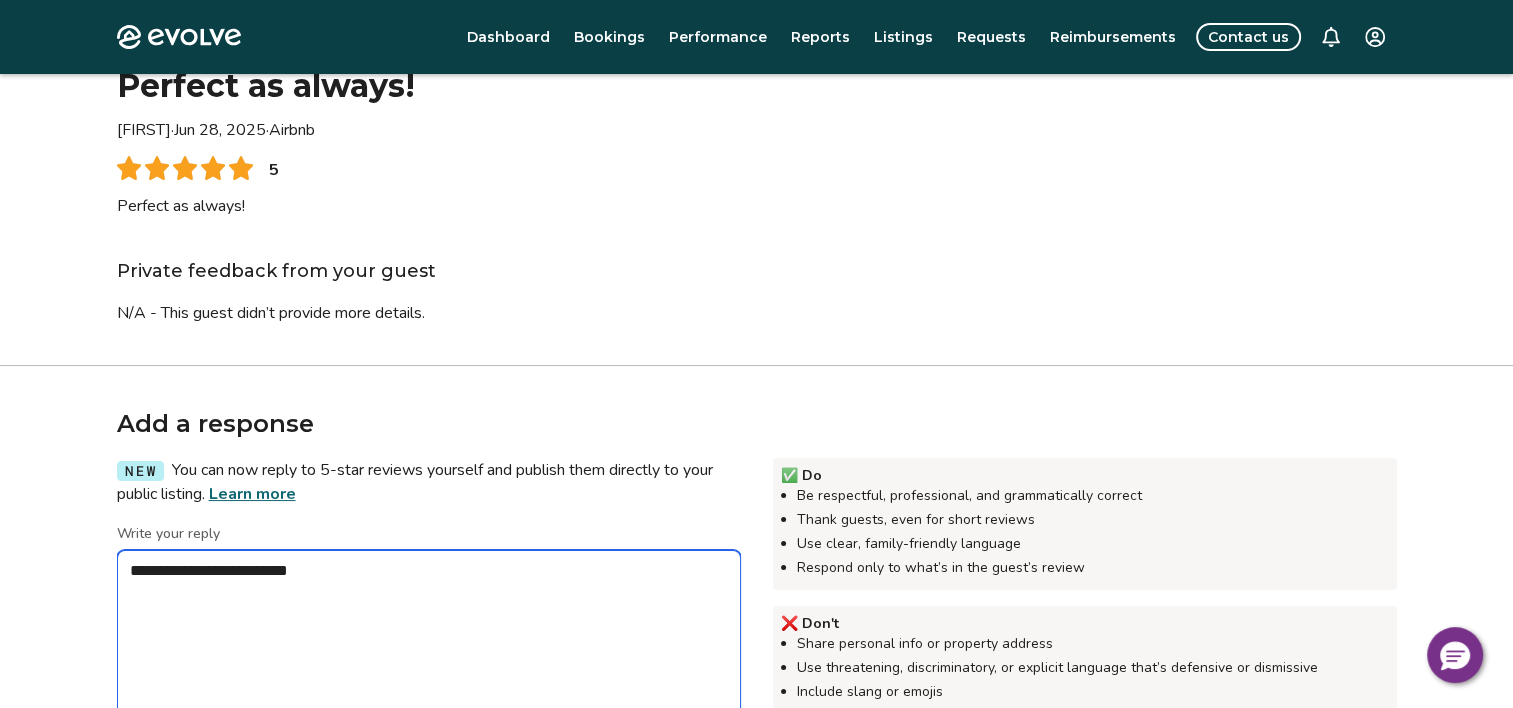 type on "*" 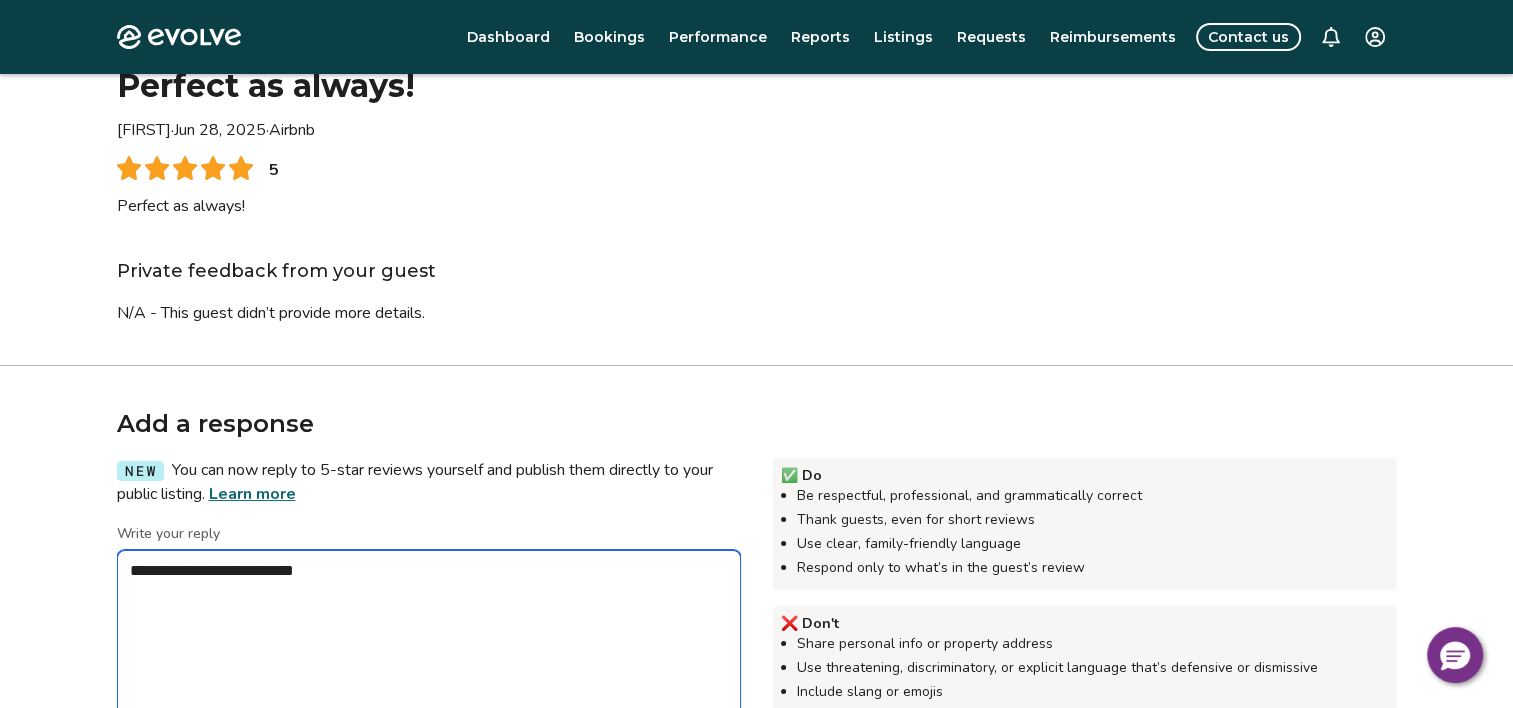 type on "*" 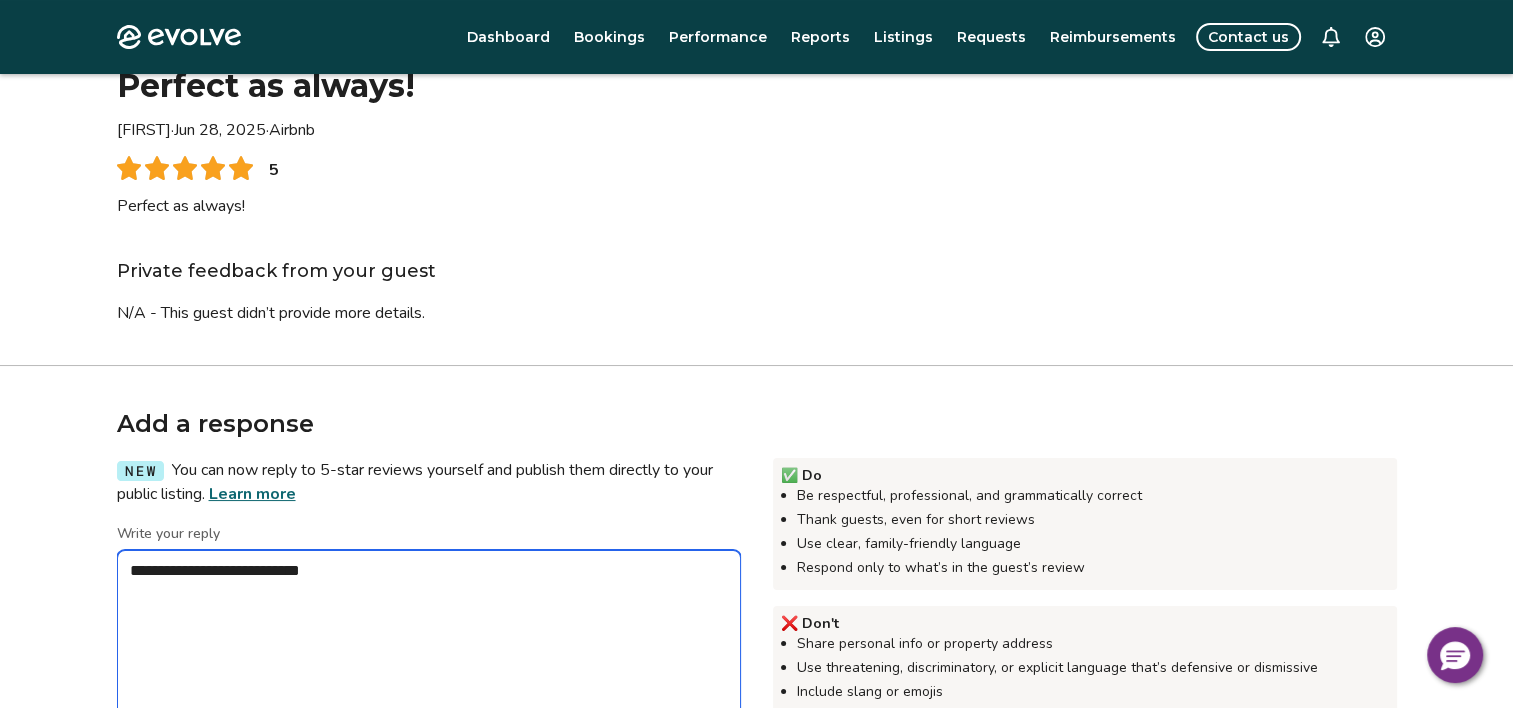 type on "*" 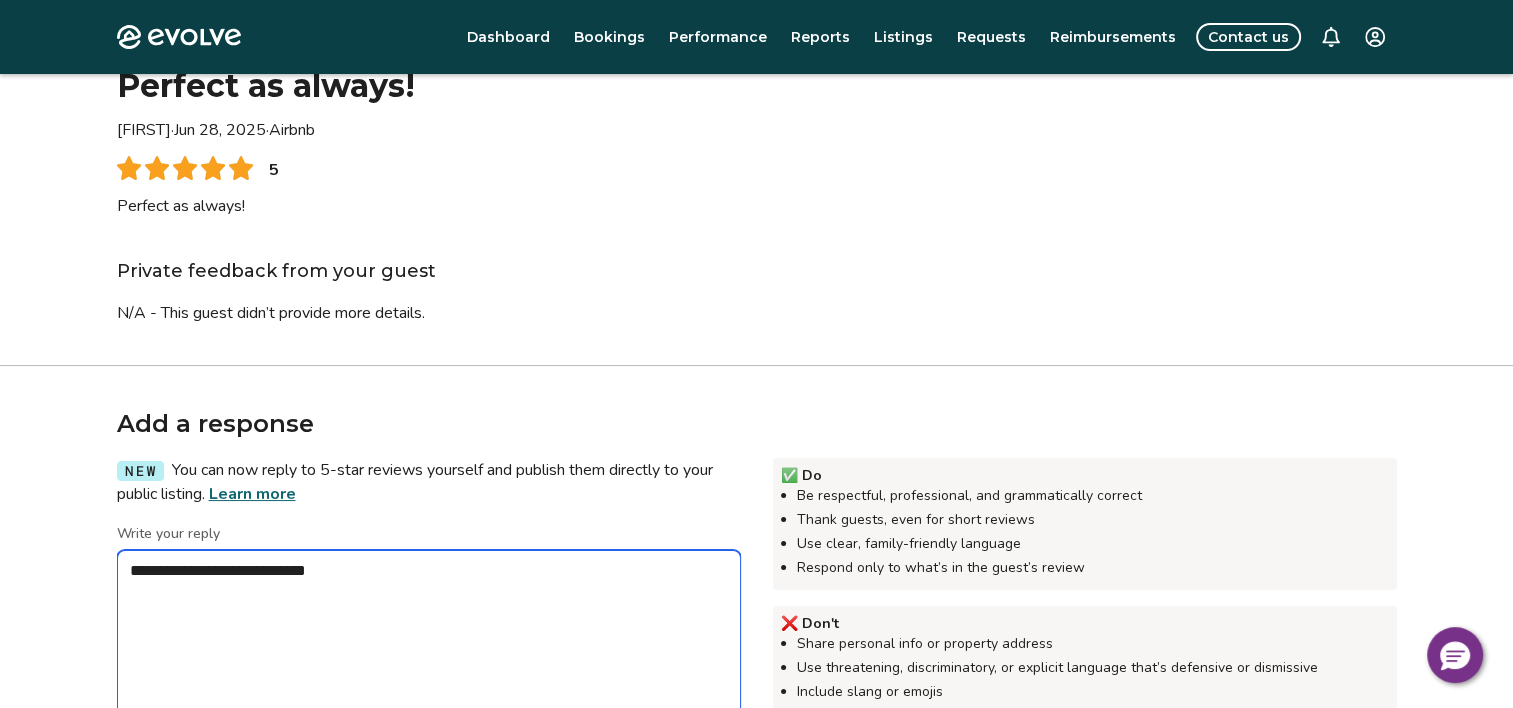 type on "*" 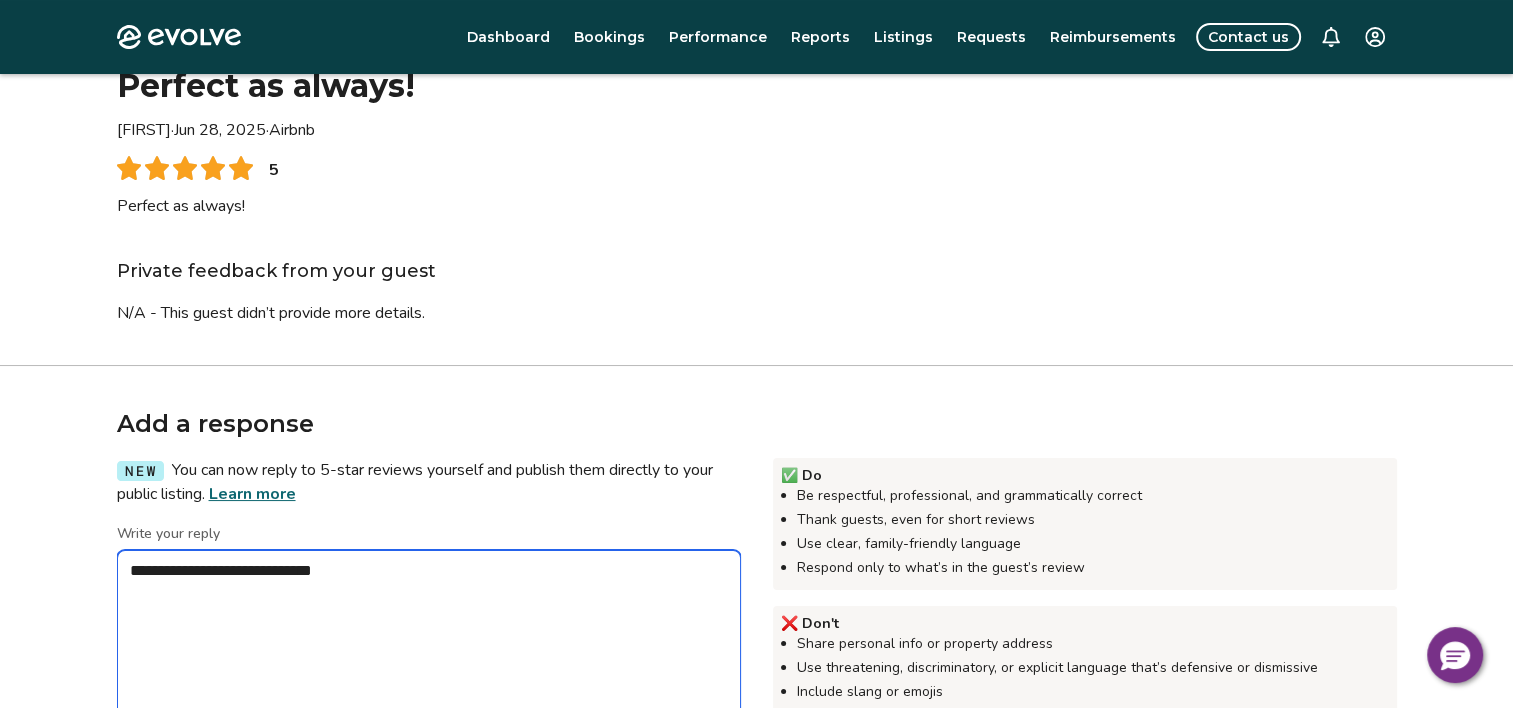 type on "*" 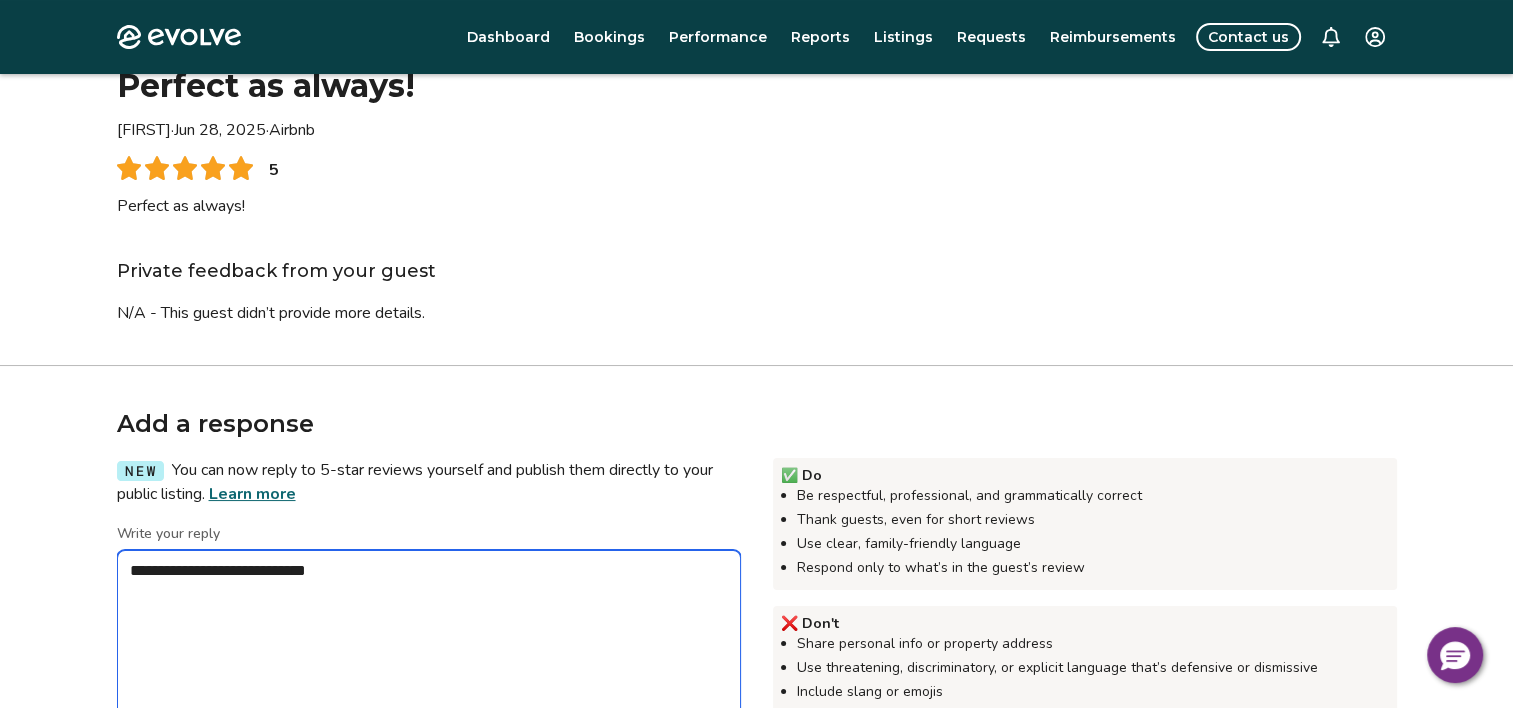 type on "*" 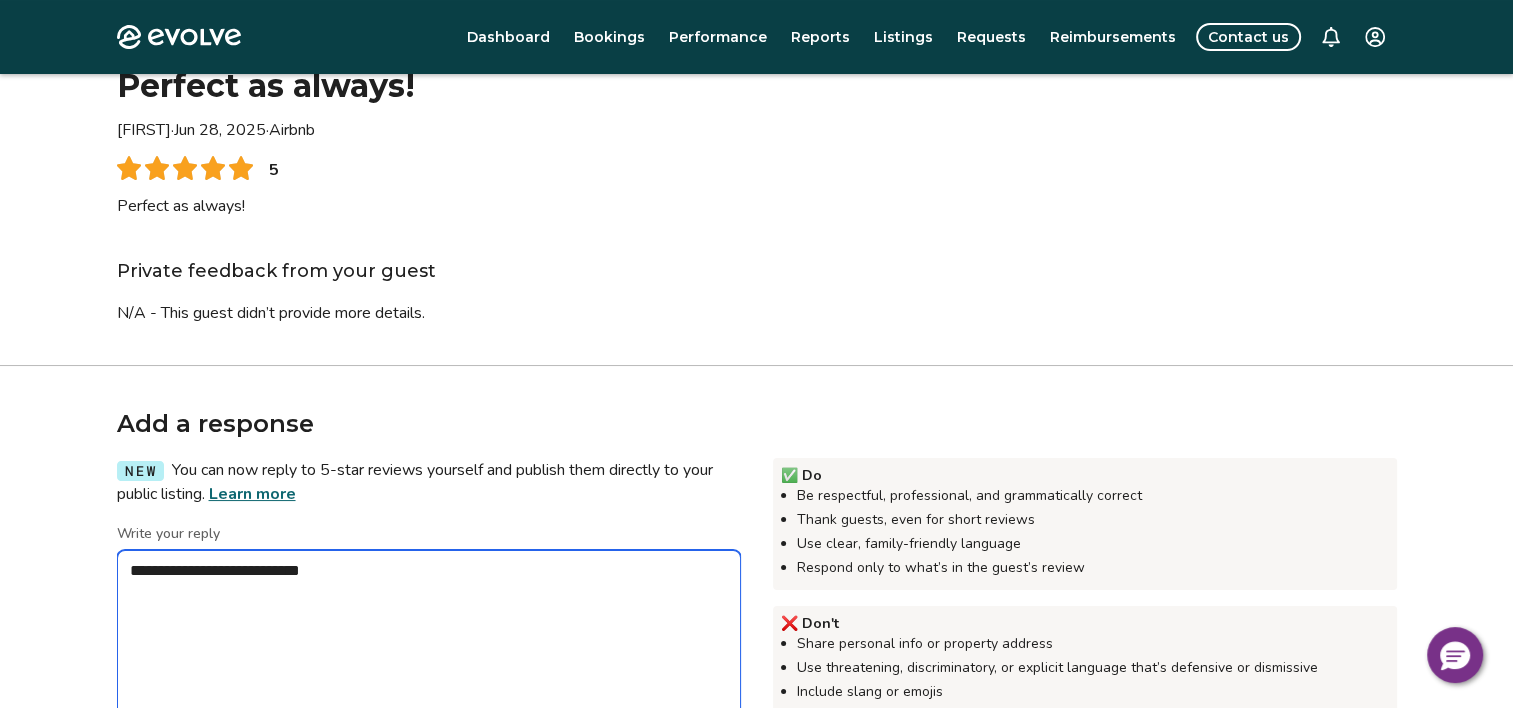 type on "*" 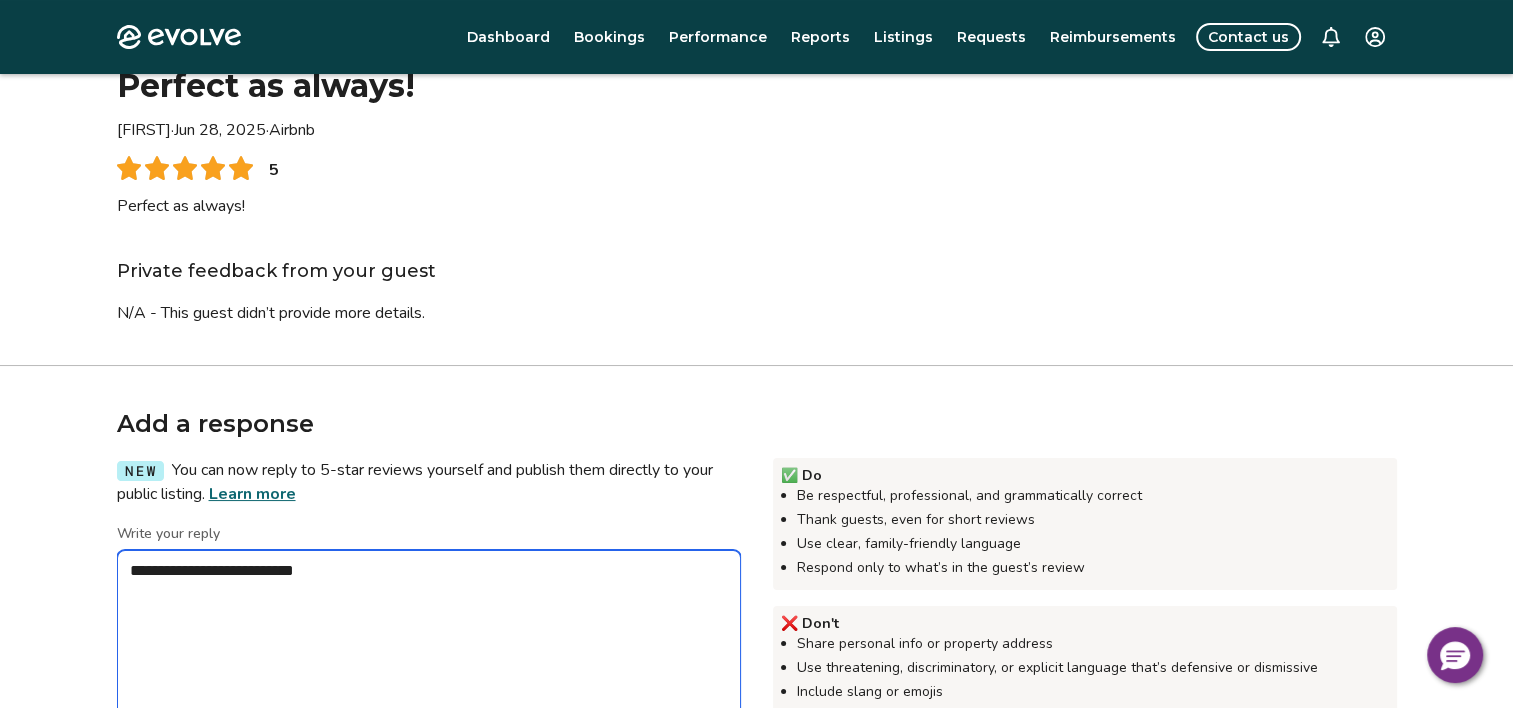 type on "*" 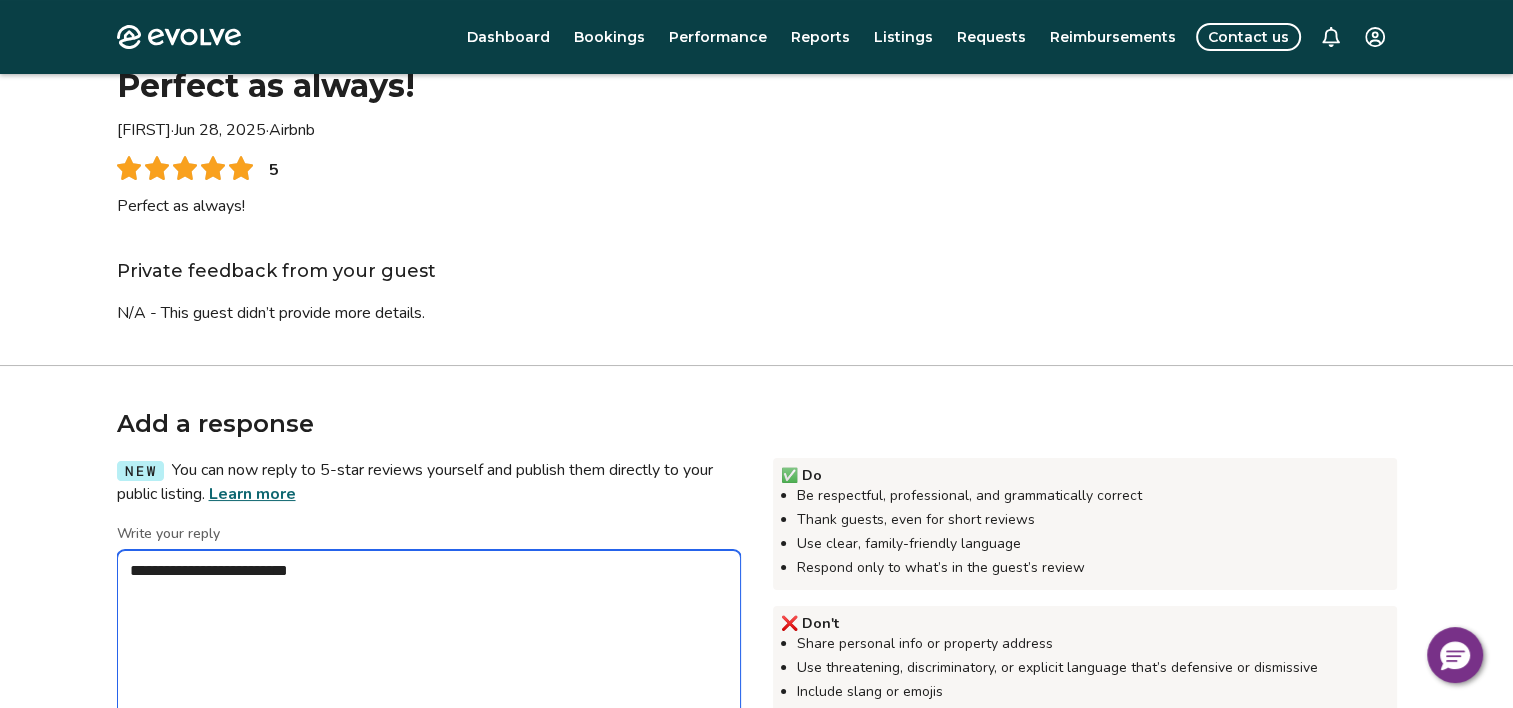 type on "*" 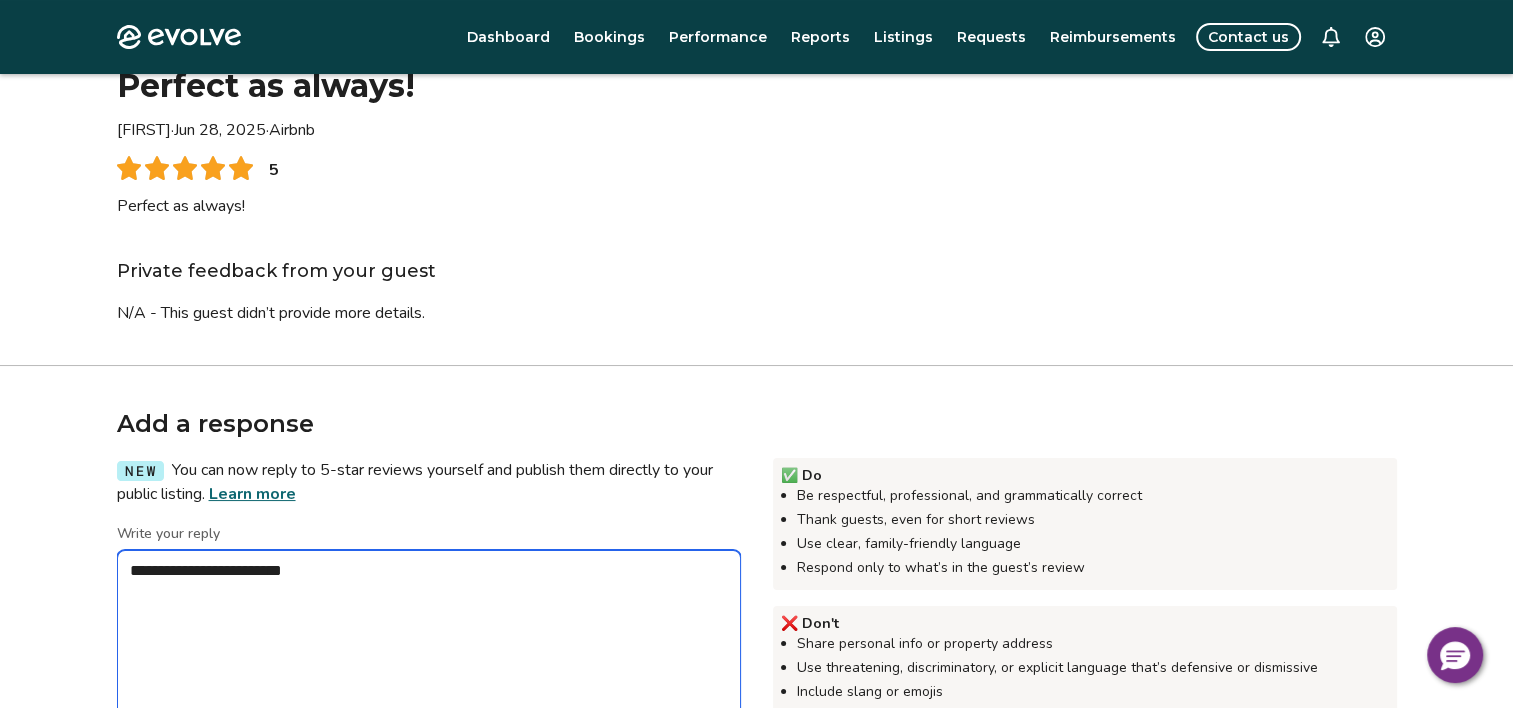type on "*" 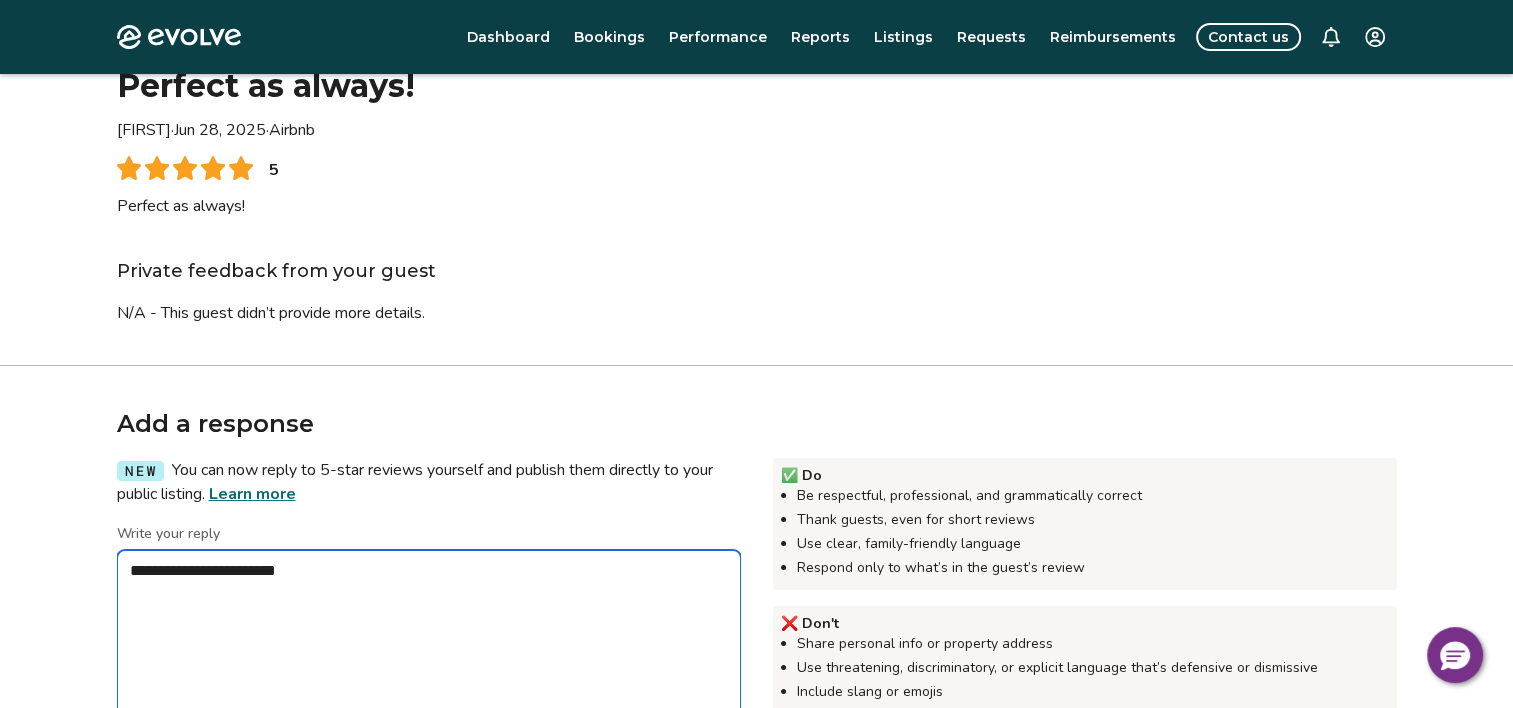 type on "*" 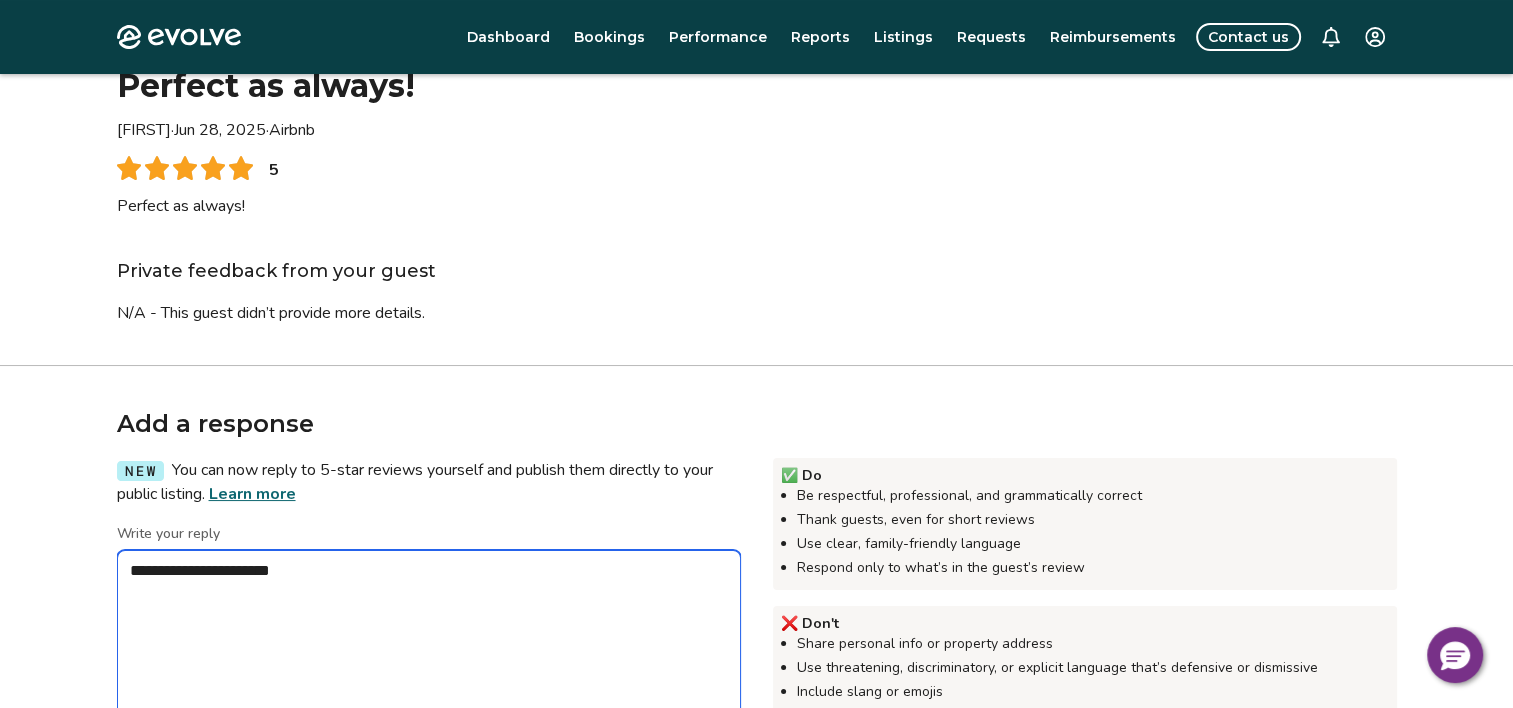 type on "*" 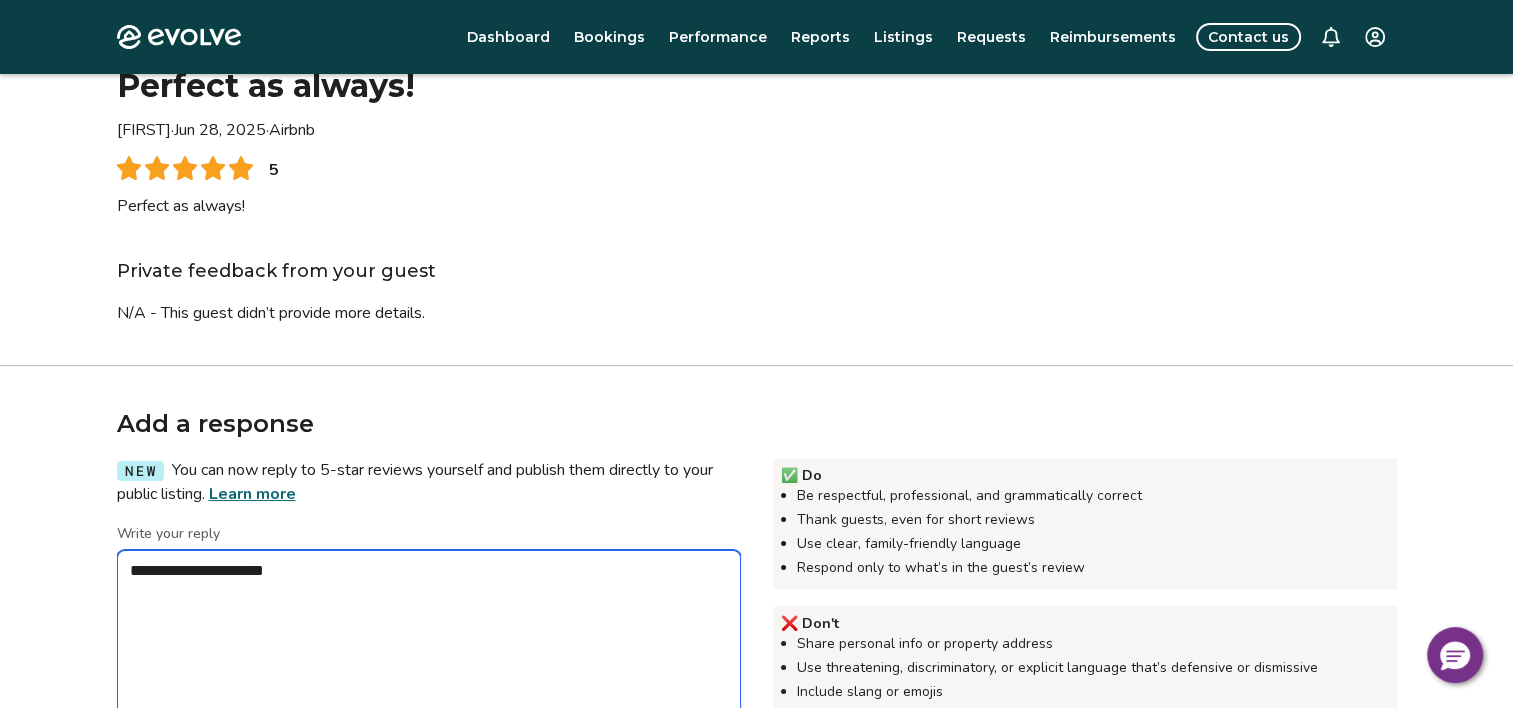 type on "*" 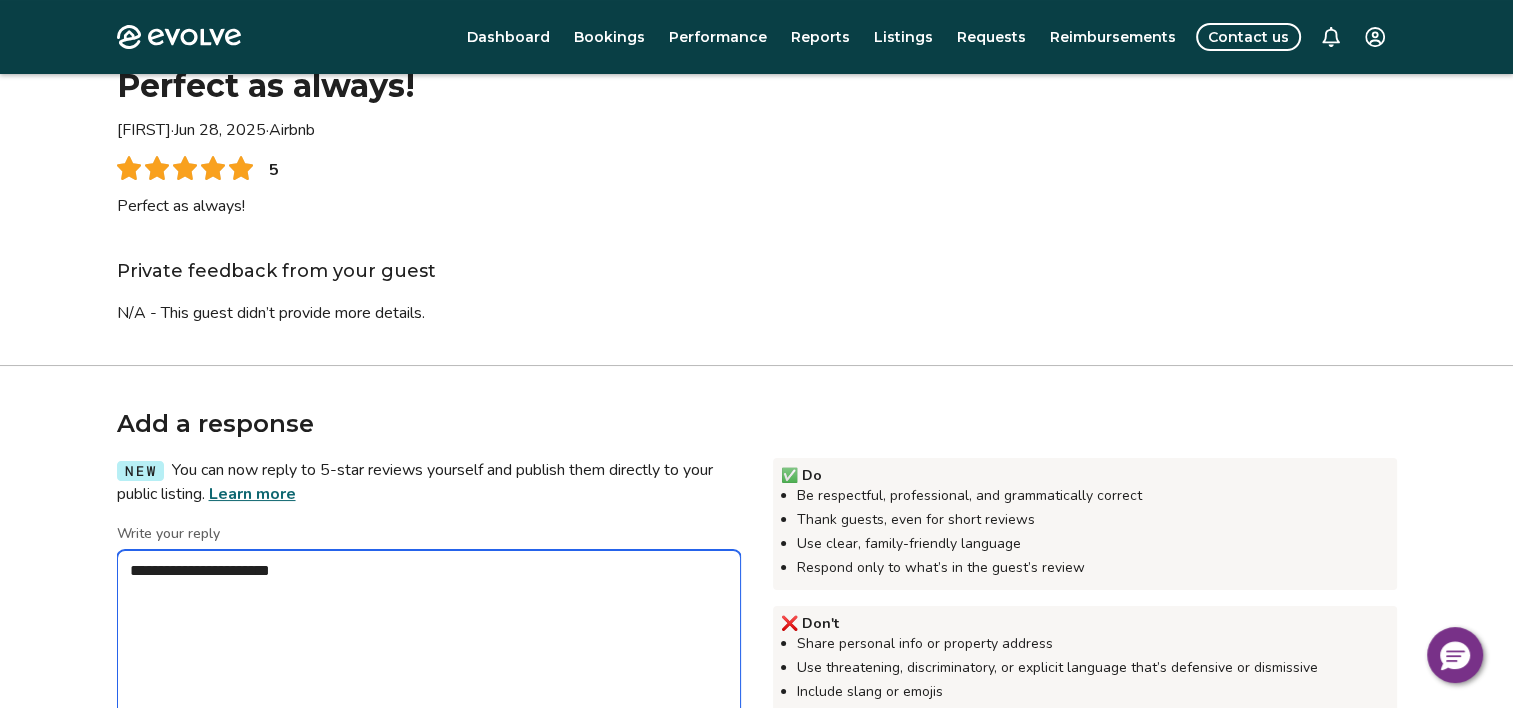 type on "*" 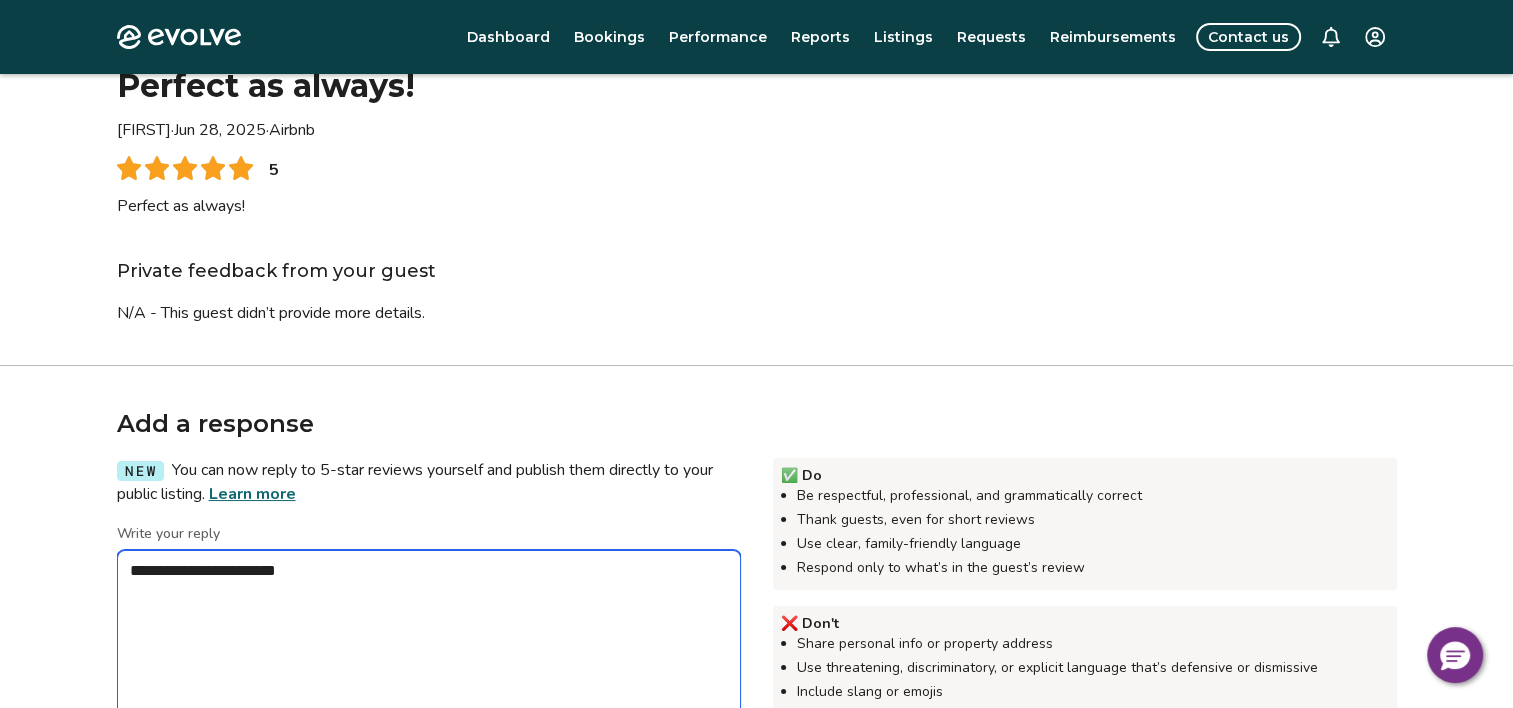 type on "*" 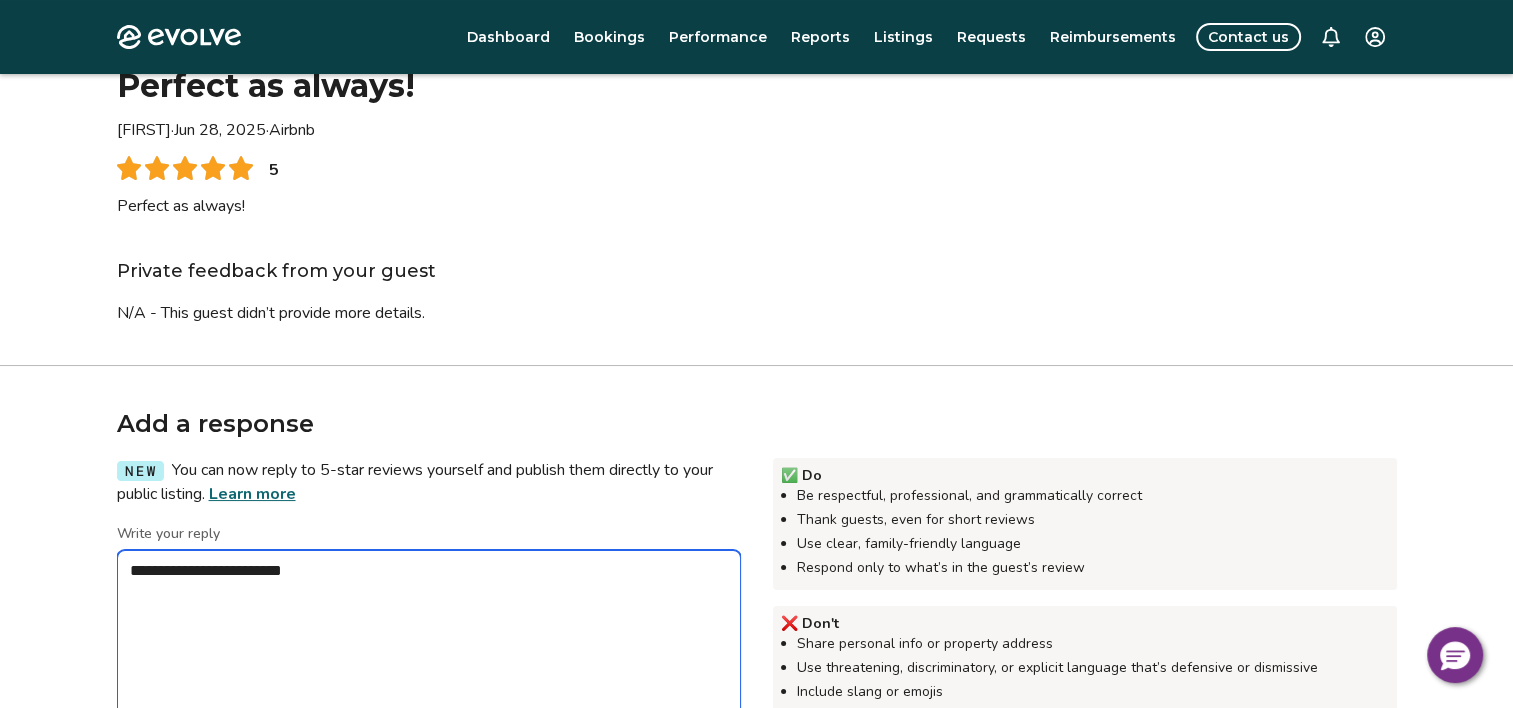 type on "*" 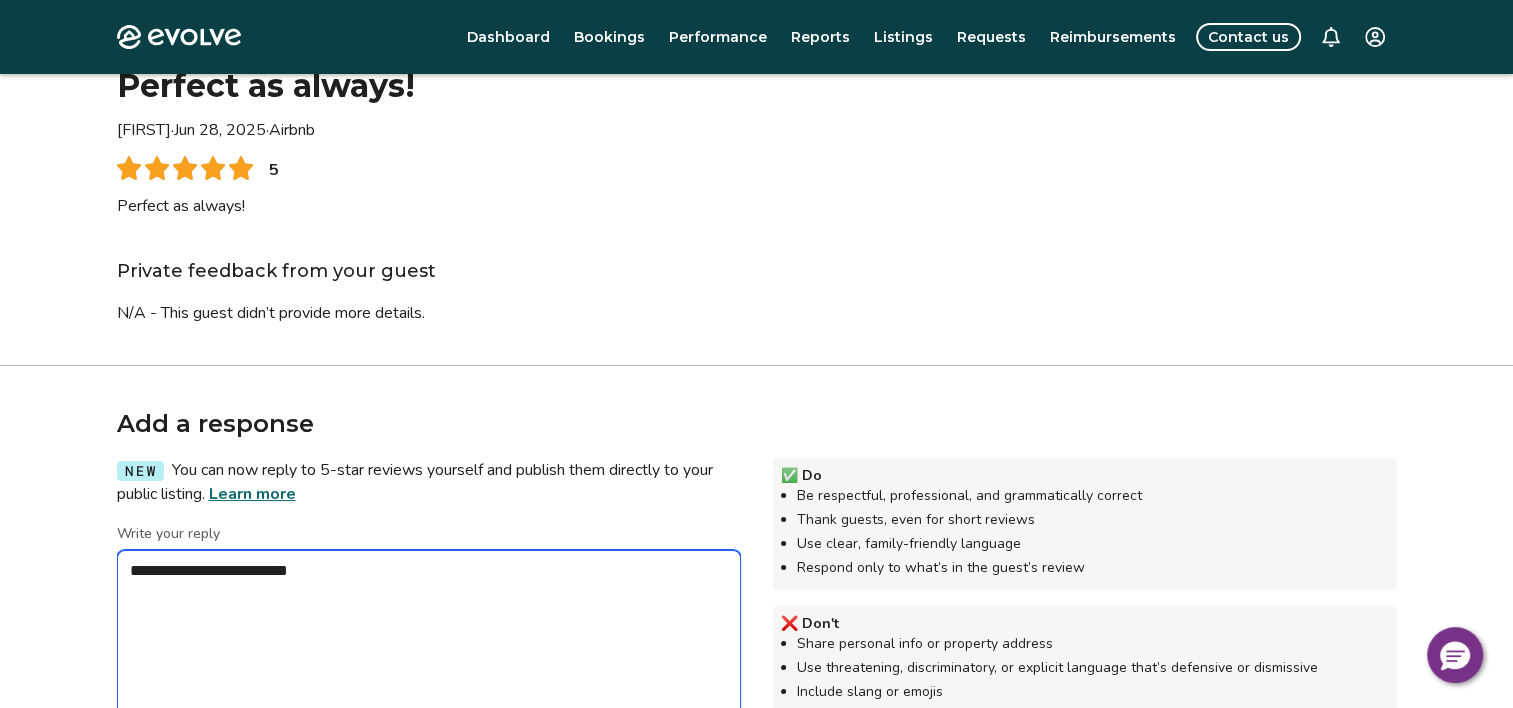 type on "*" 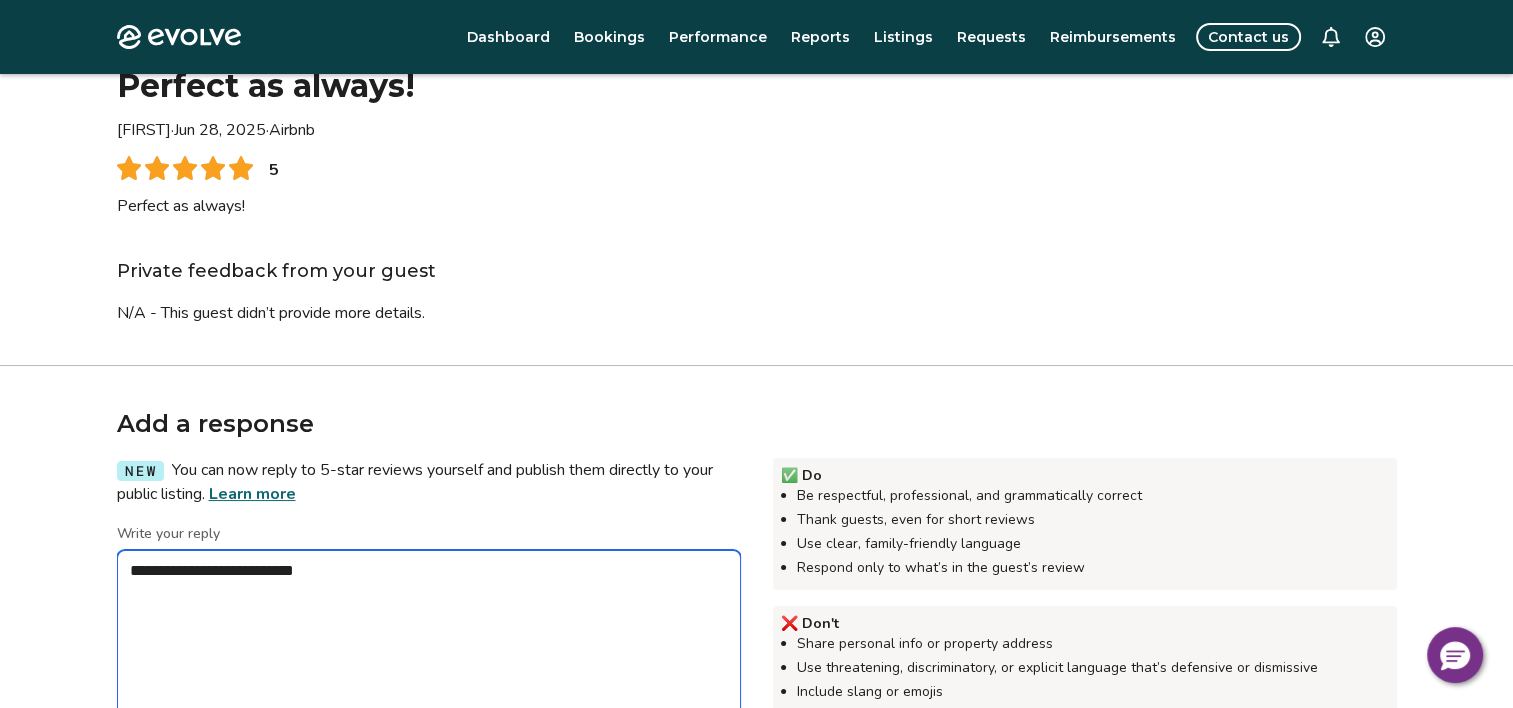 type on "*" 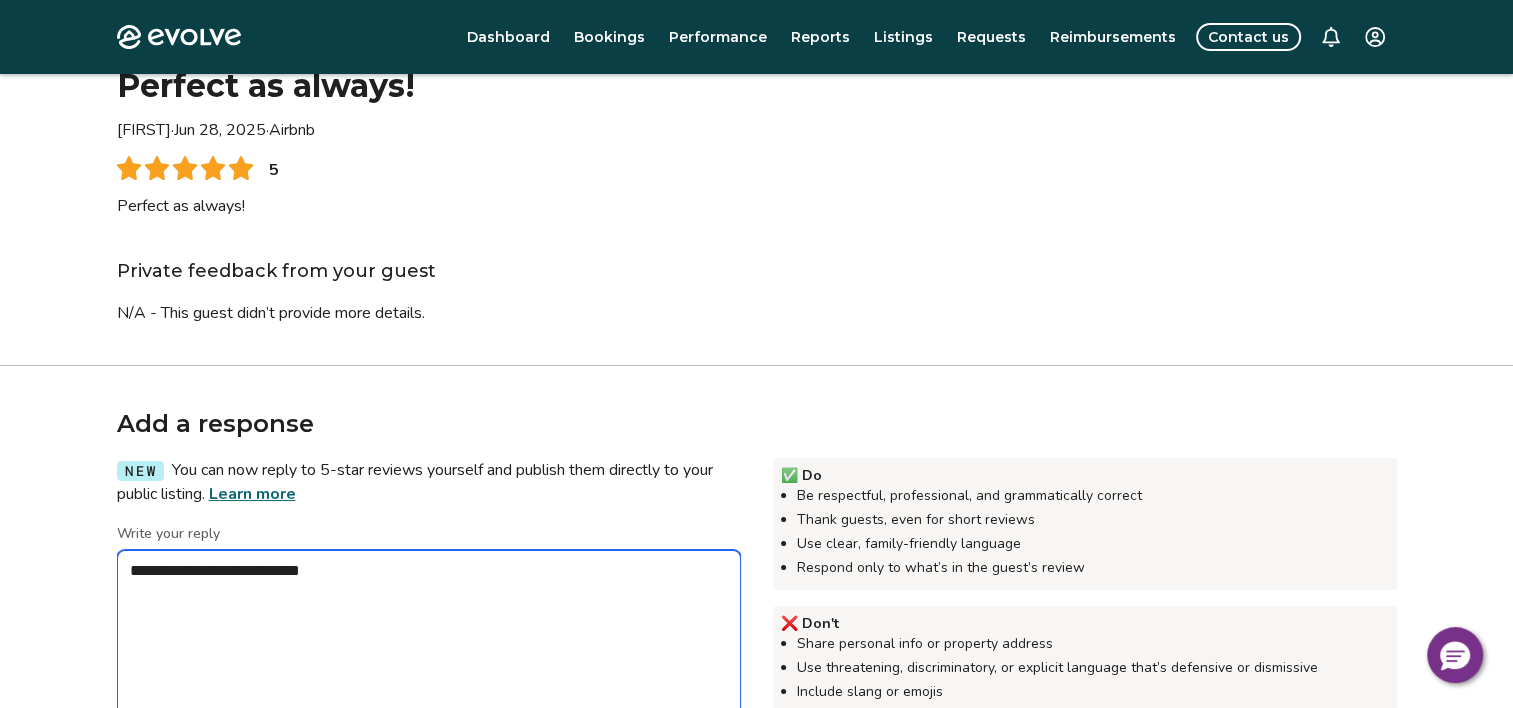 type on "*" 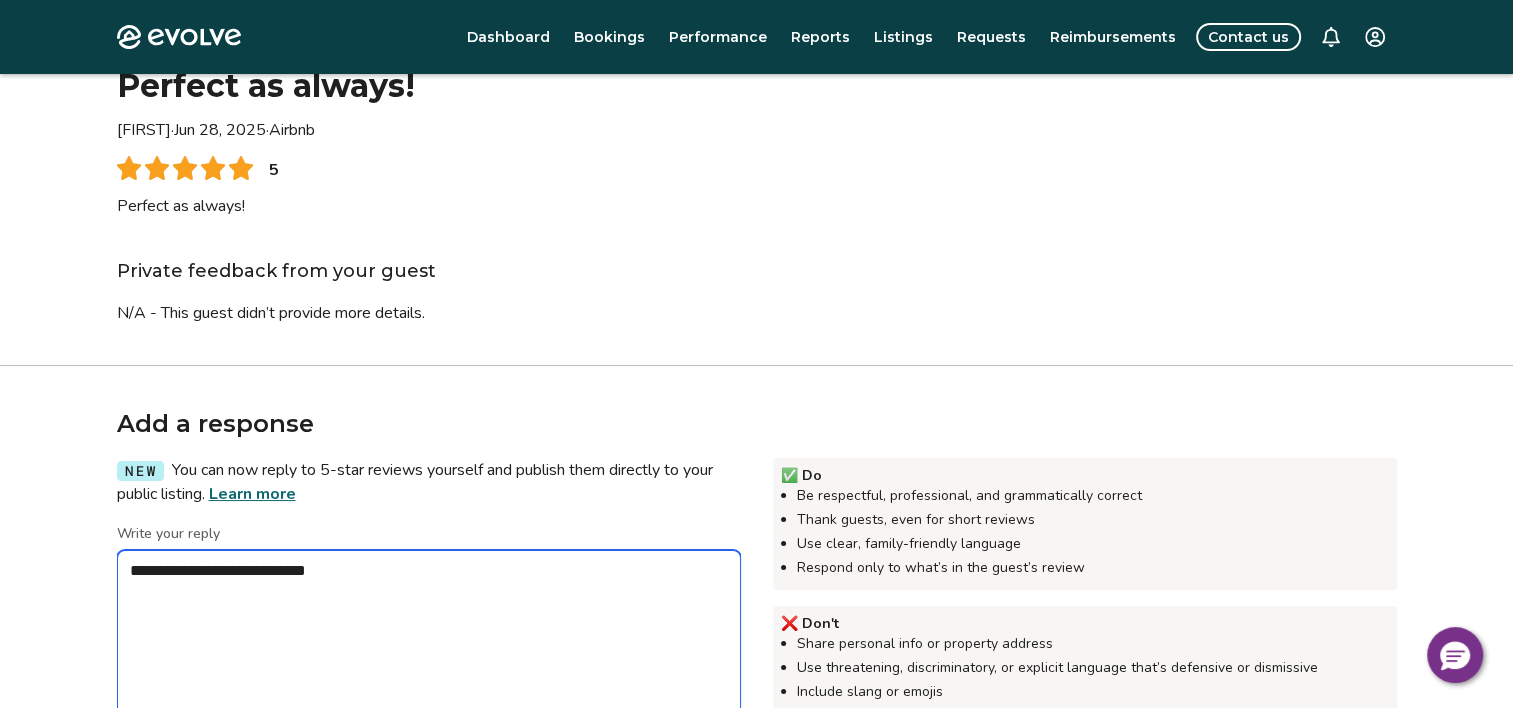 type on "*" 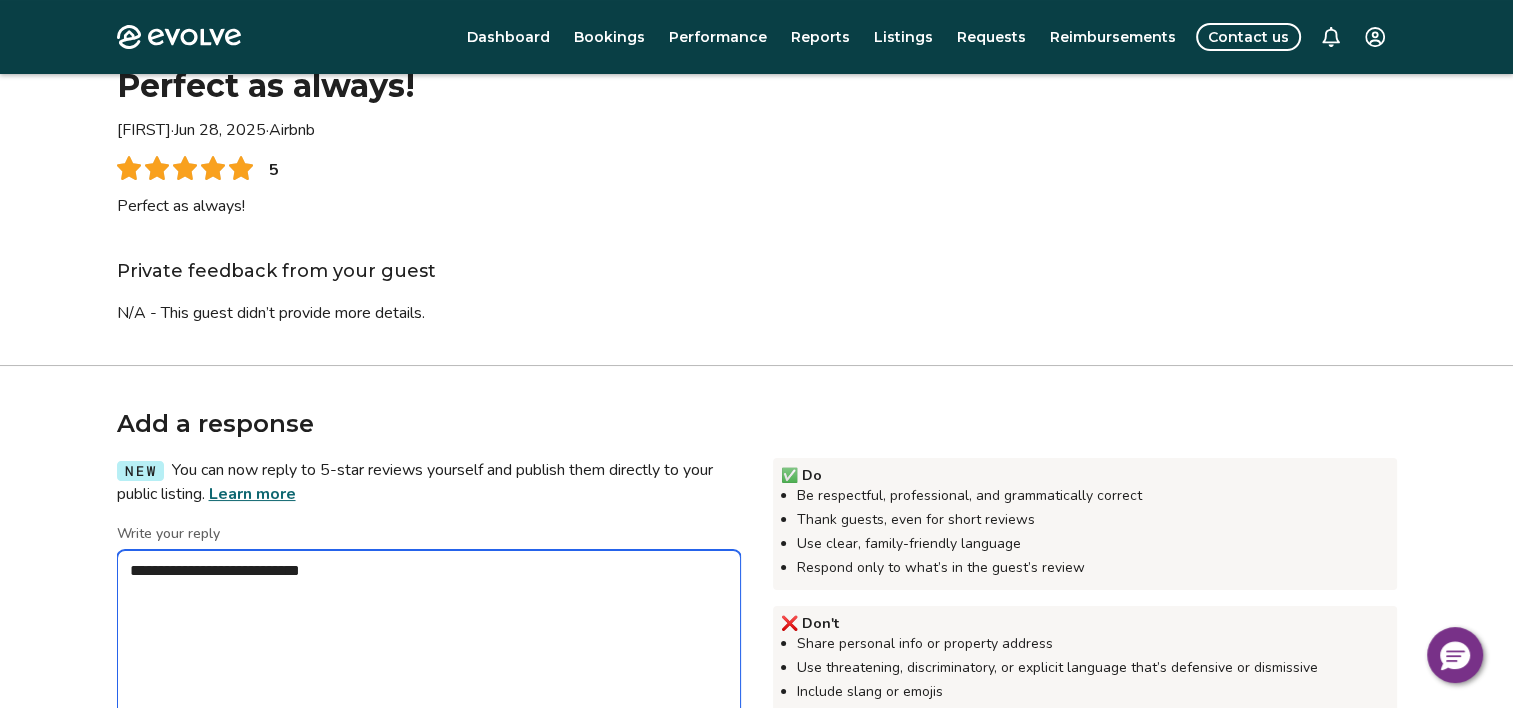 type on "*" 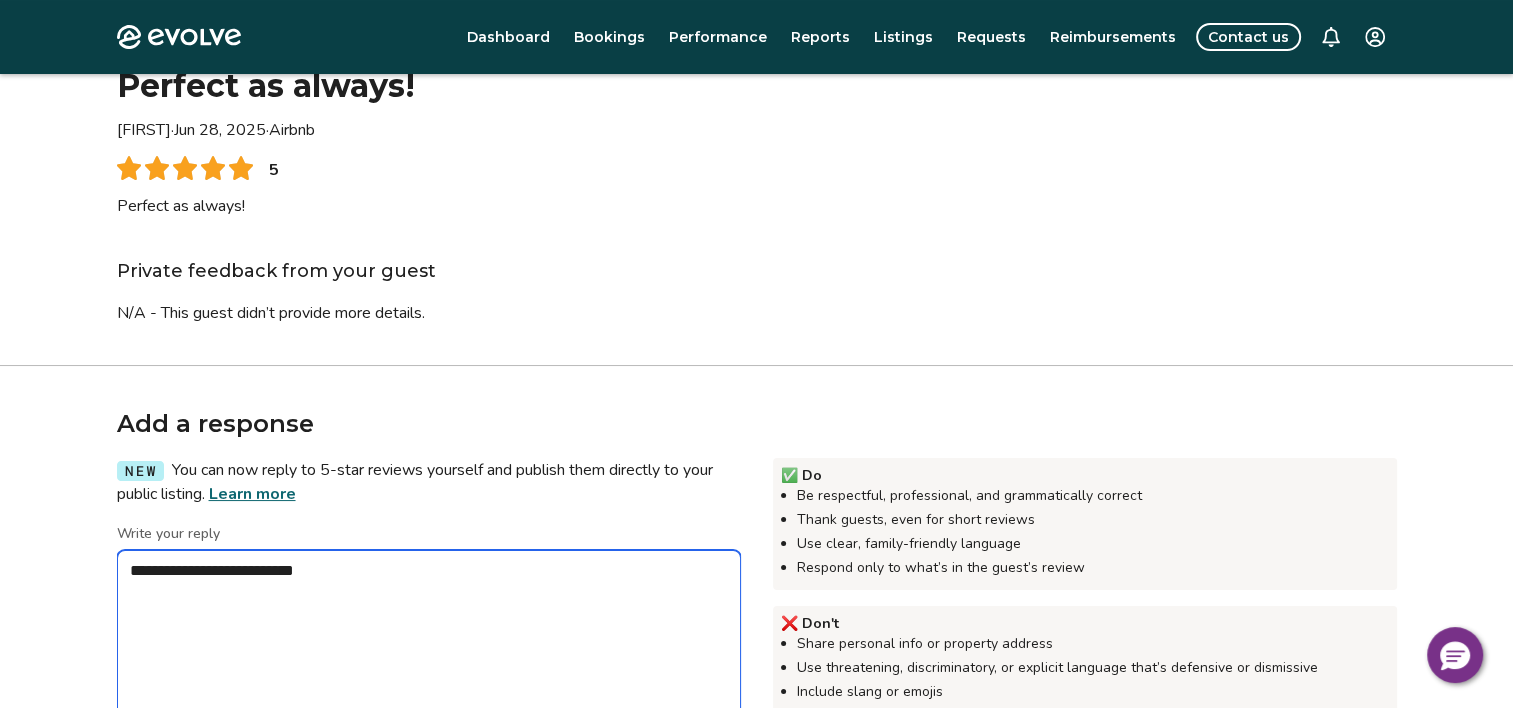 type on "*" 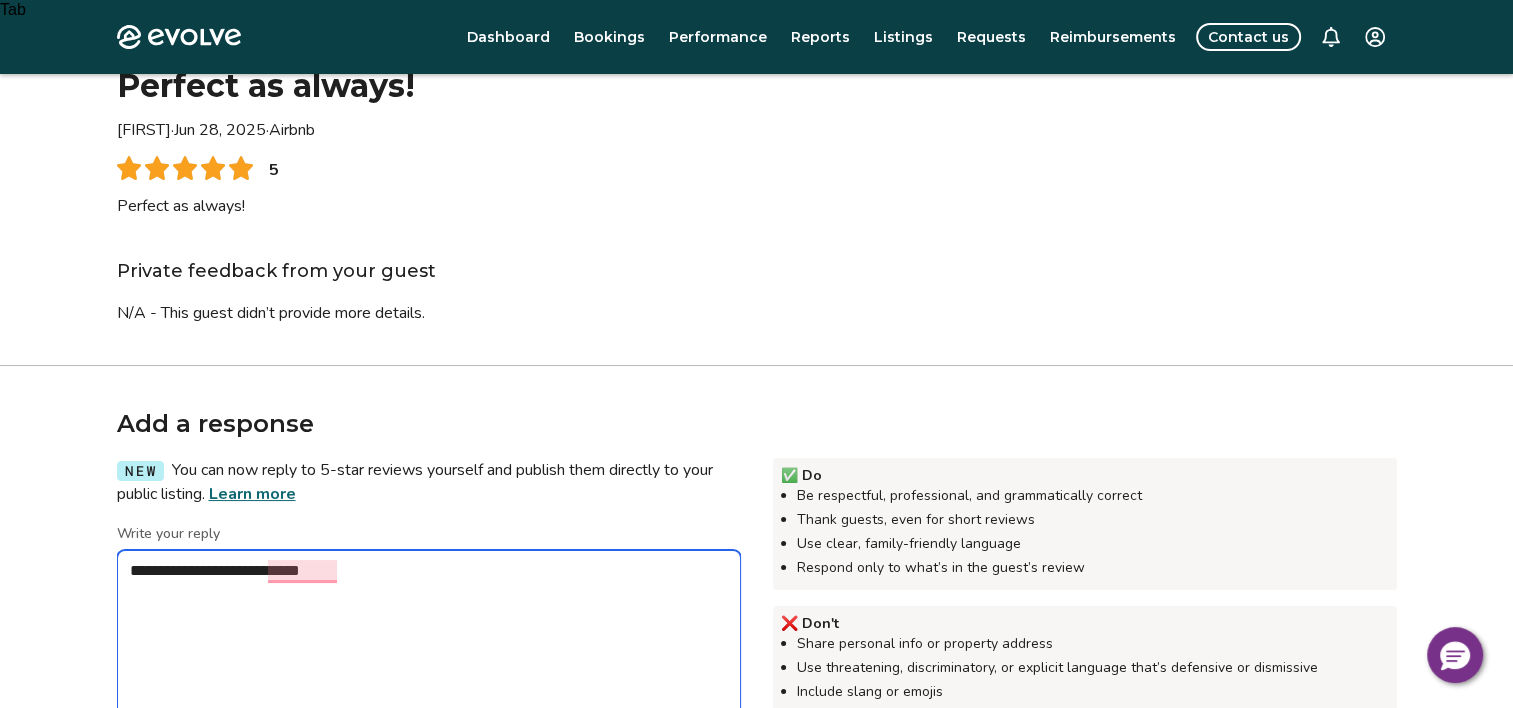 type on "*" 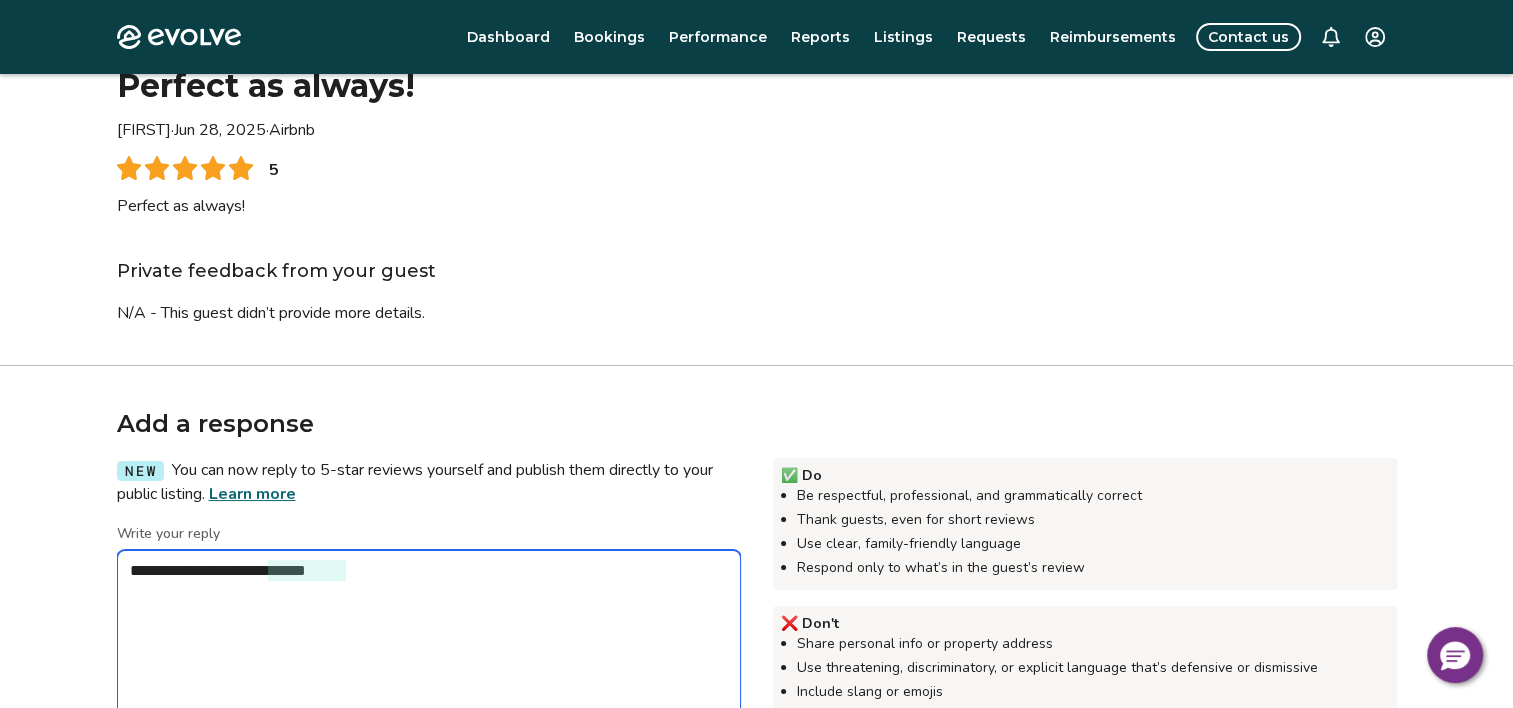 type on "*" 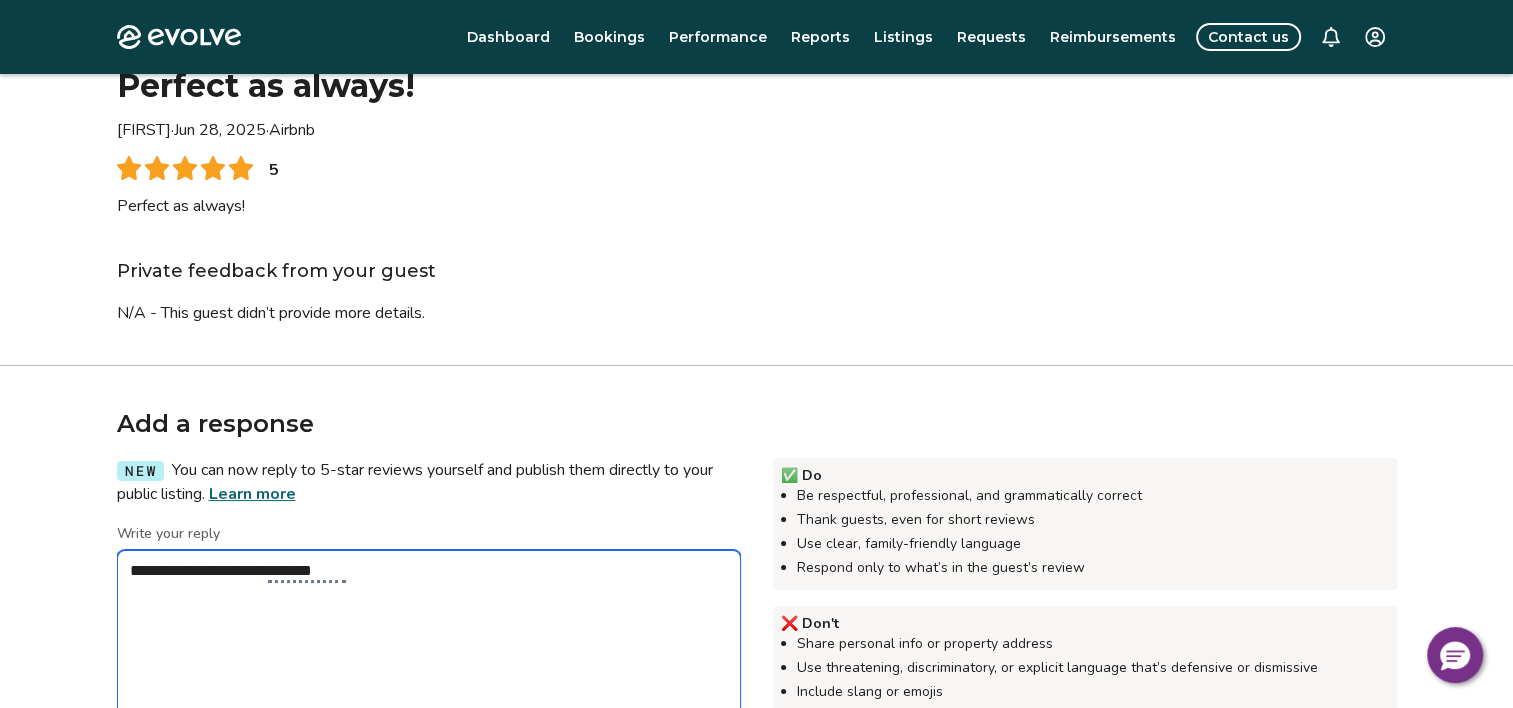 type on "*" 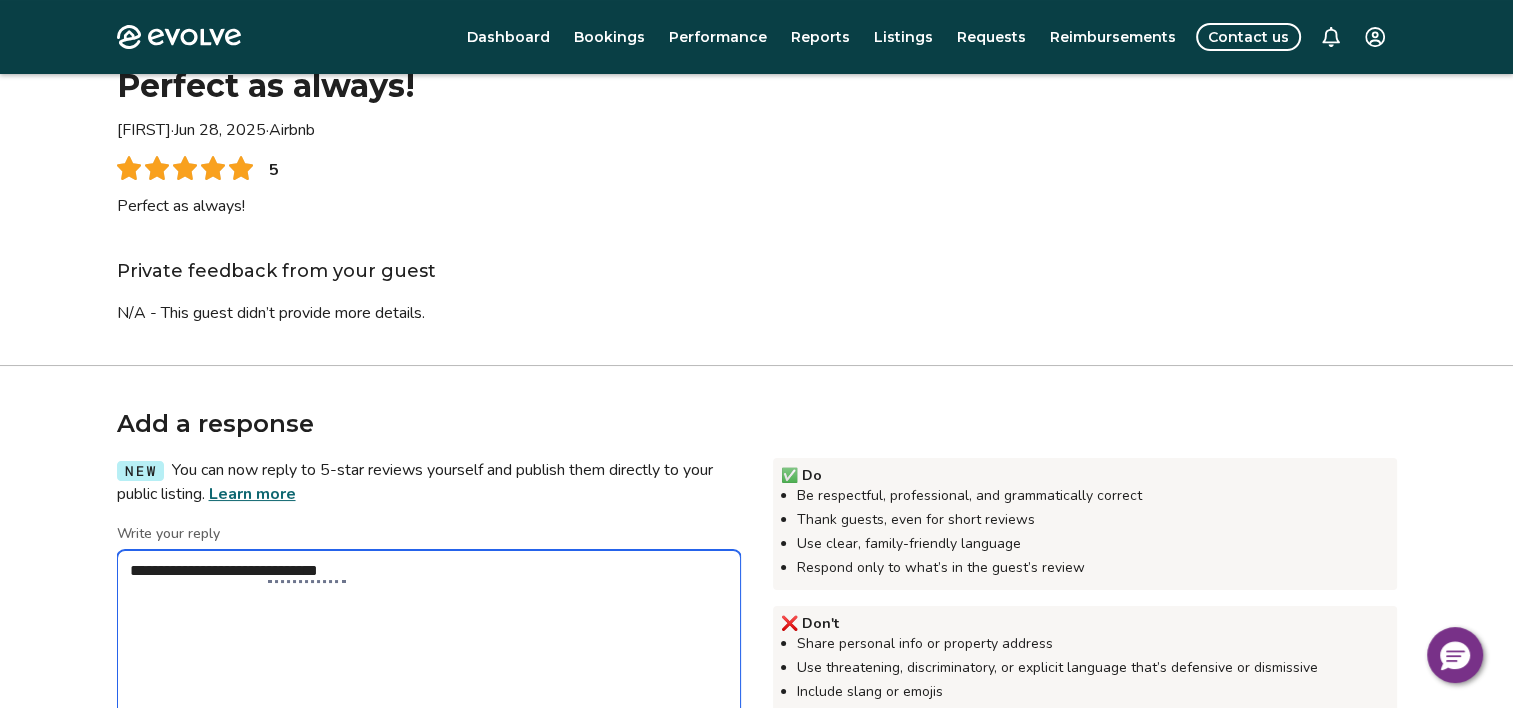 type on "*" 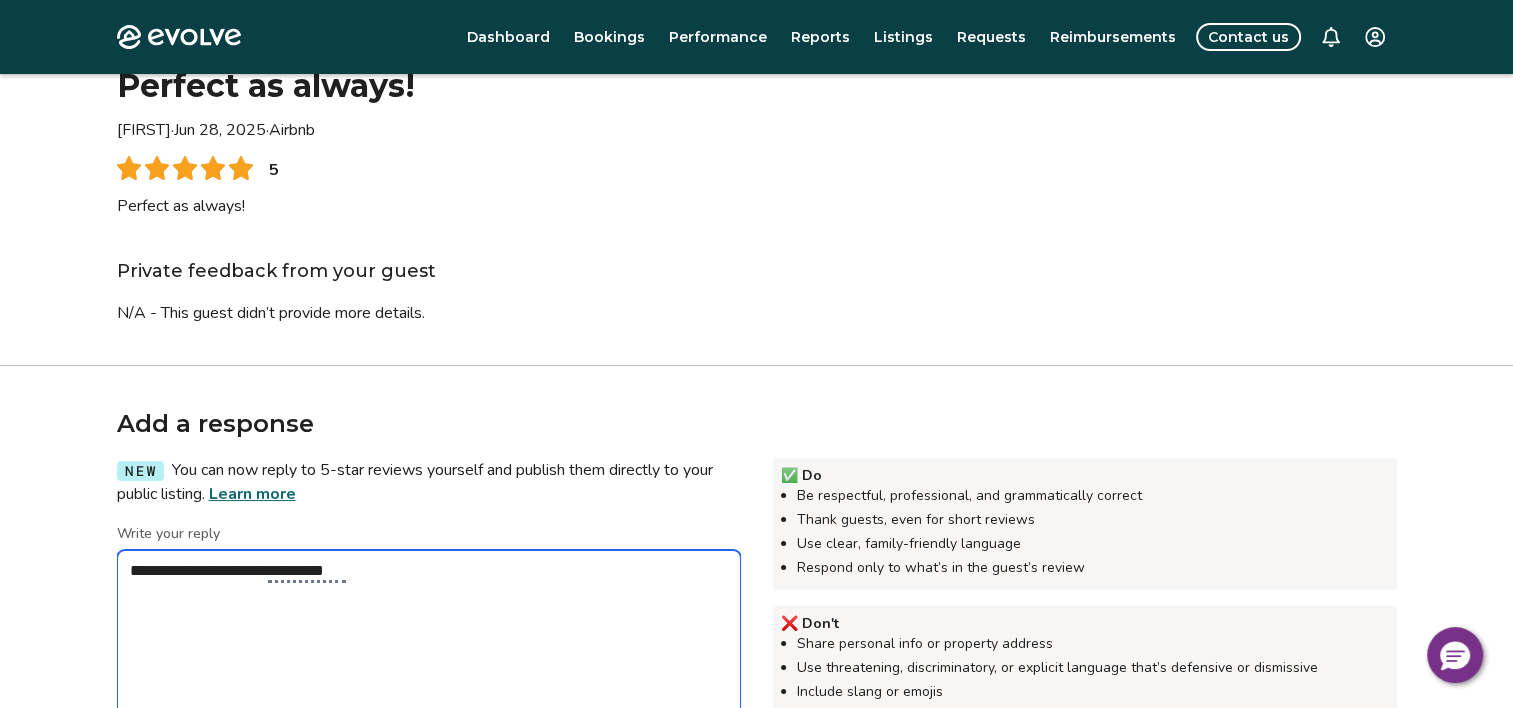 type on "*" 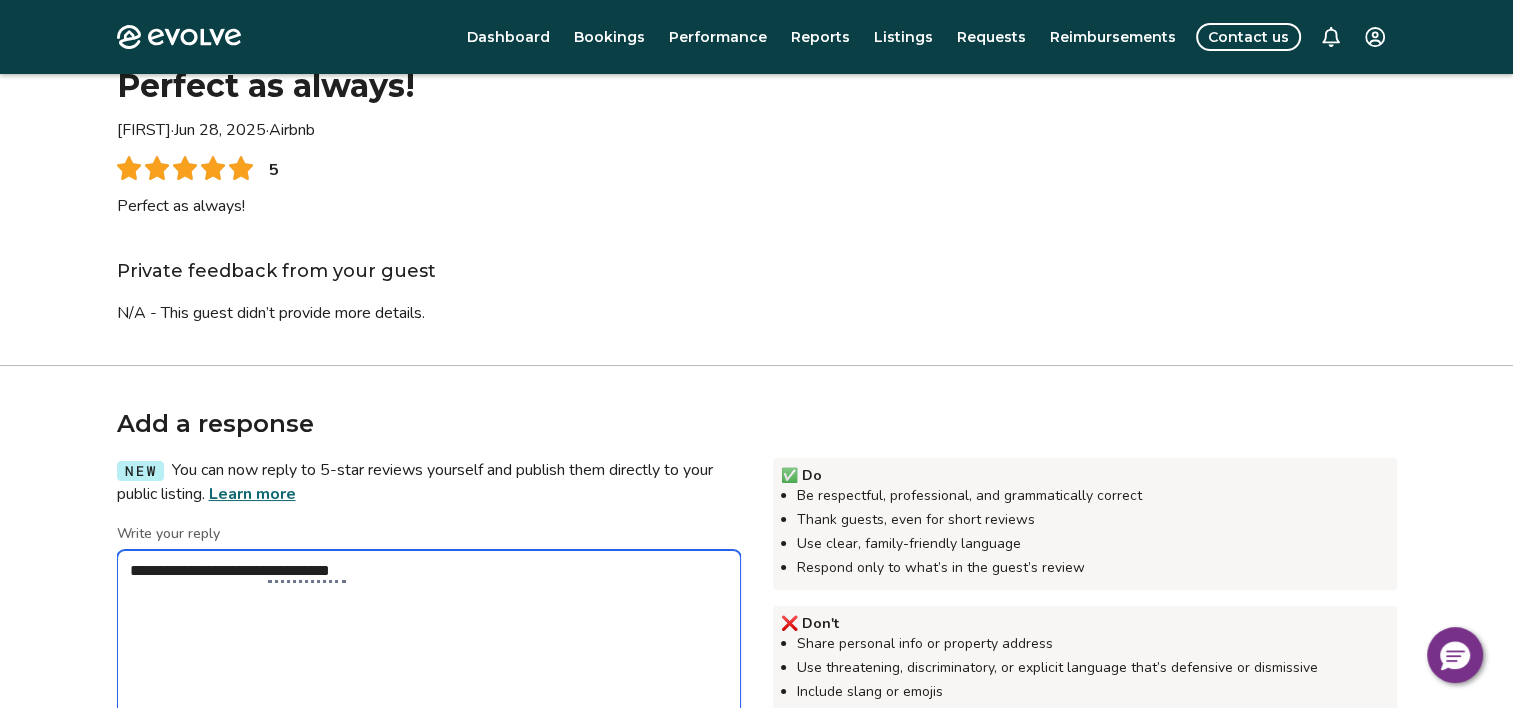 type on "*" 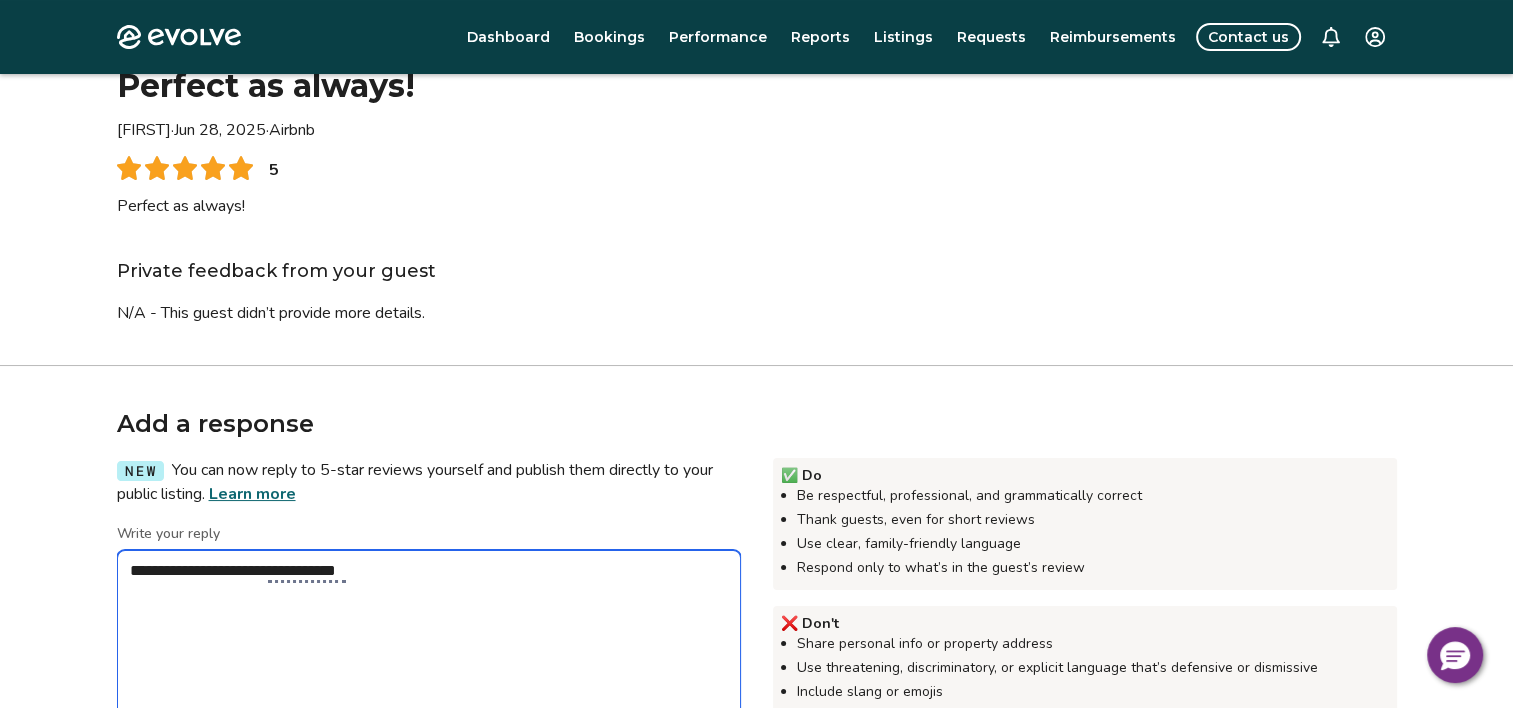 type on "*" 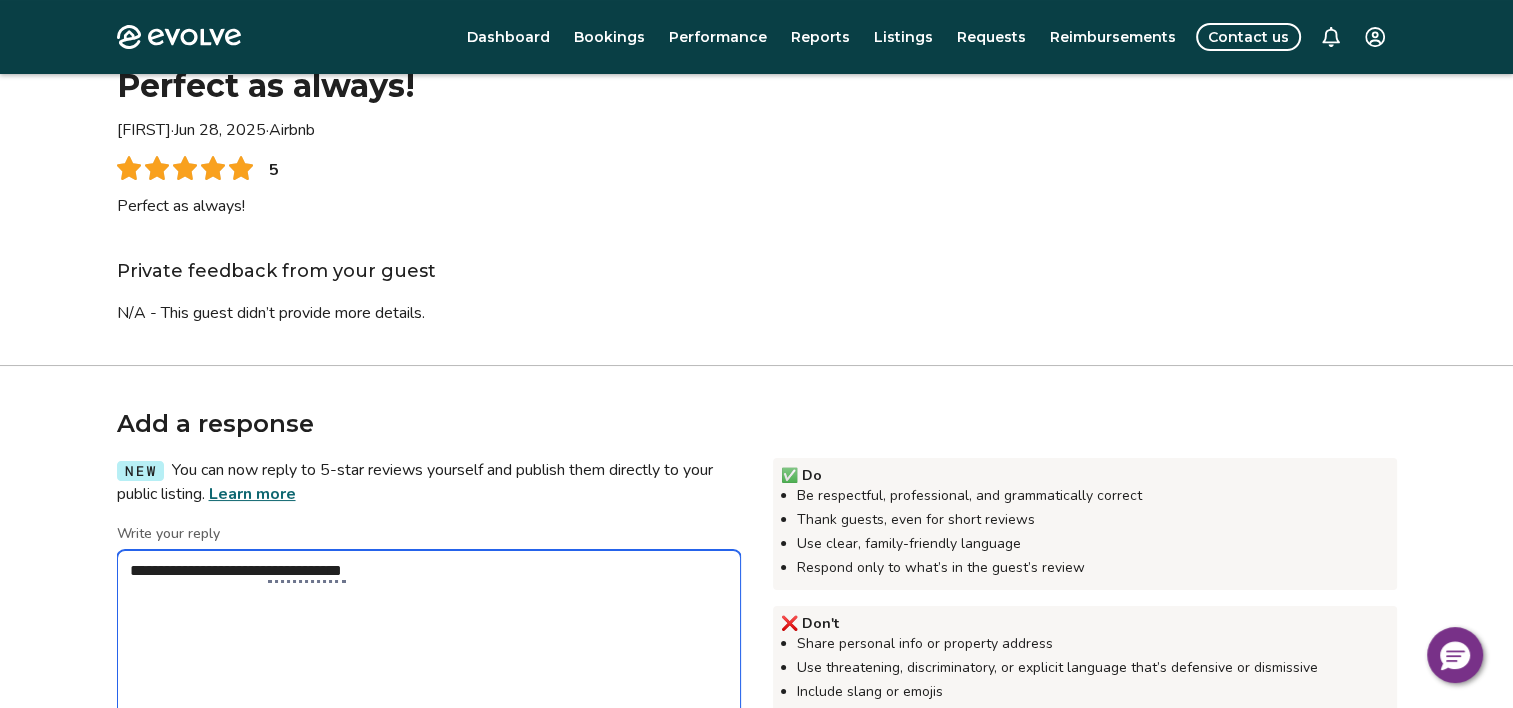 type on "*" 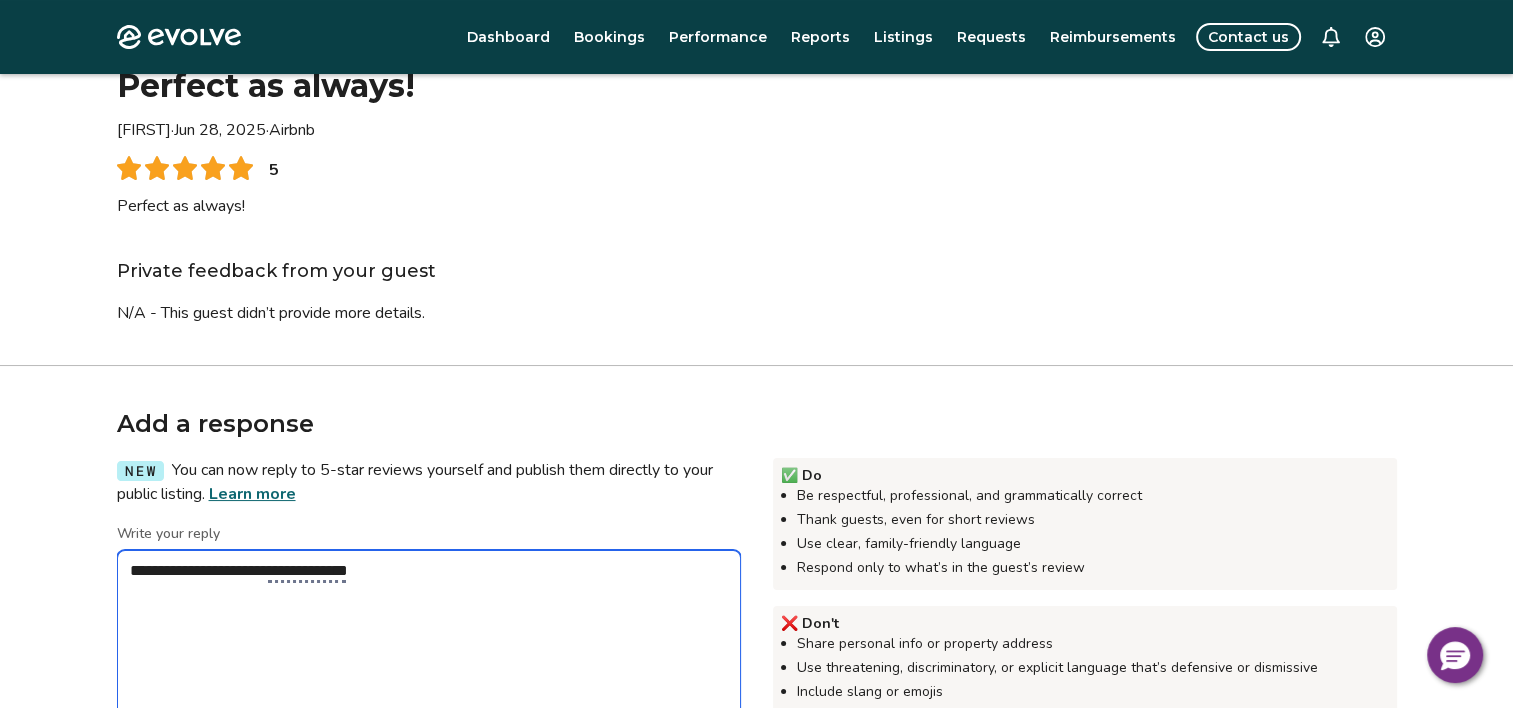 type on "*" 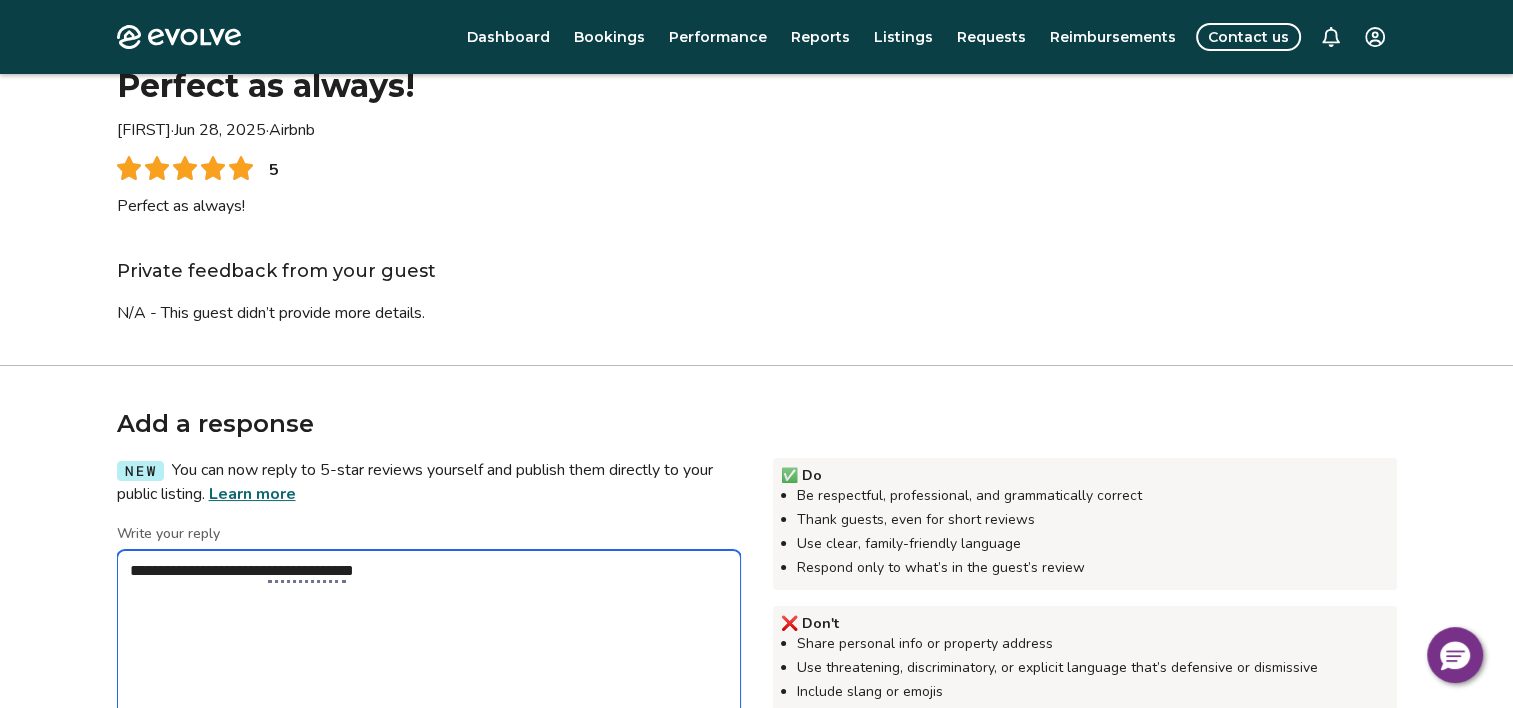 type on "*" 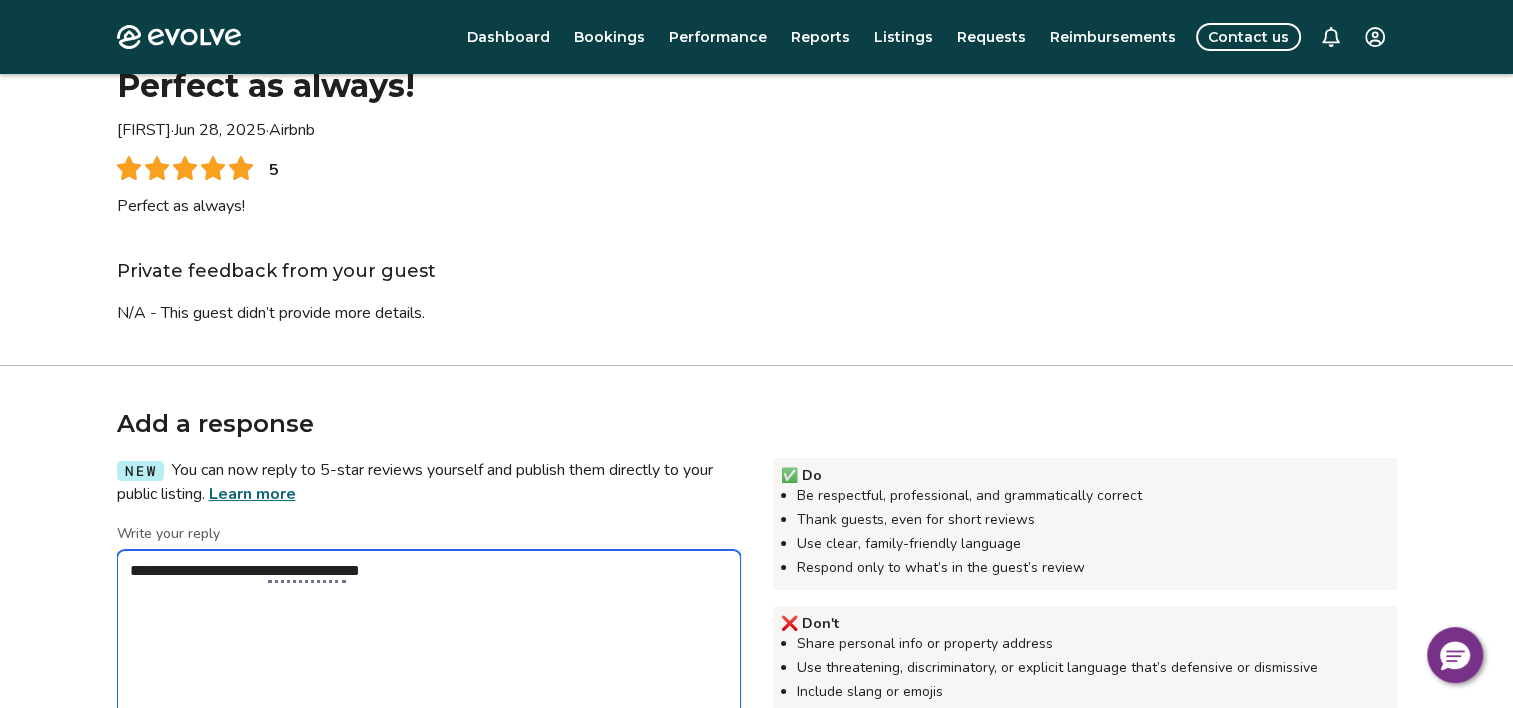 type on "*" 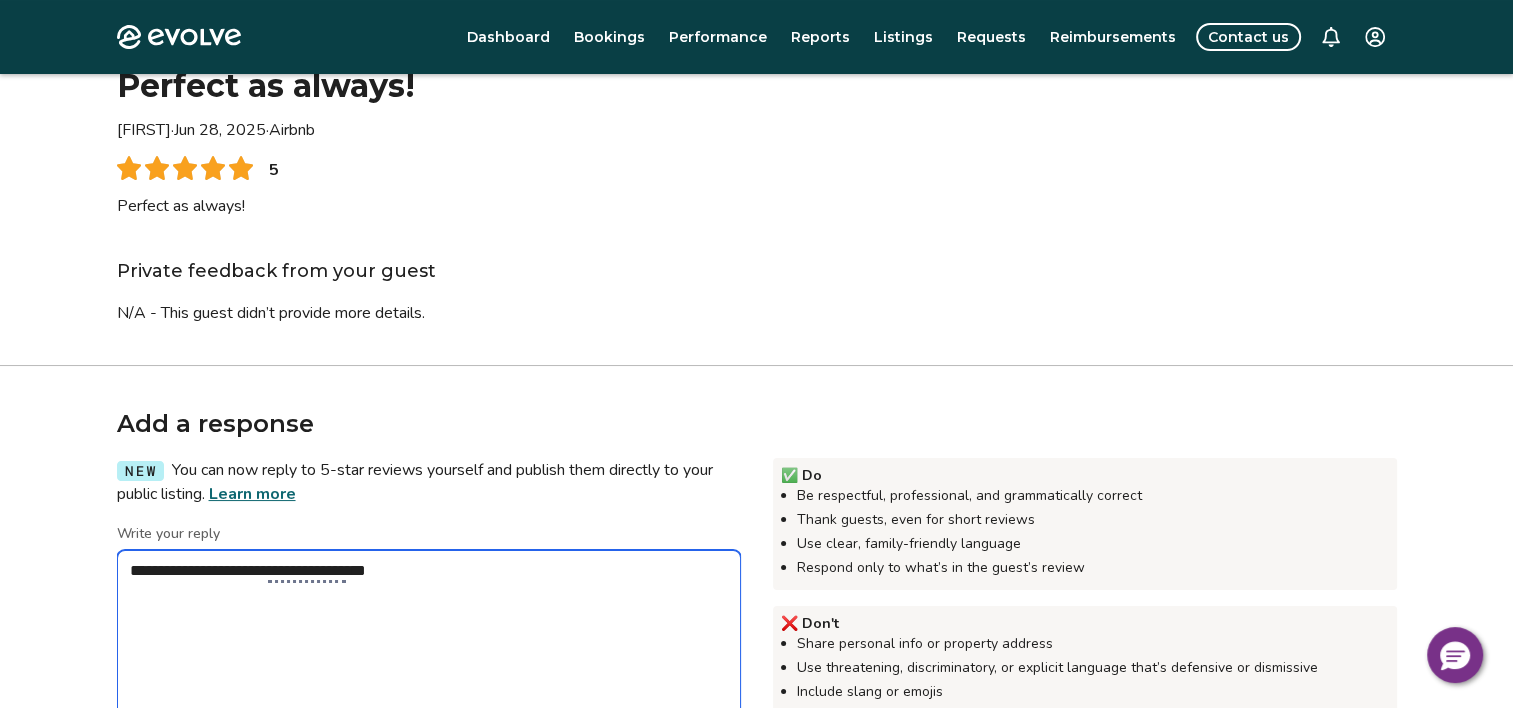 type on "*" 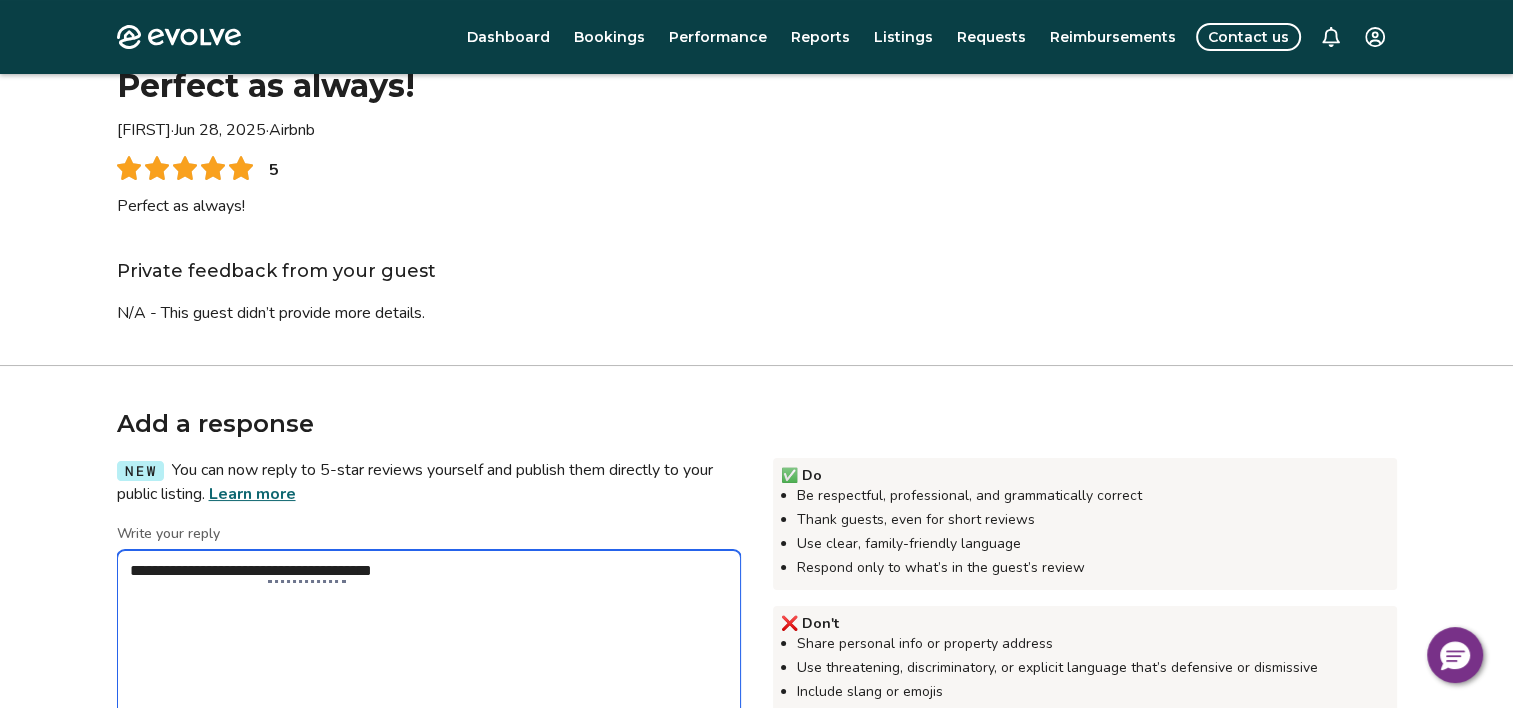 type on "*" 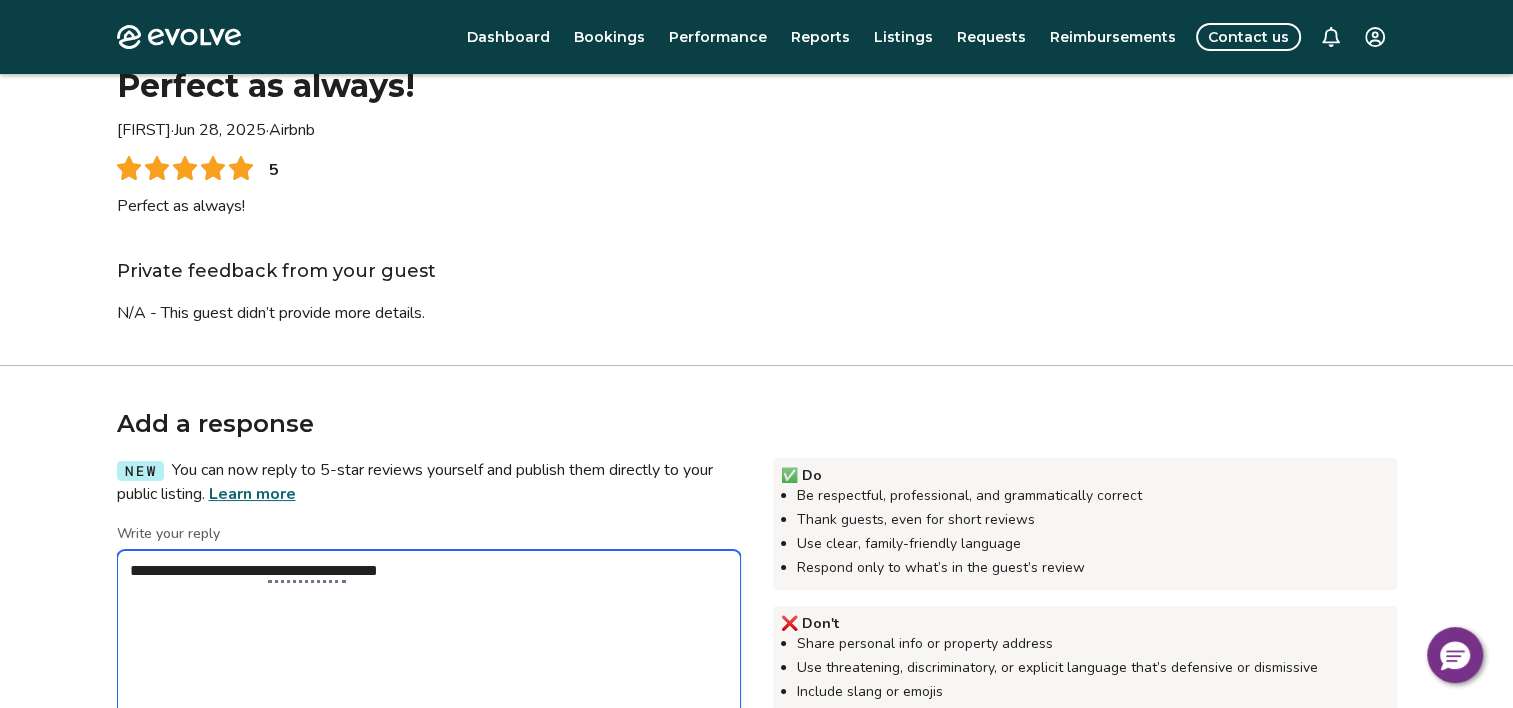 type on "*" 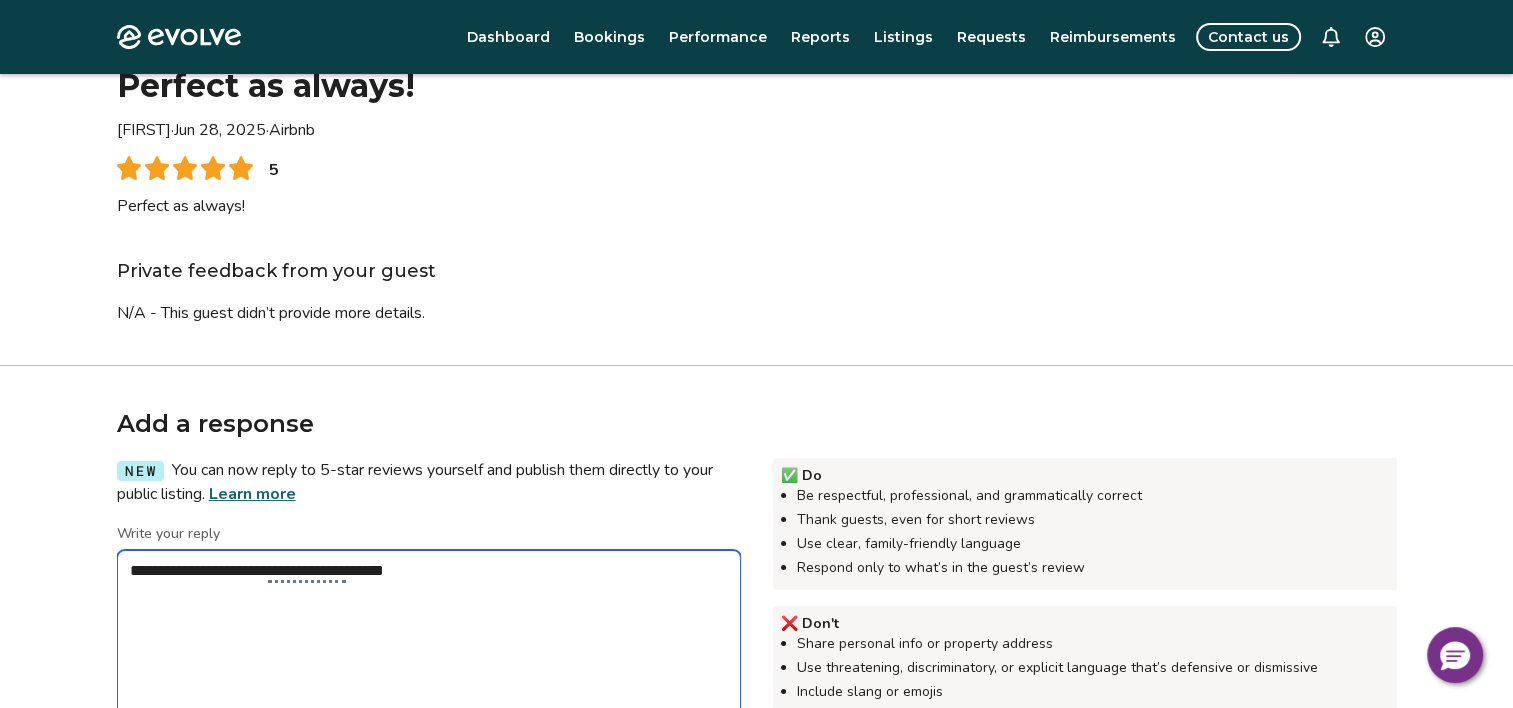 type on "*" 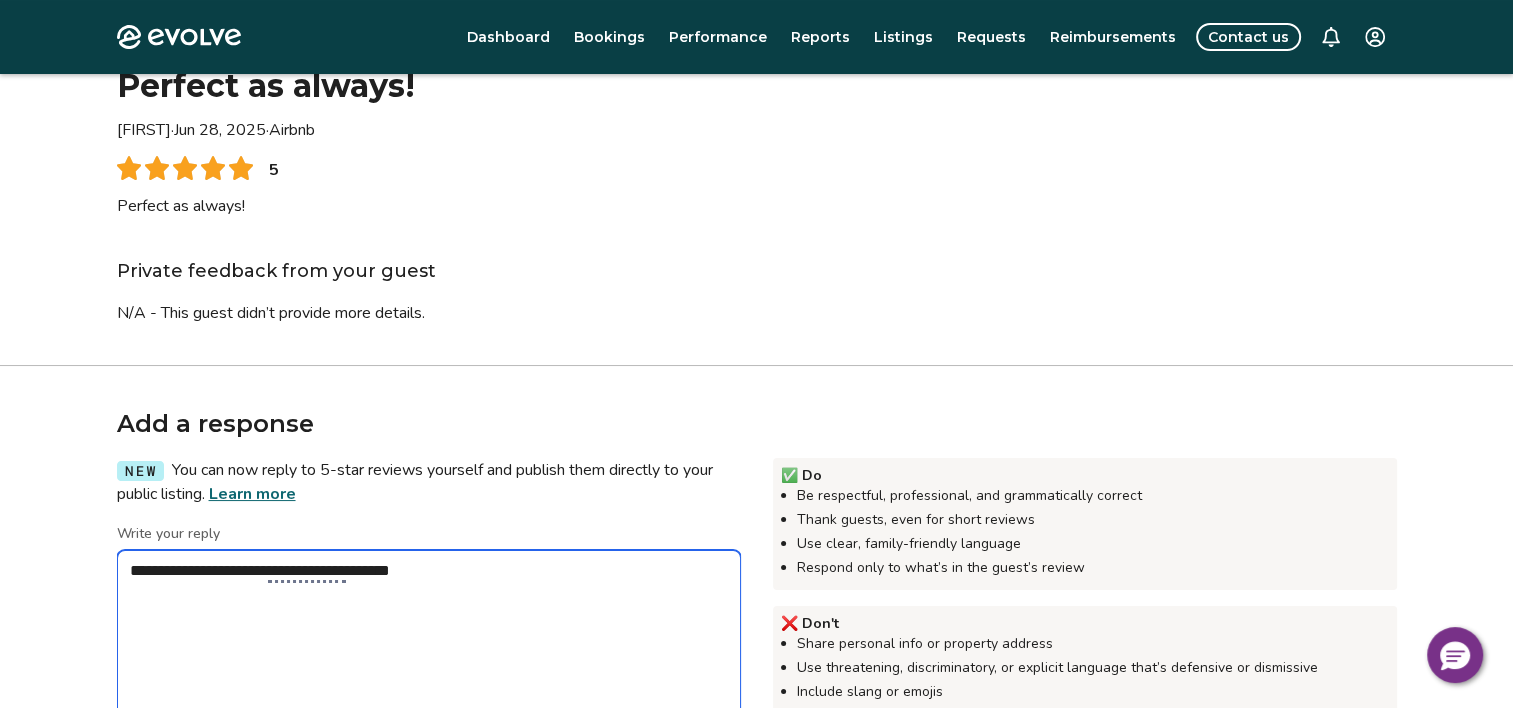 type on "*" 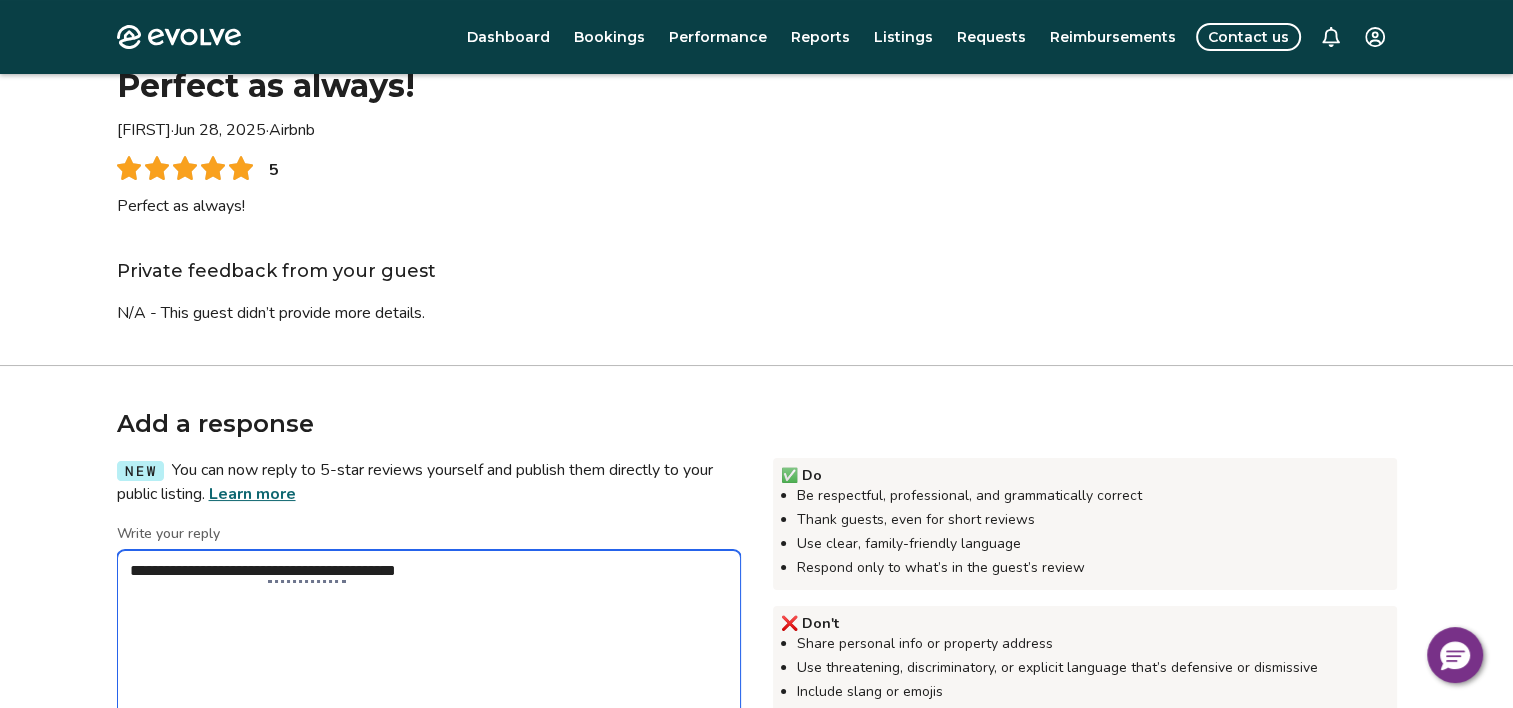 type on "*" 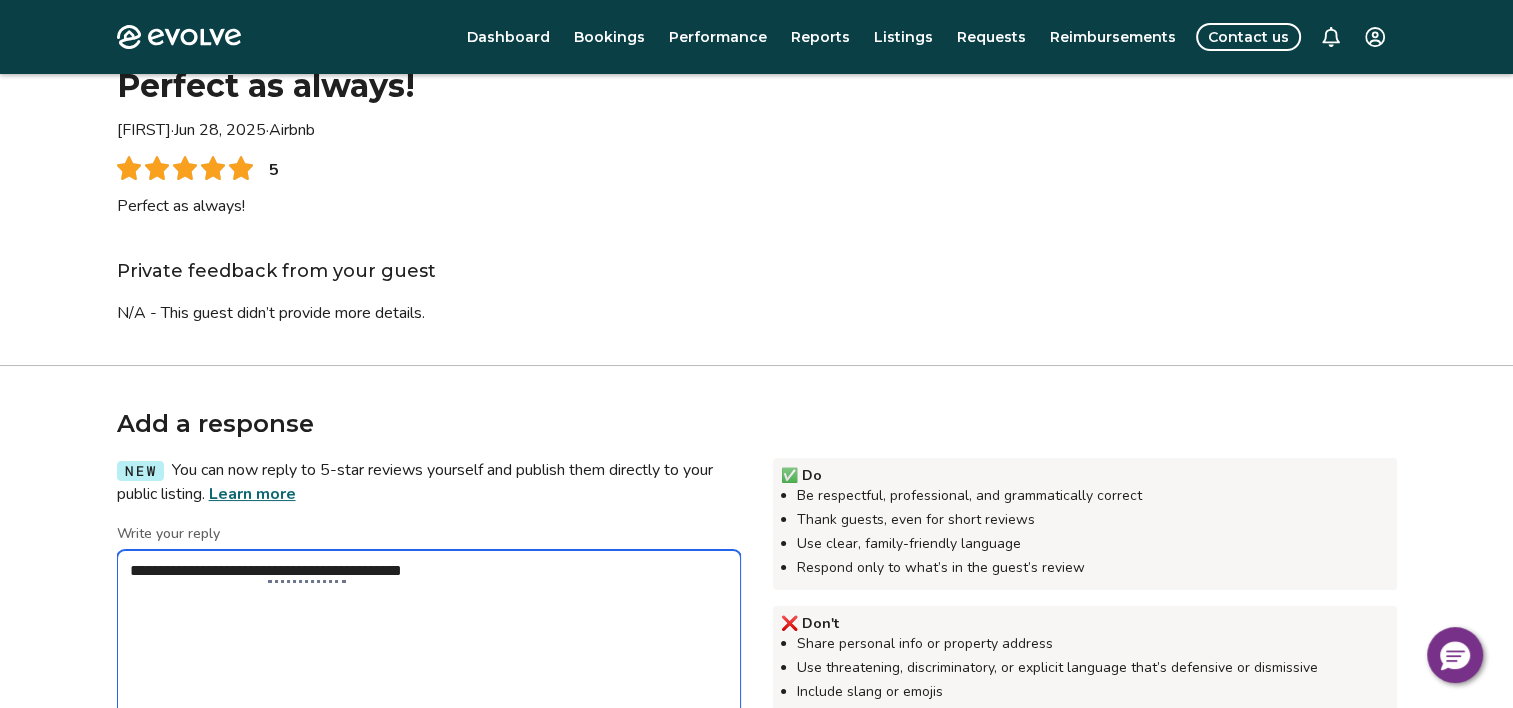 type on "*" 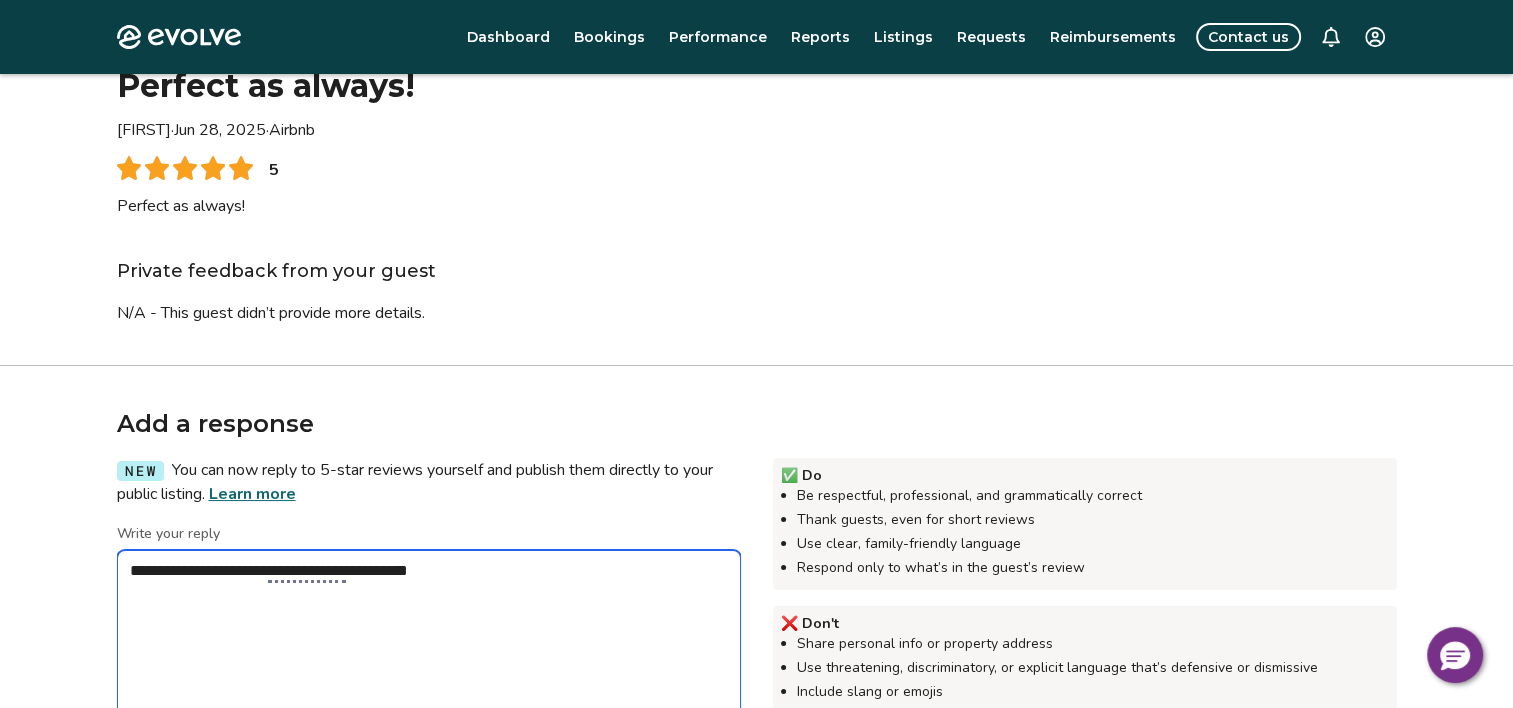 type on "*" 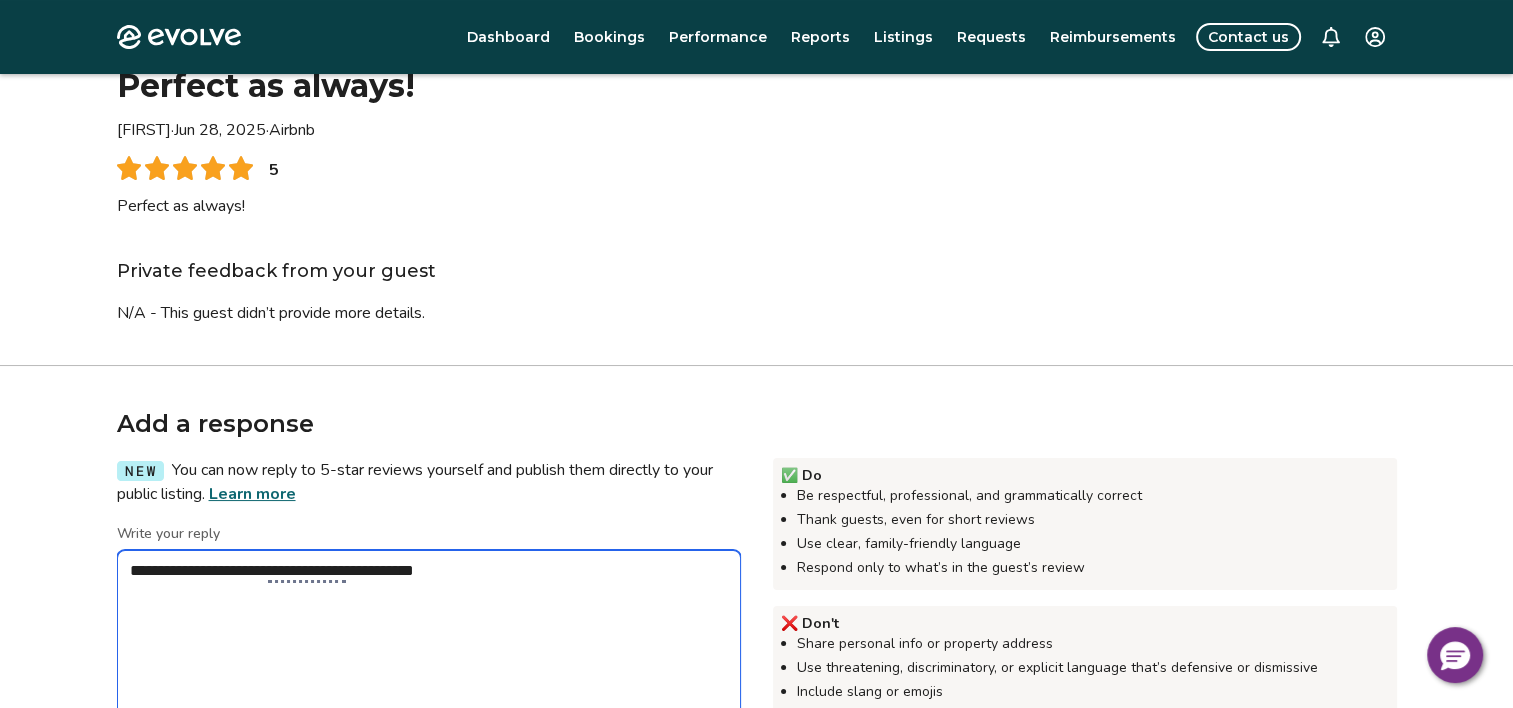 type on "*" 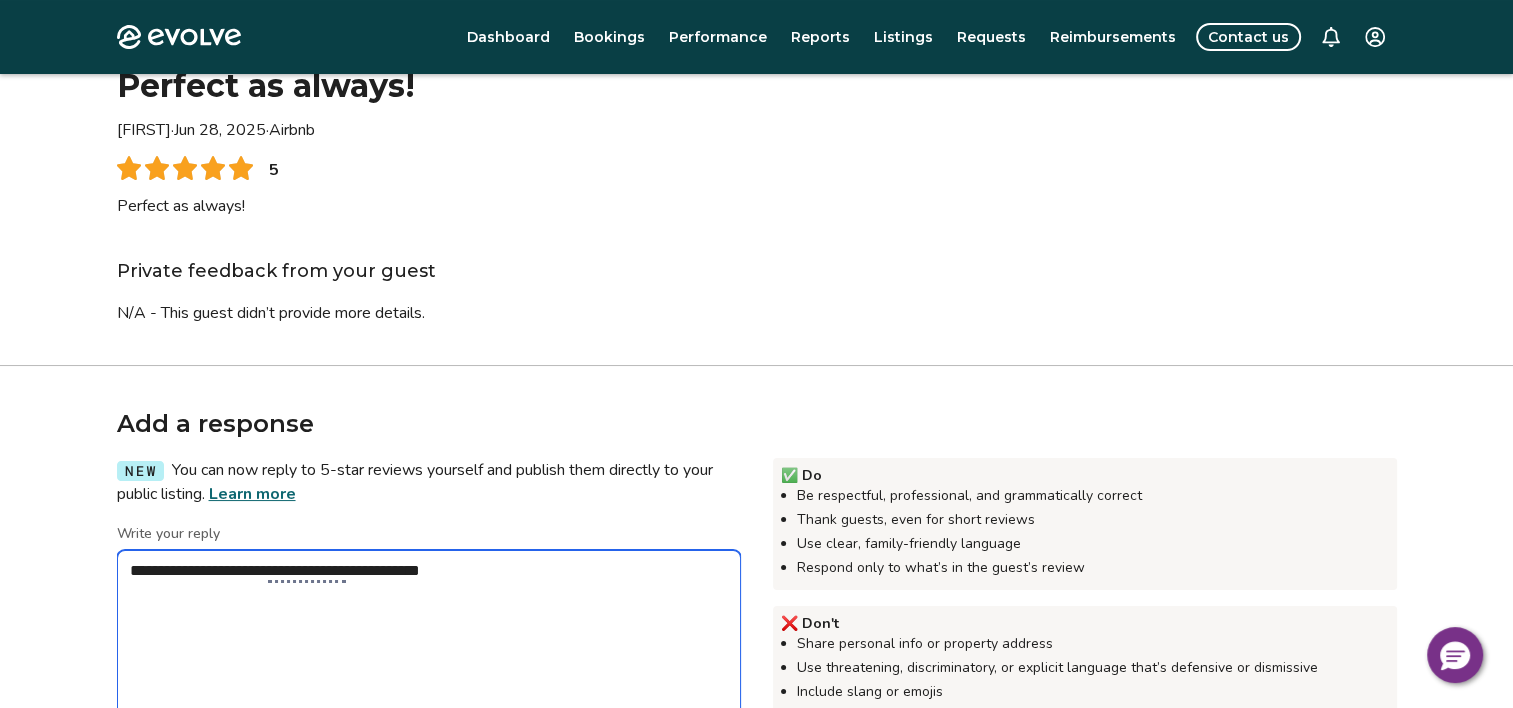 type on "*" 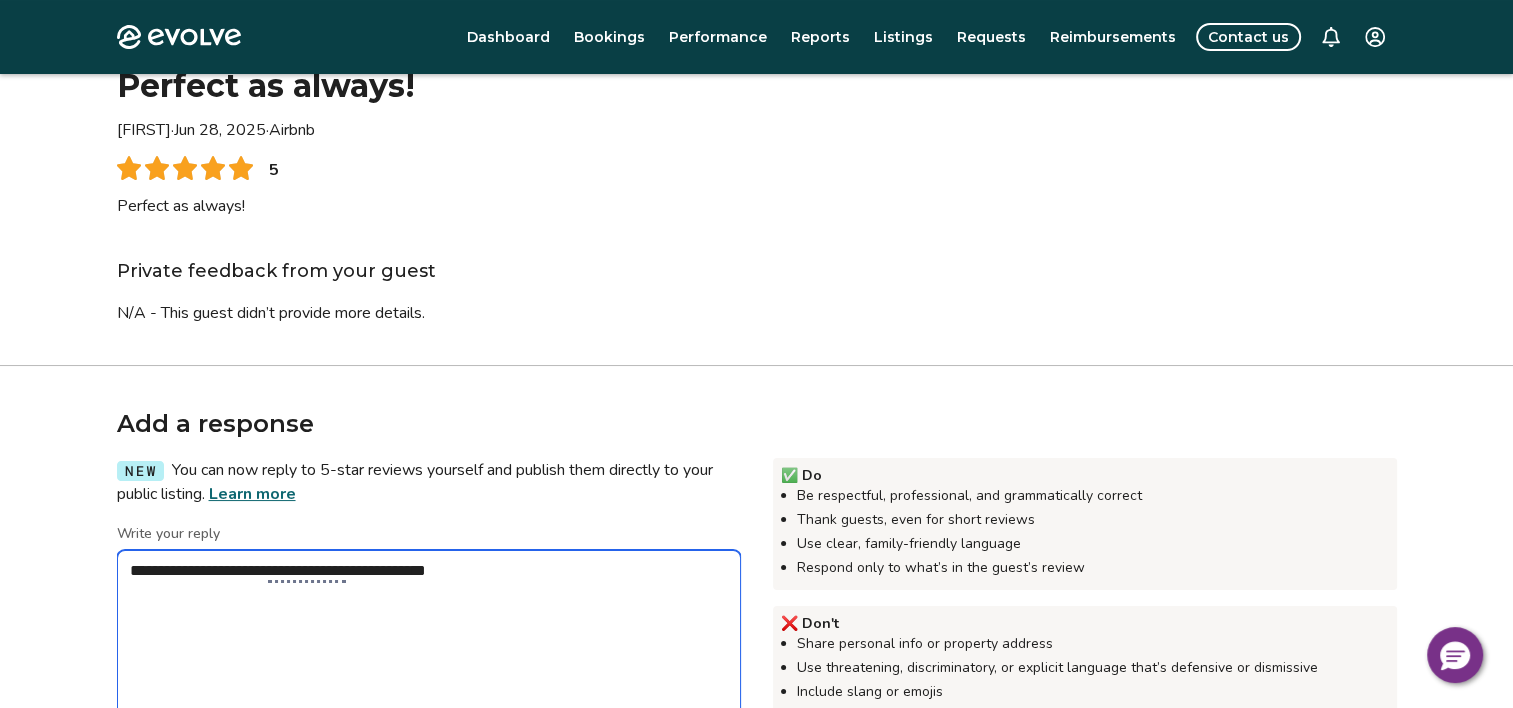 type on "*" 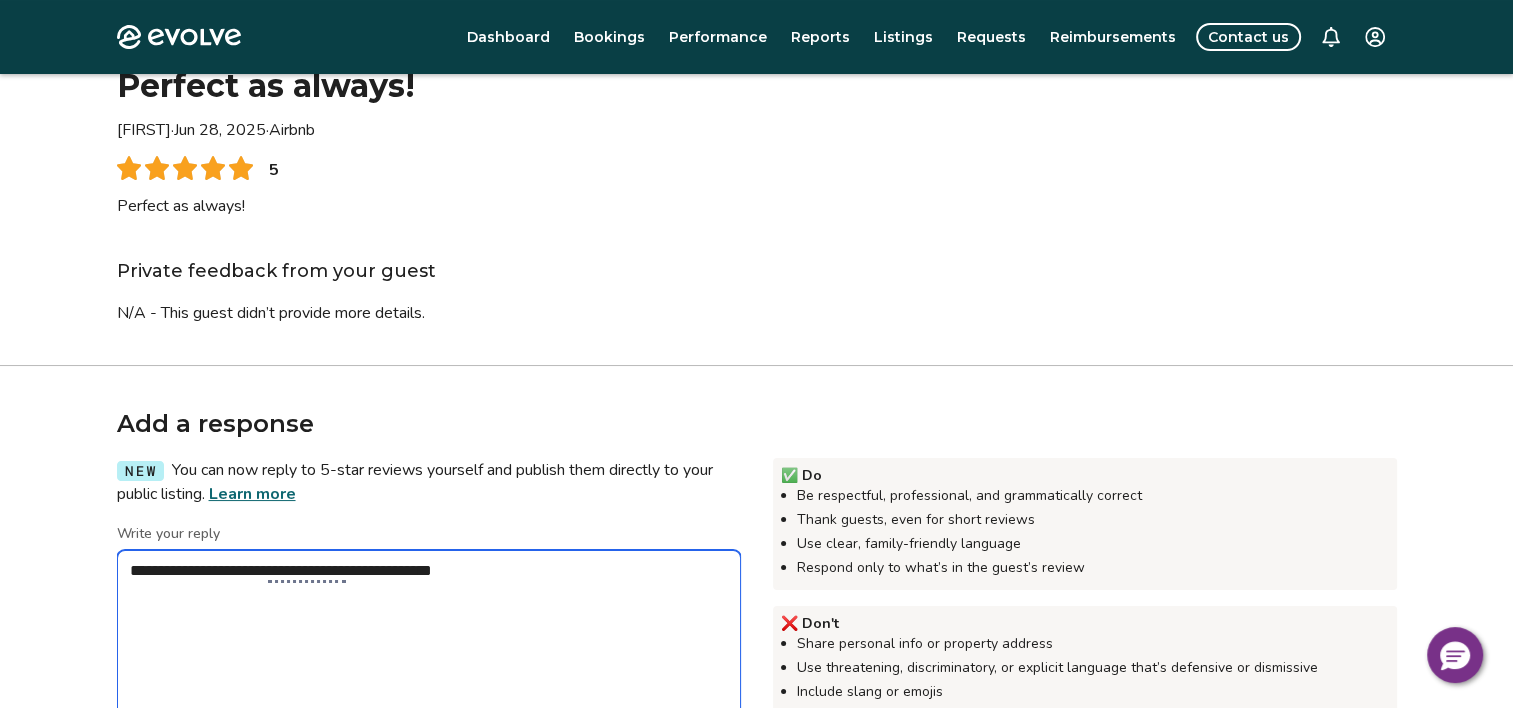 type on "*" 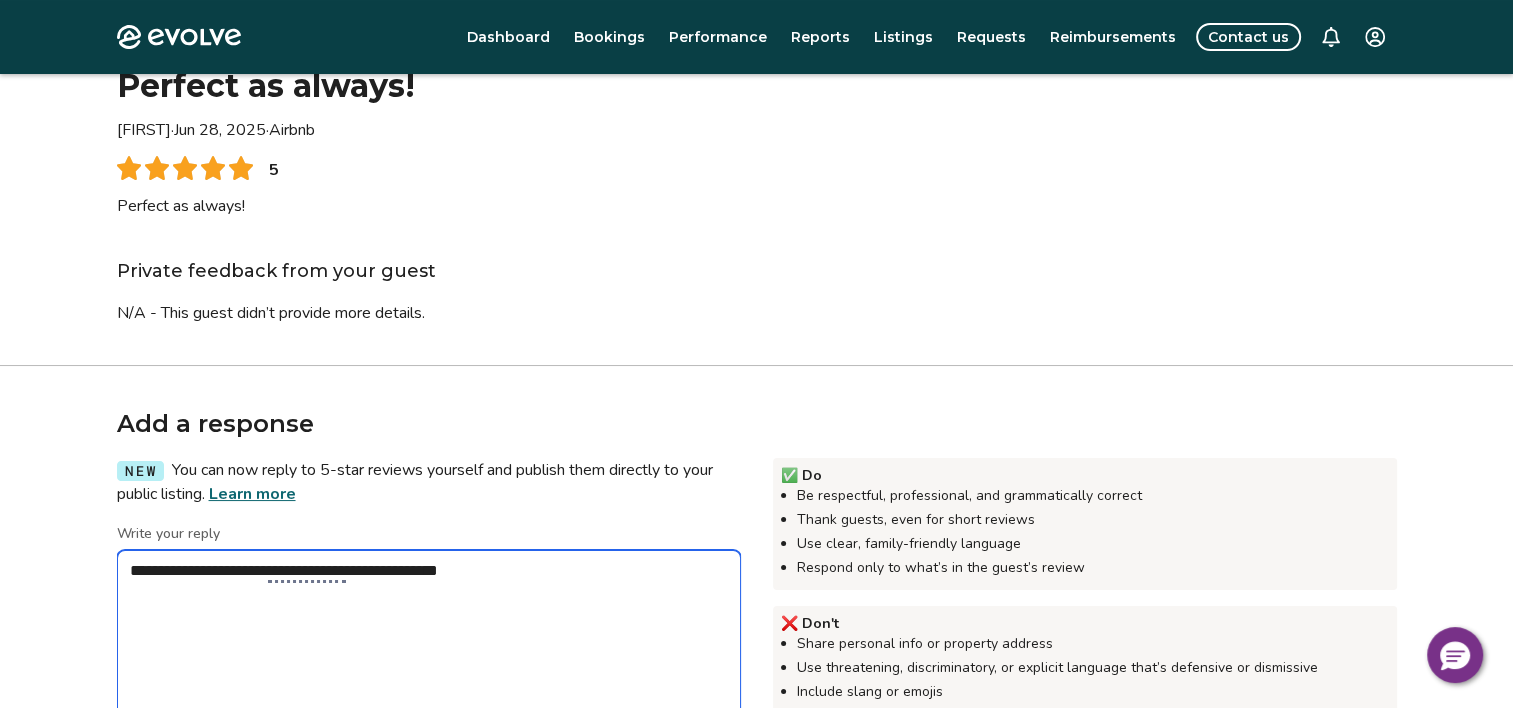 type on "*" 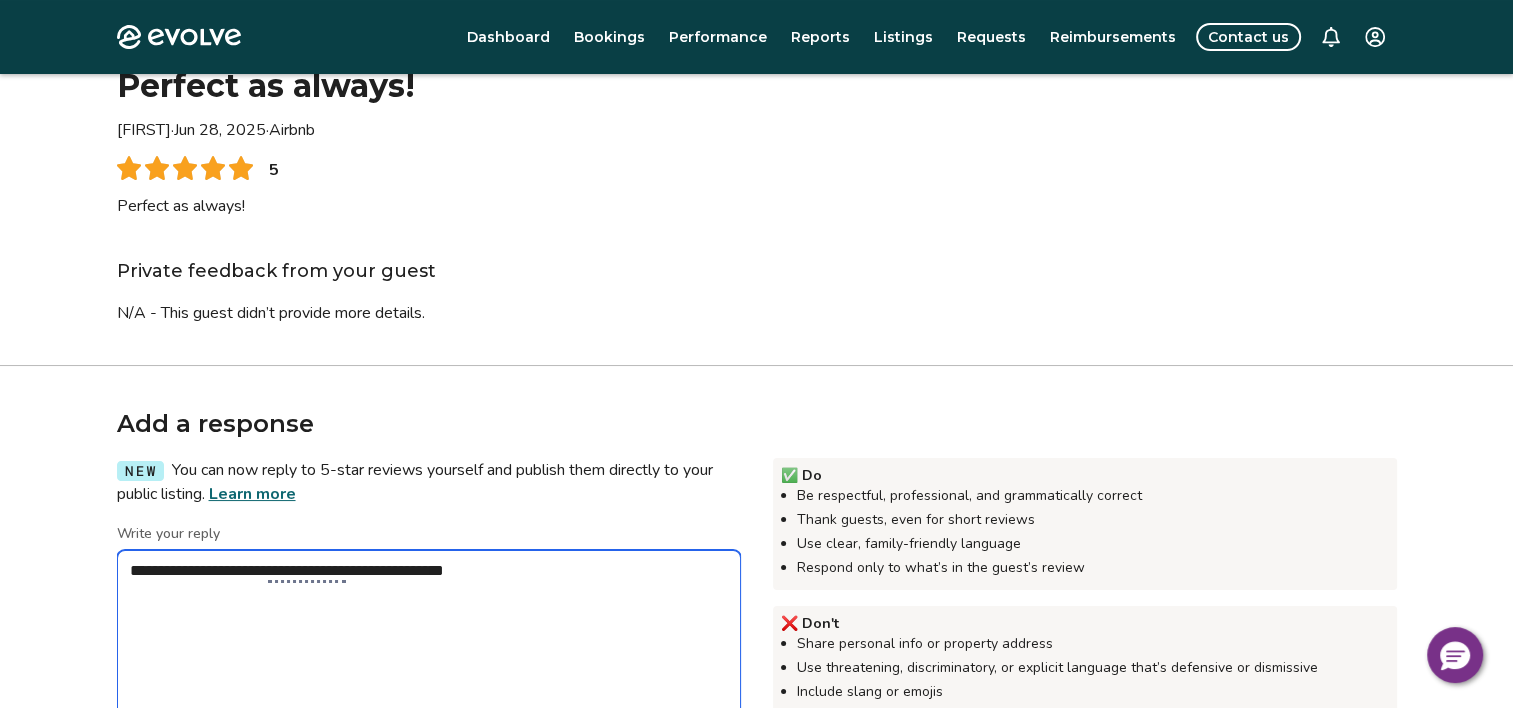 type on "*" 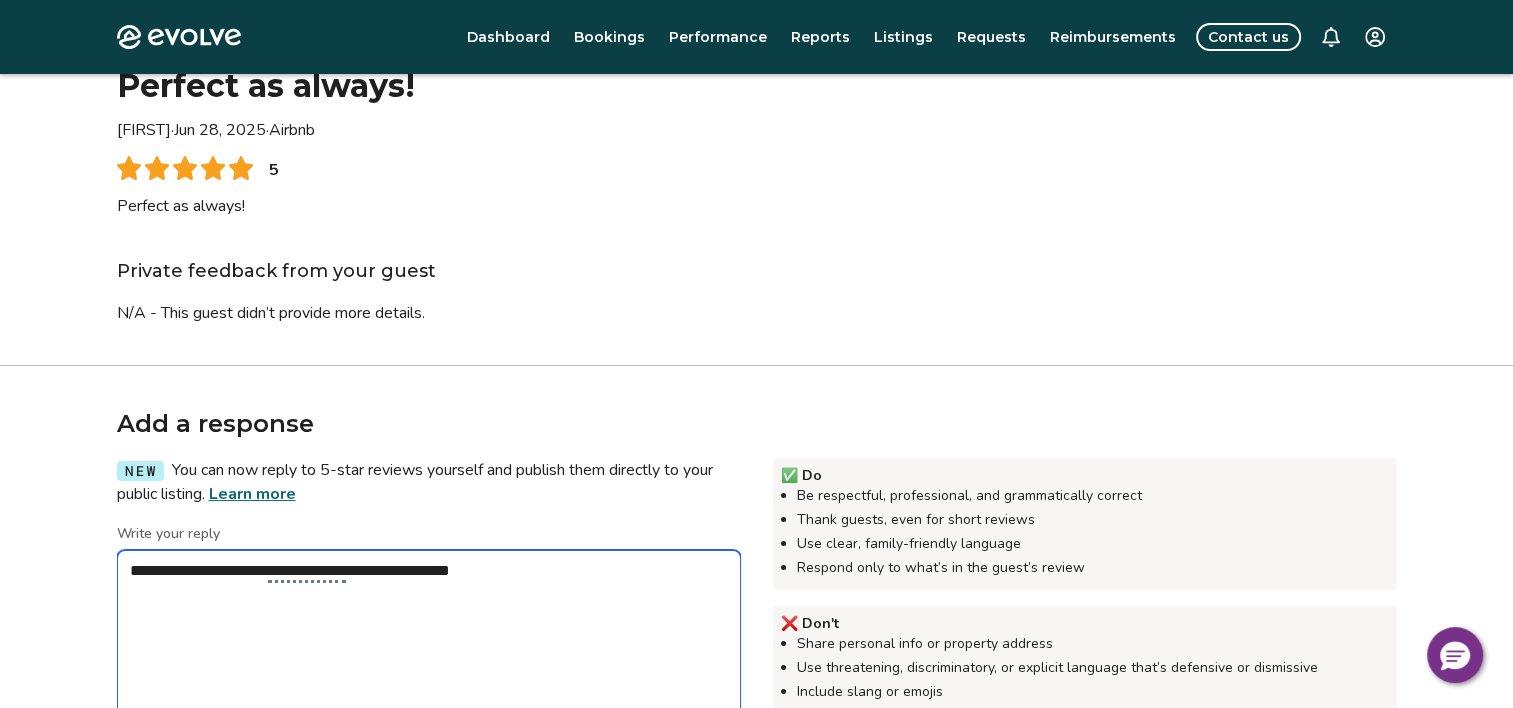 type on "*" 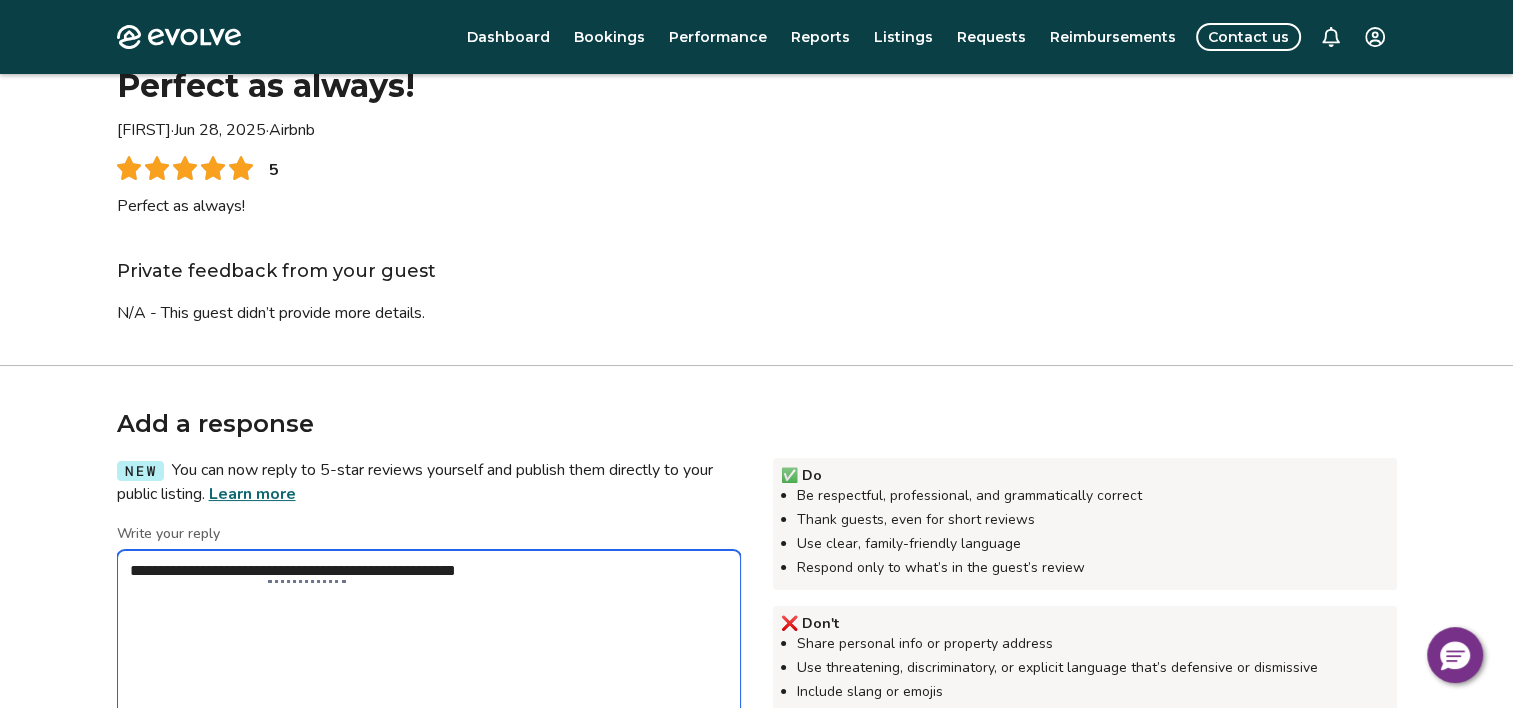 type on "*" 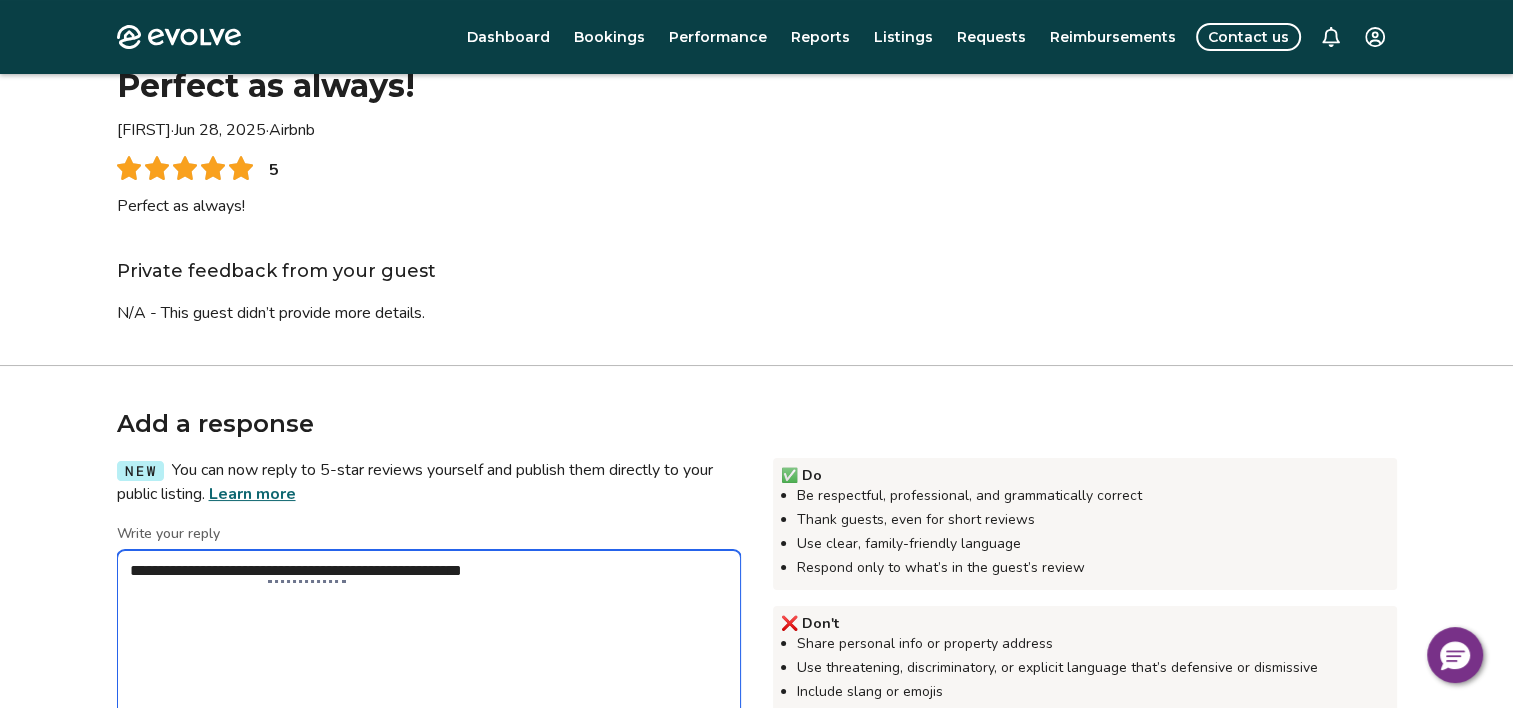 type on "*" 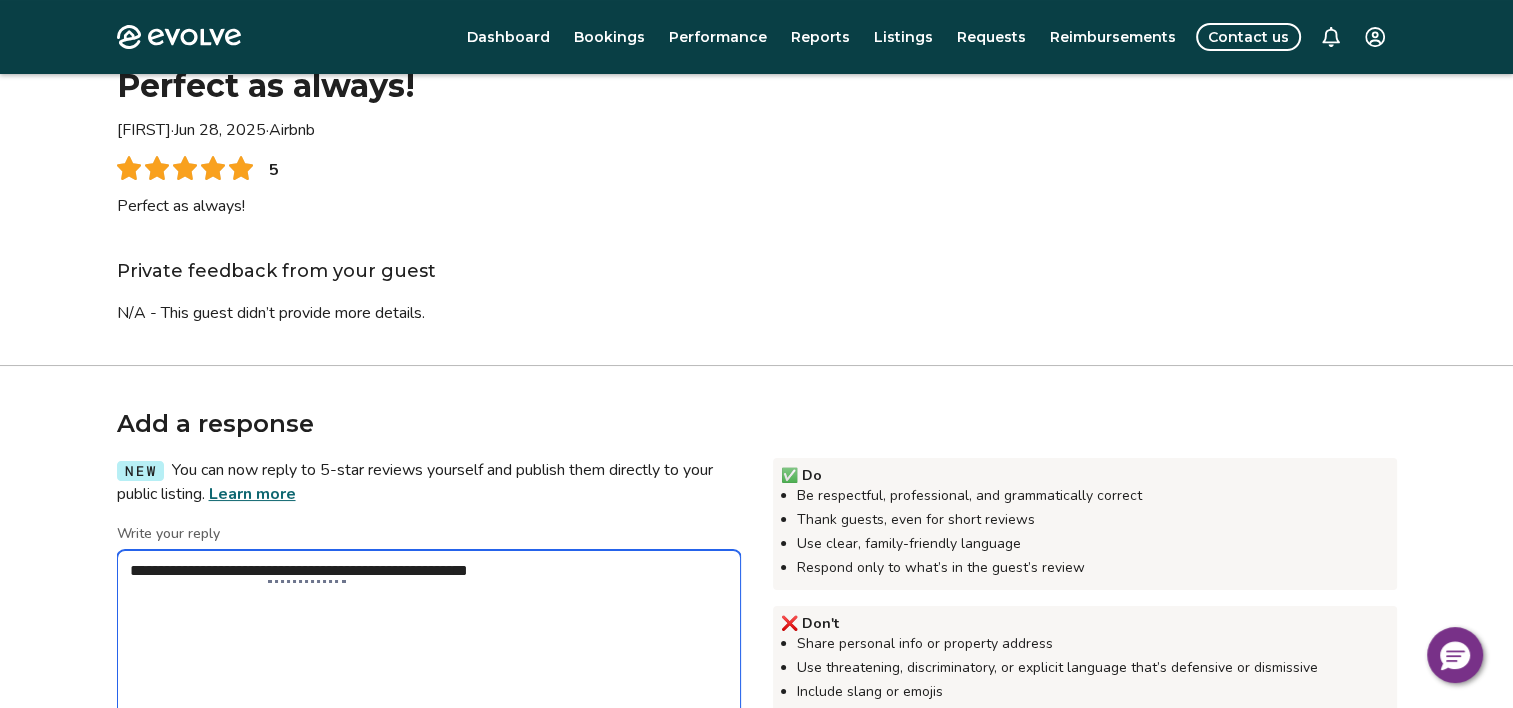 type on "*" 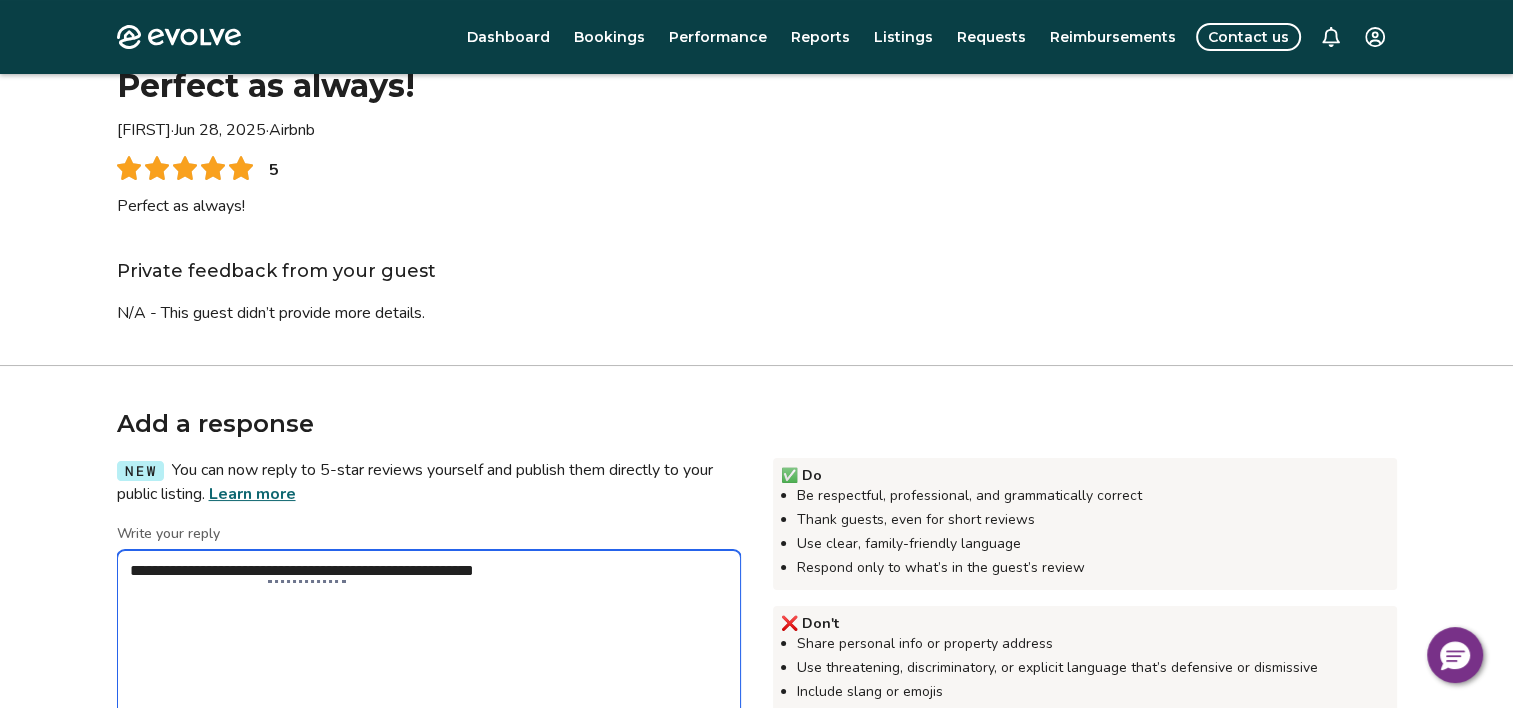 type on "*" 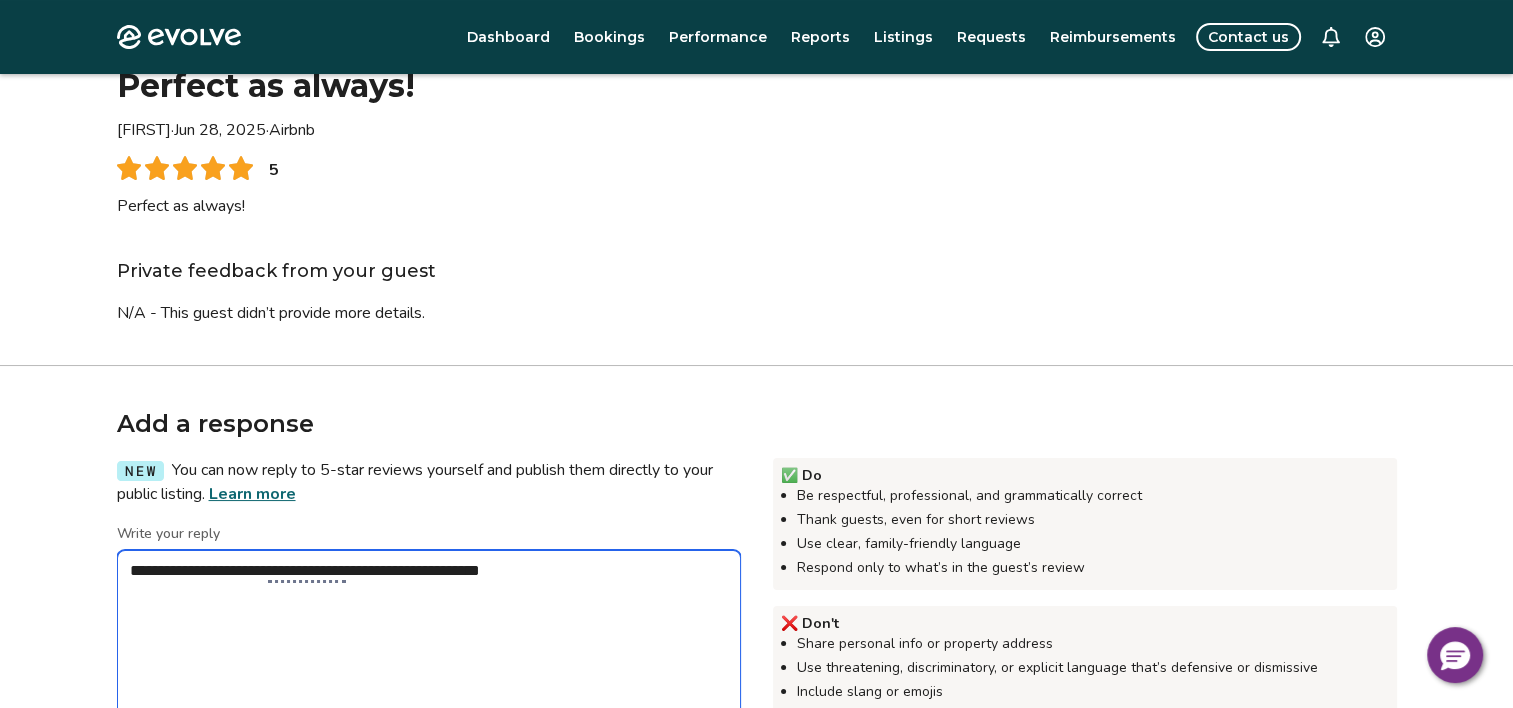 type on "*" 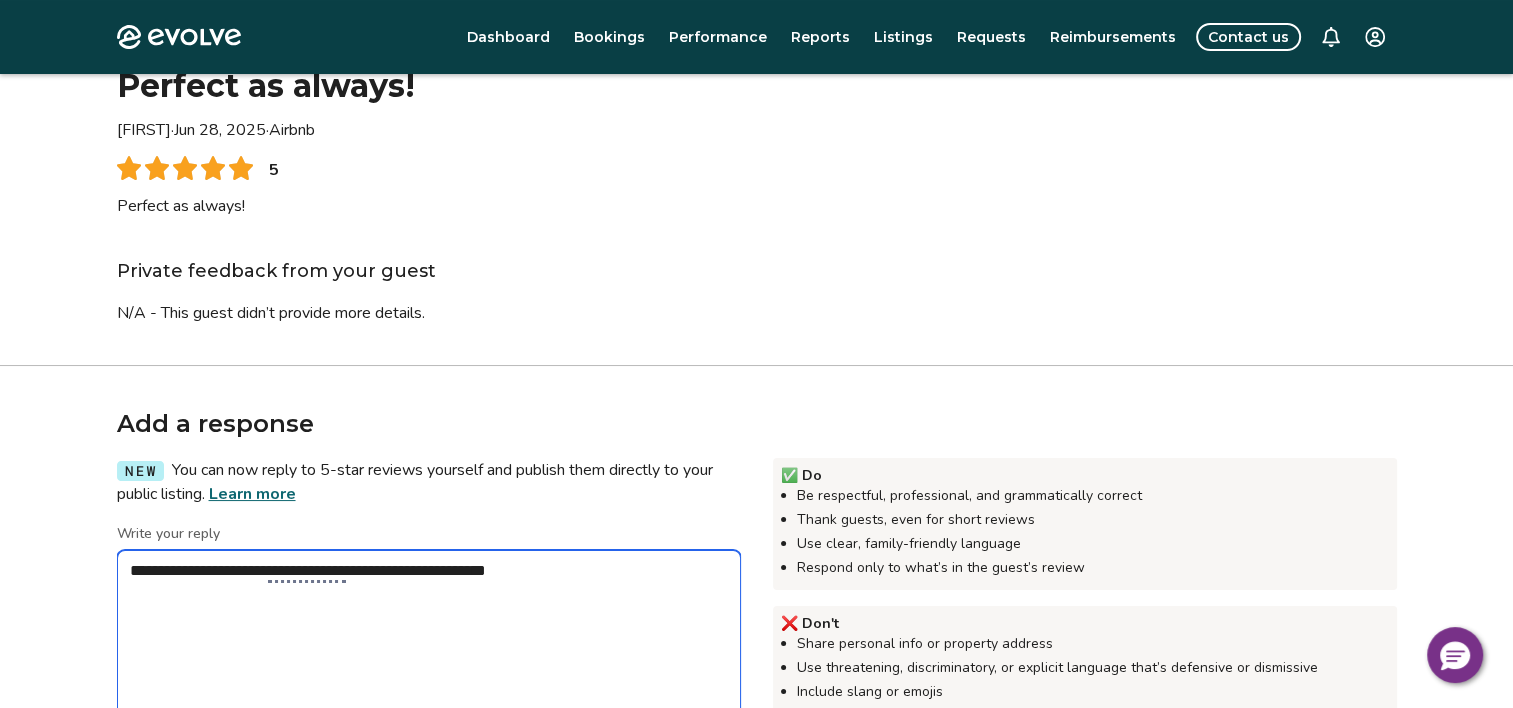 type on "*" 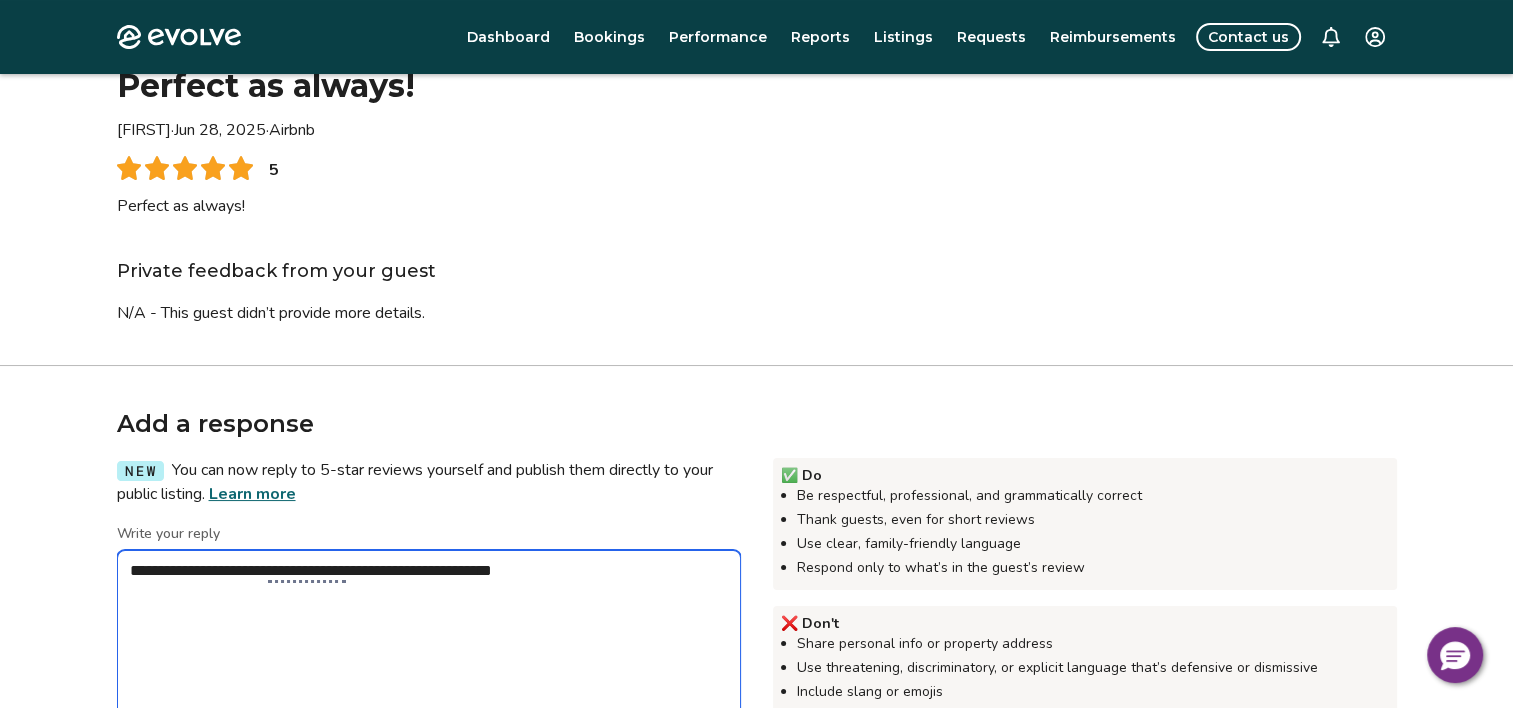 type on "*" 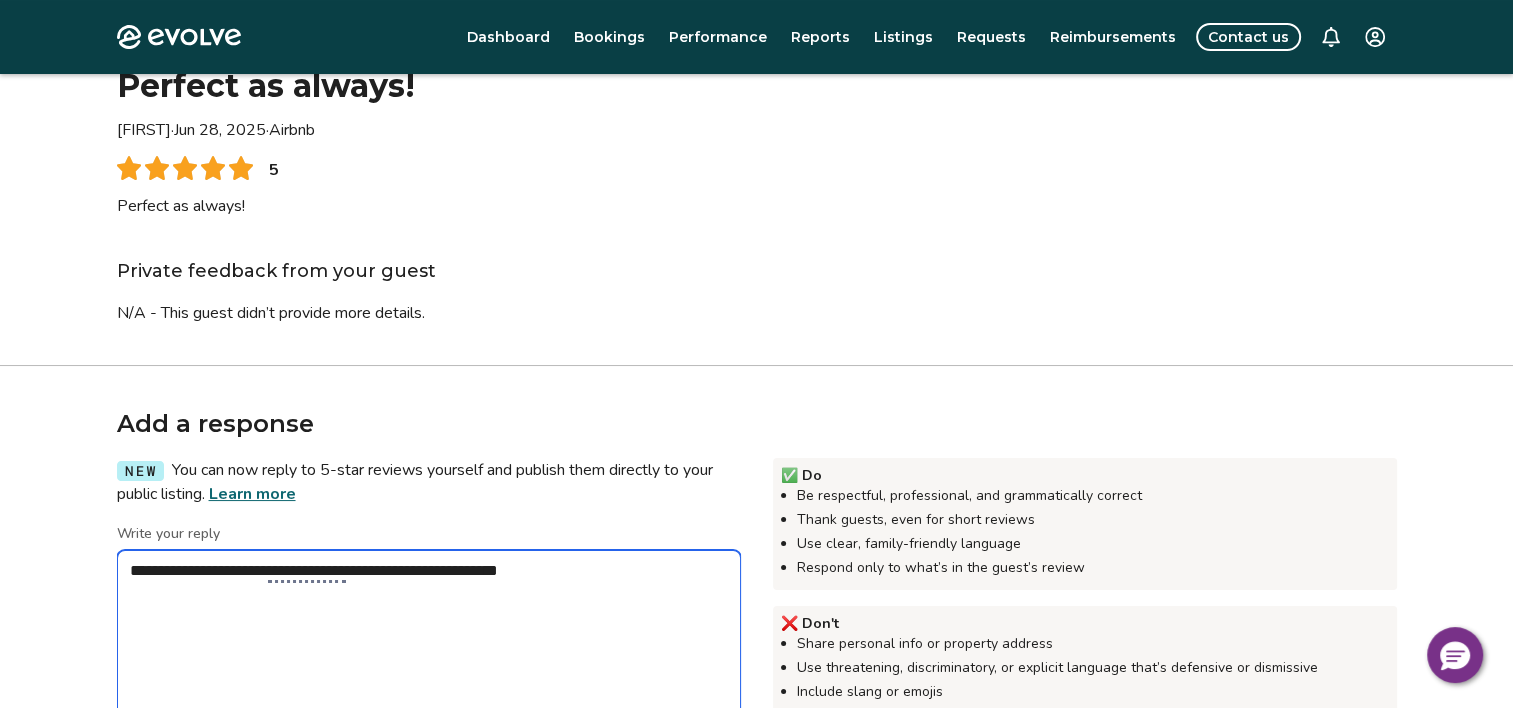 type on "*" 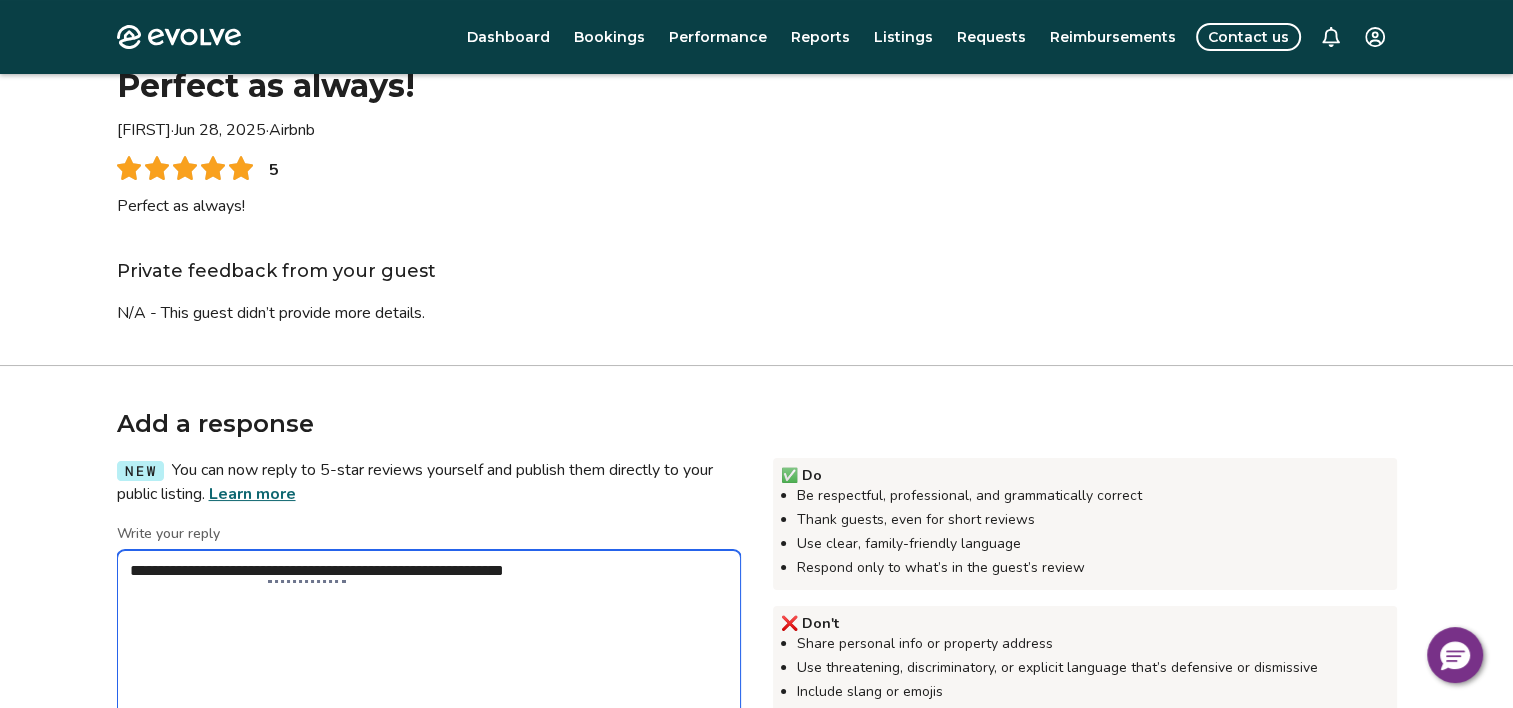 type on "*" 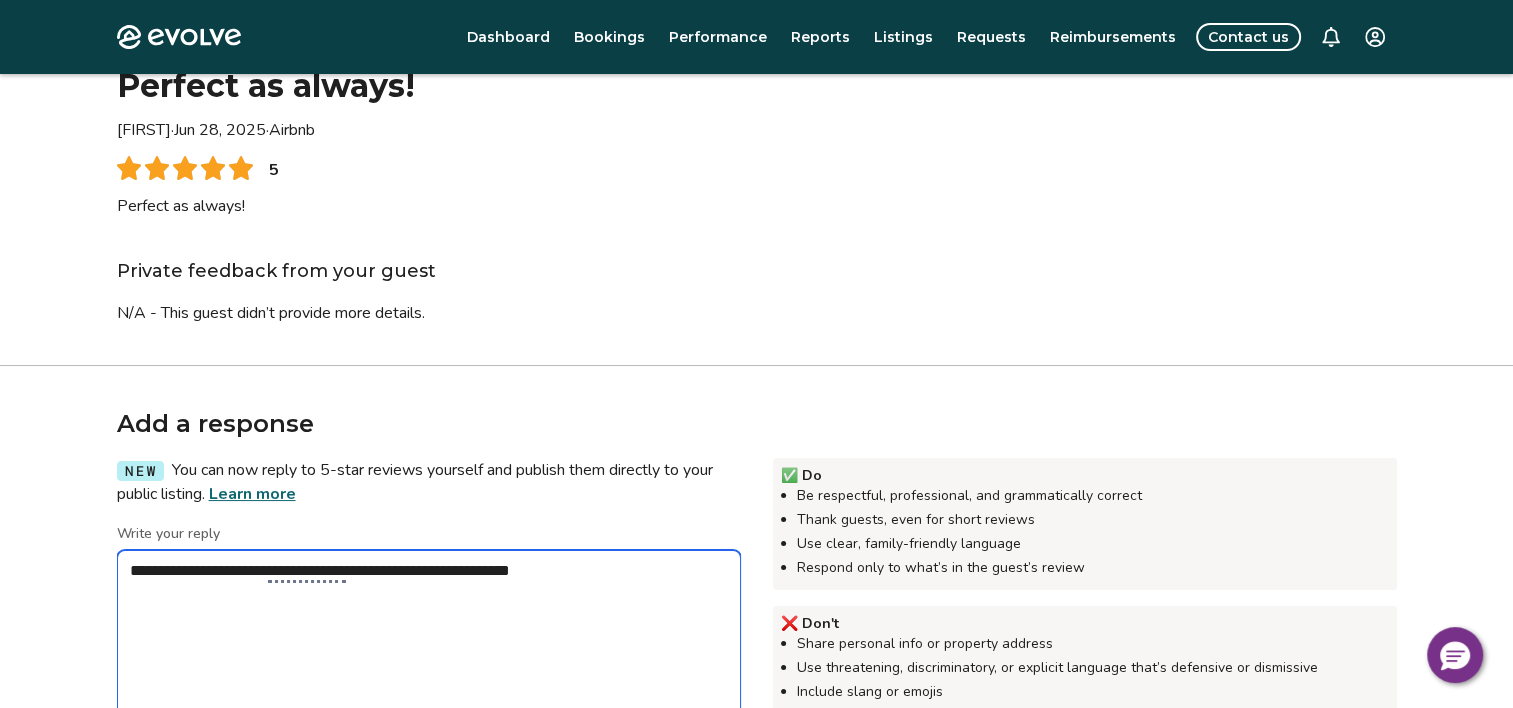 type on "*" 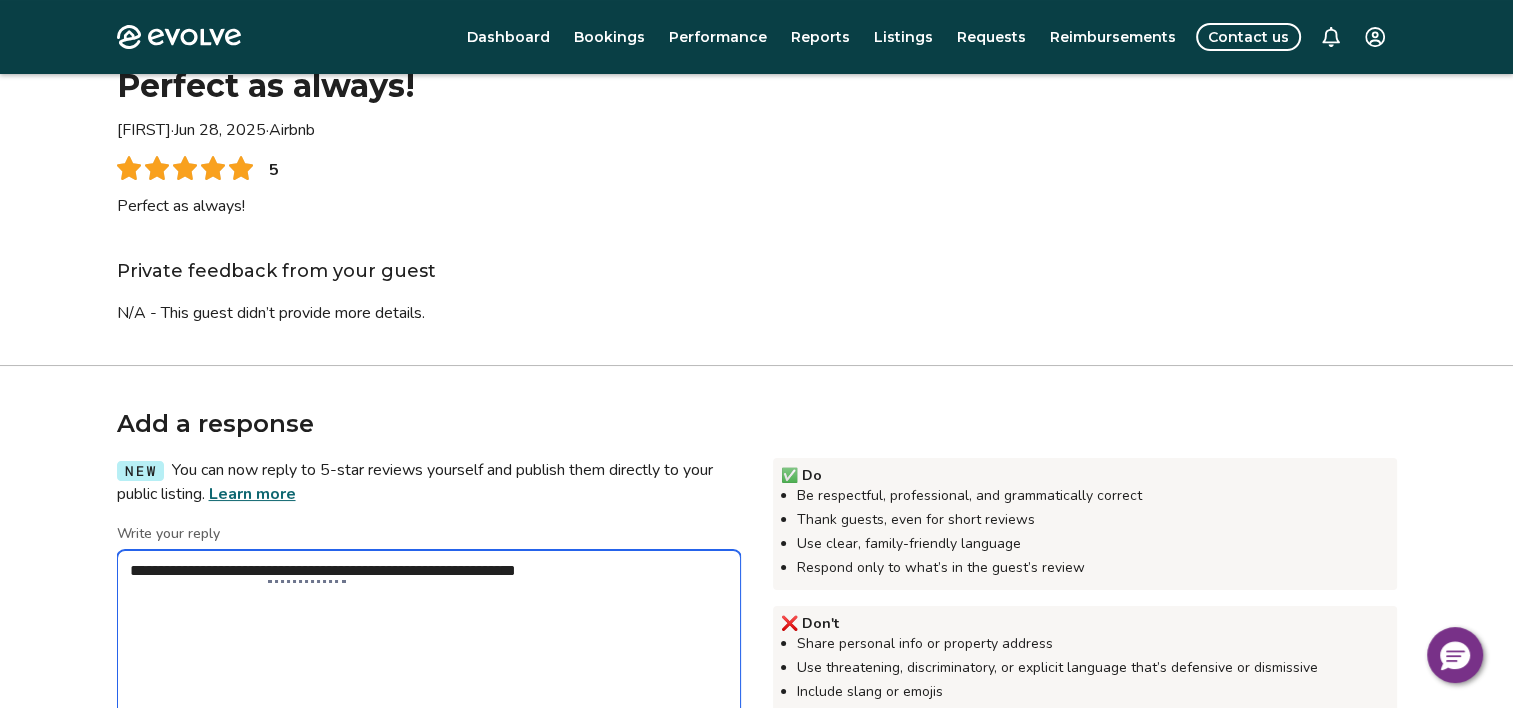 type on "*" 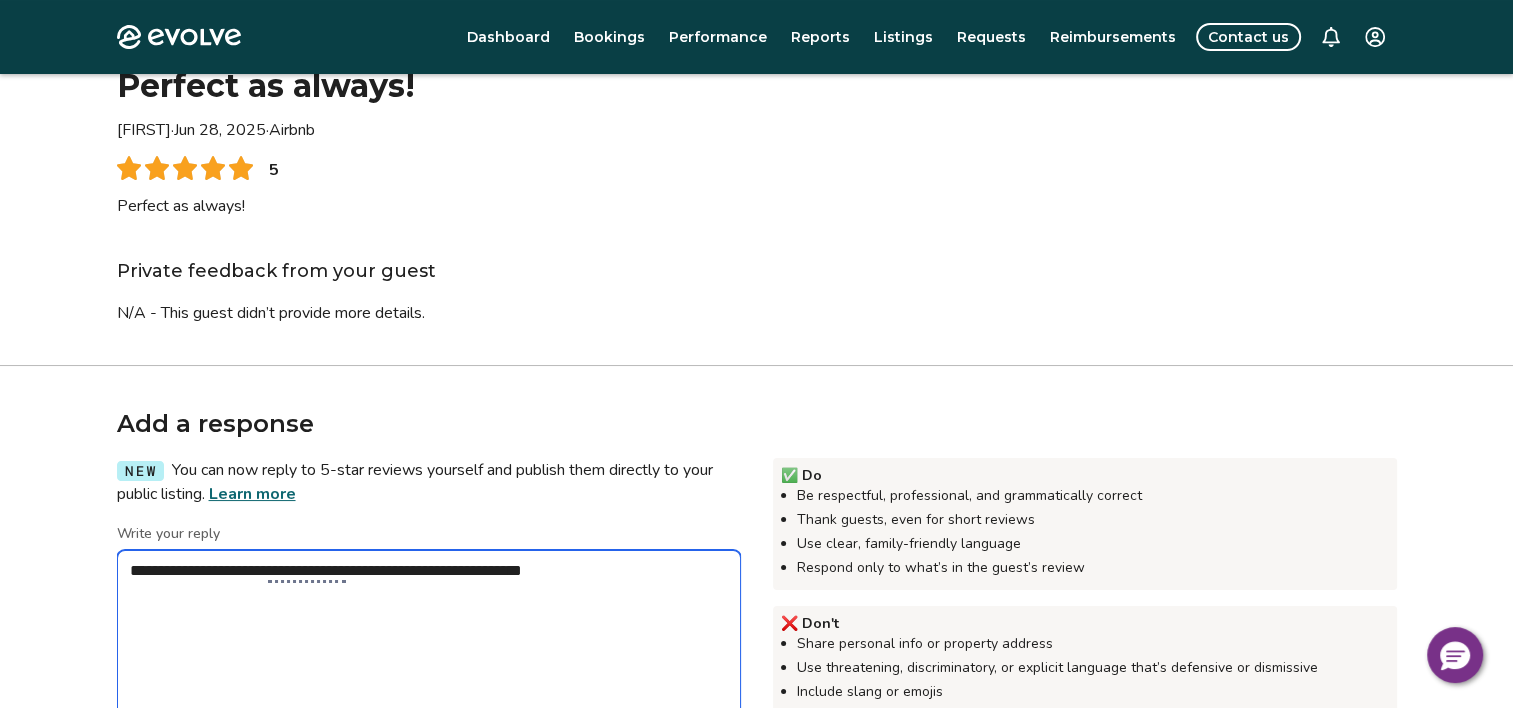 type on "*" 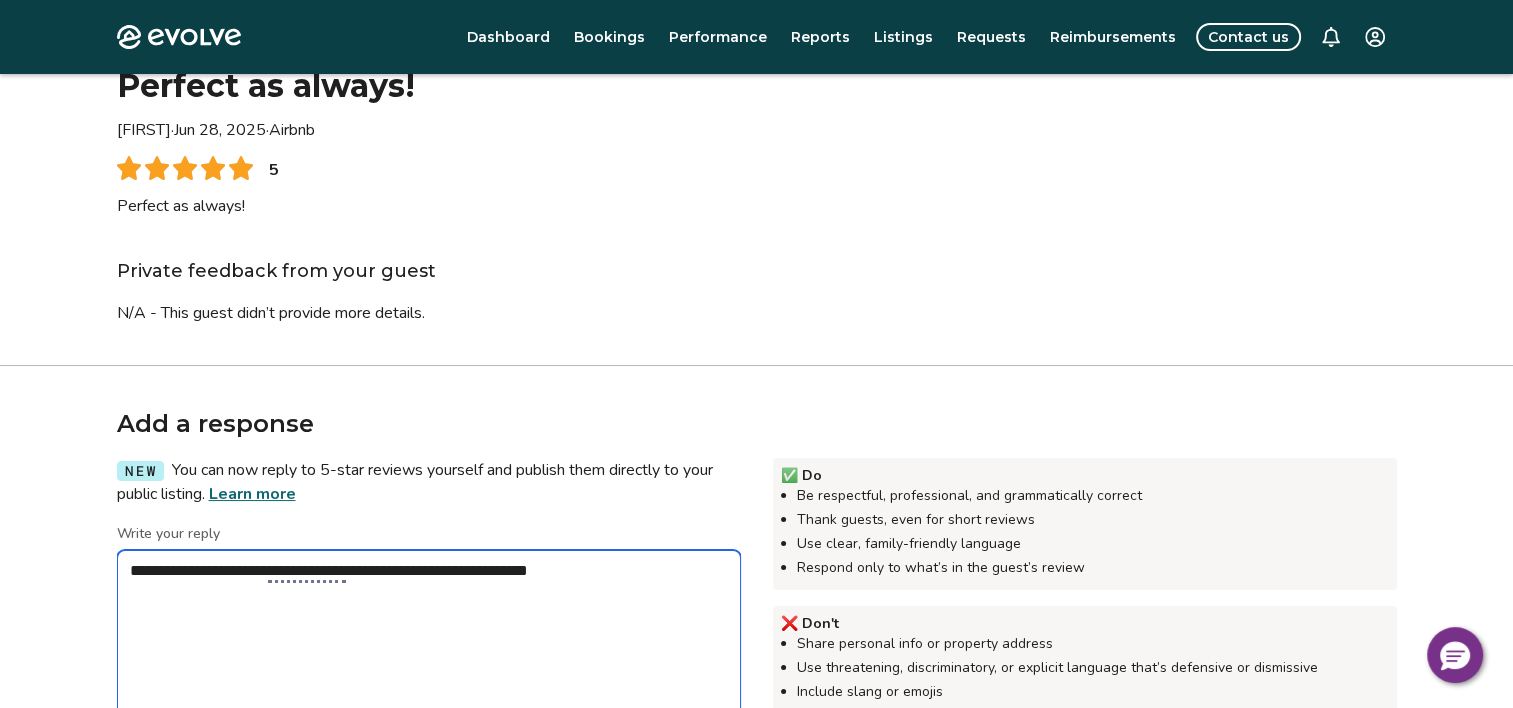 type on "*" 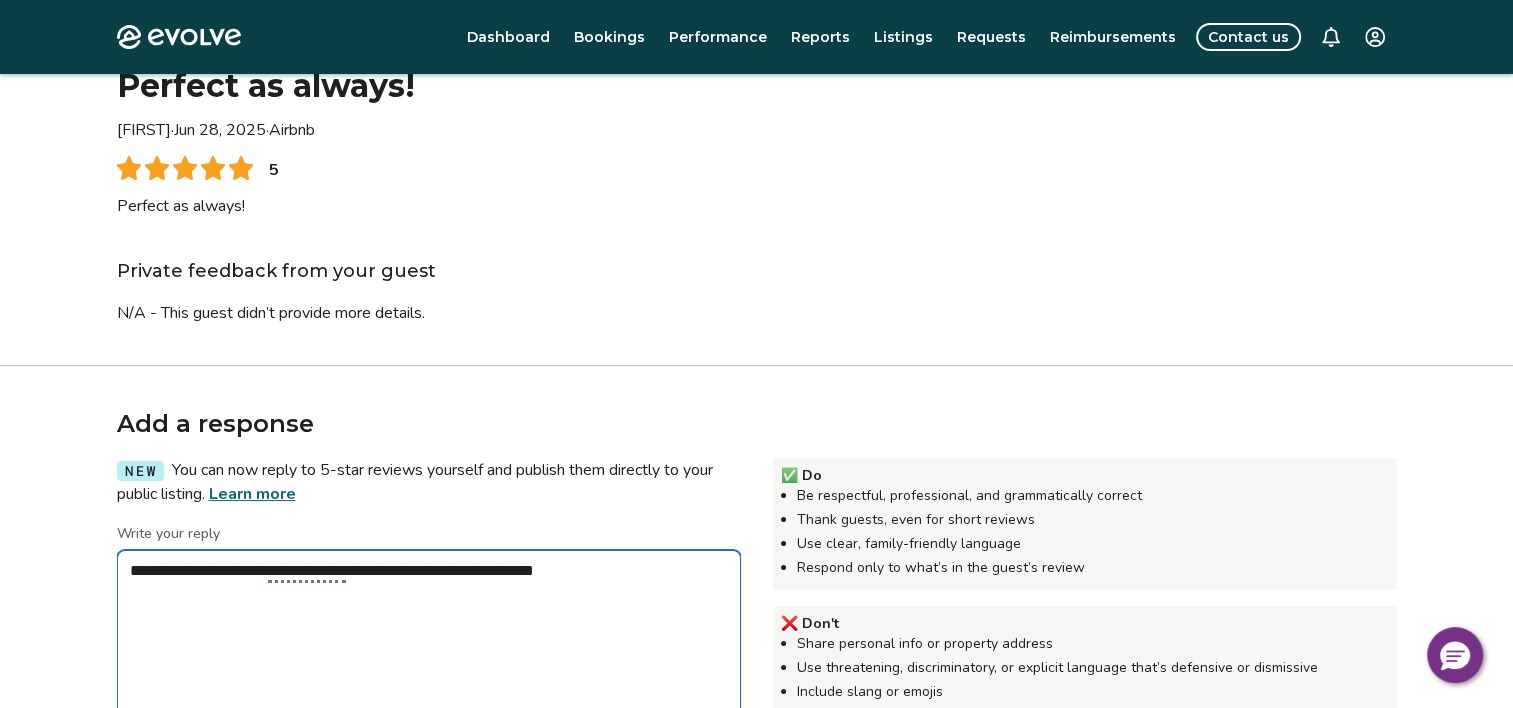 type on "*" 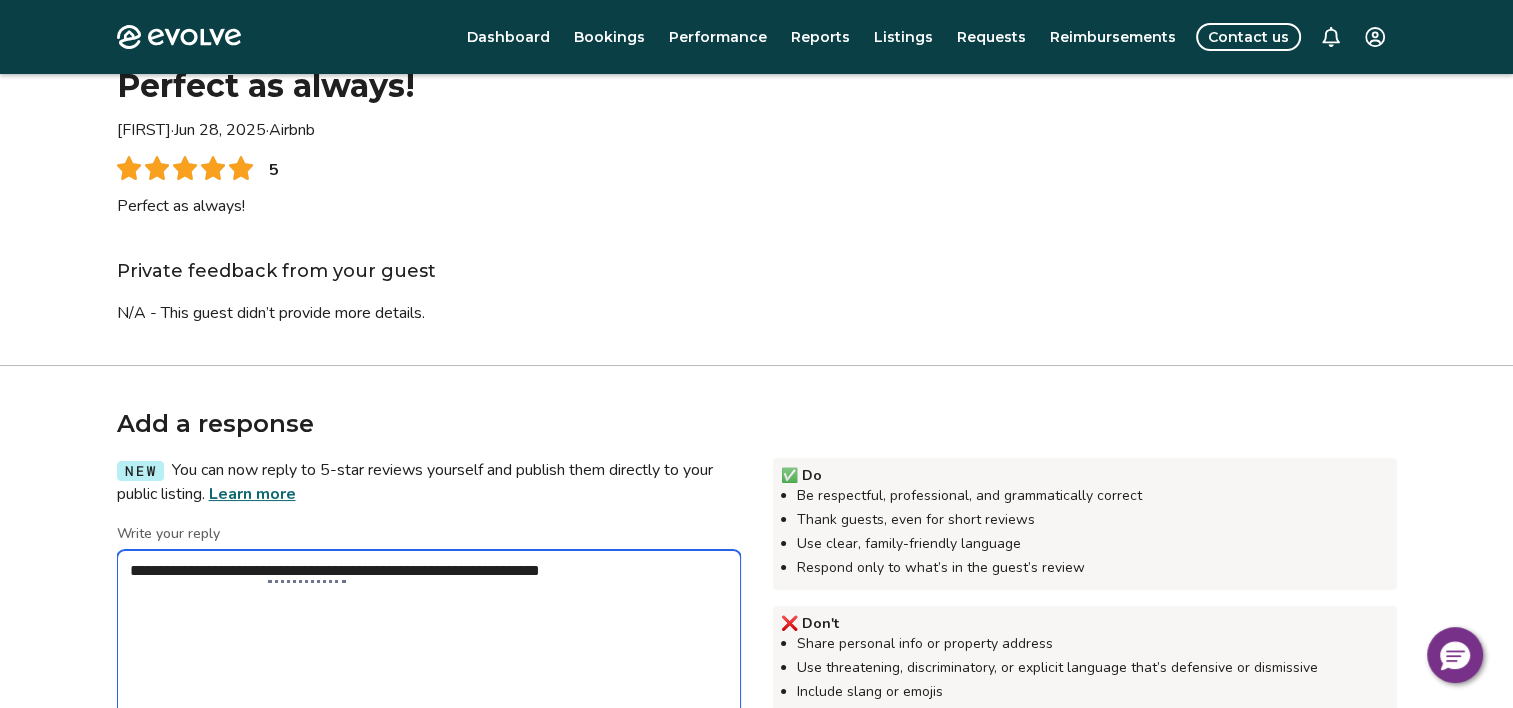 type on "*" 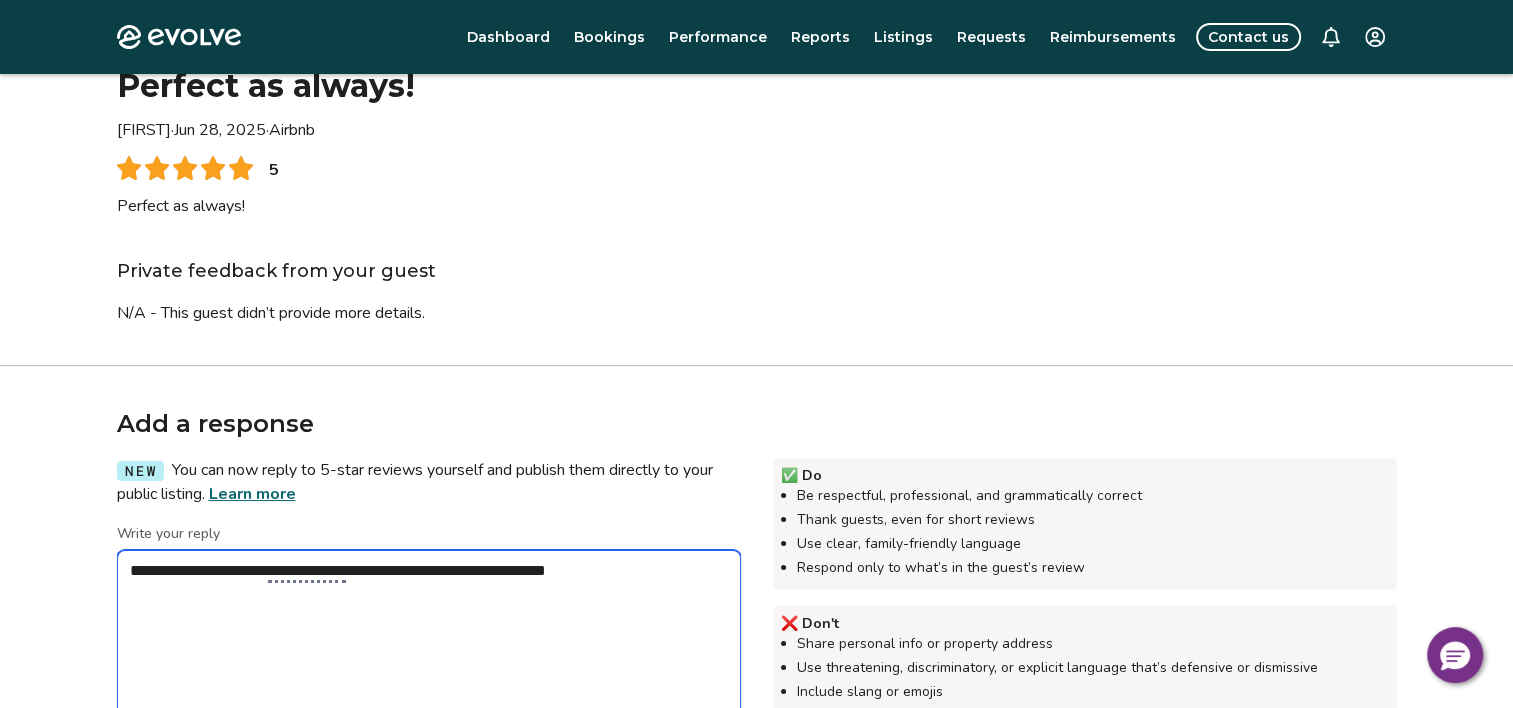 type on "**********" 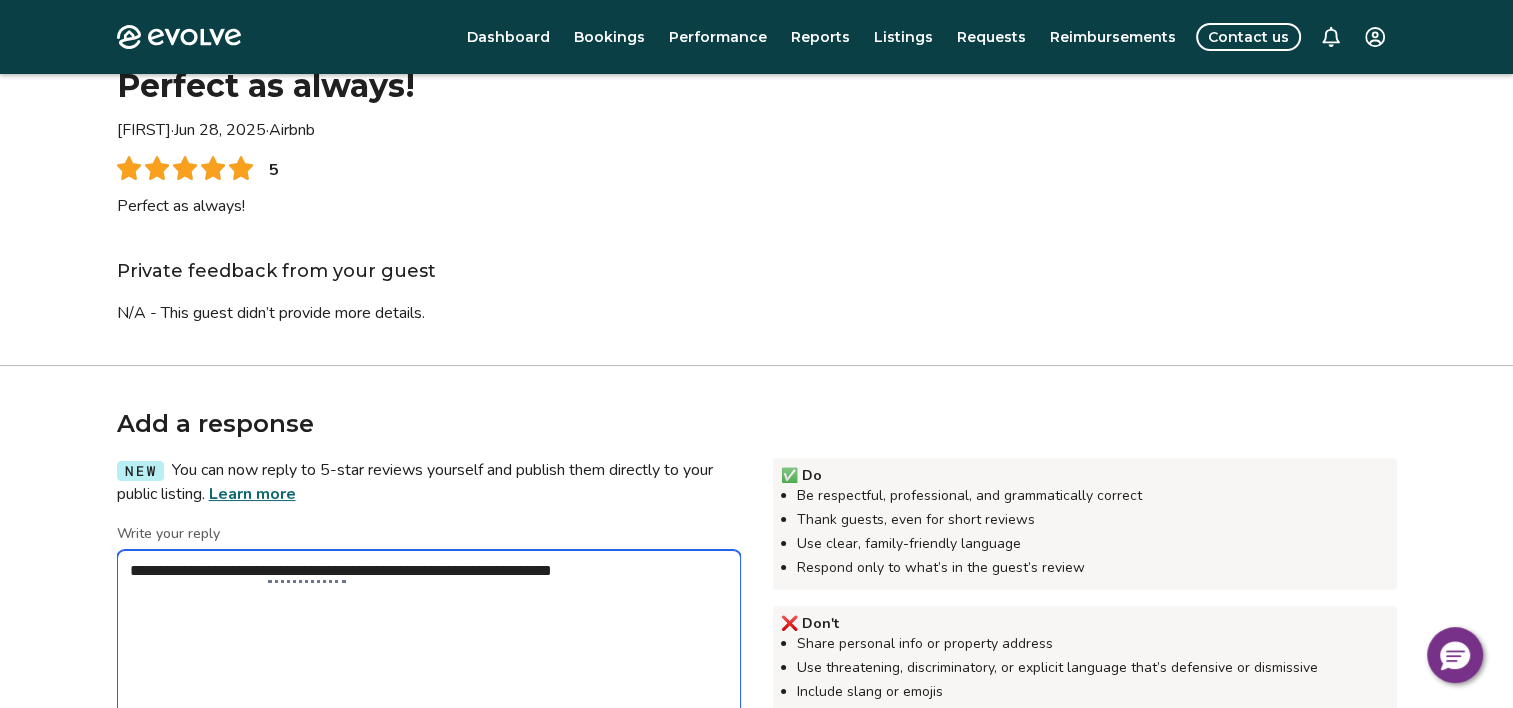 type on "*" 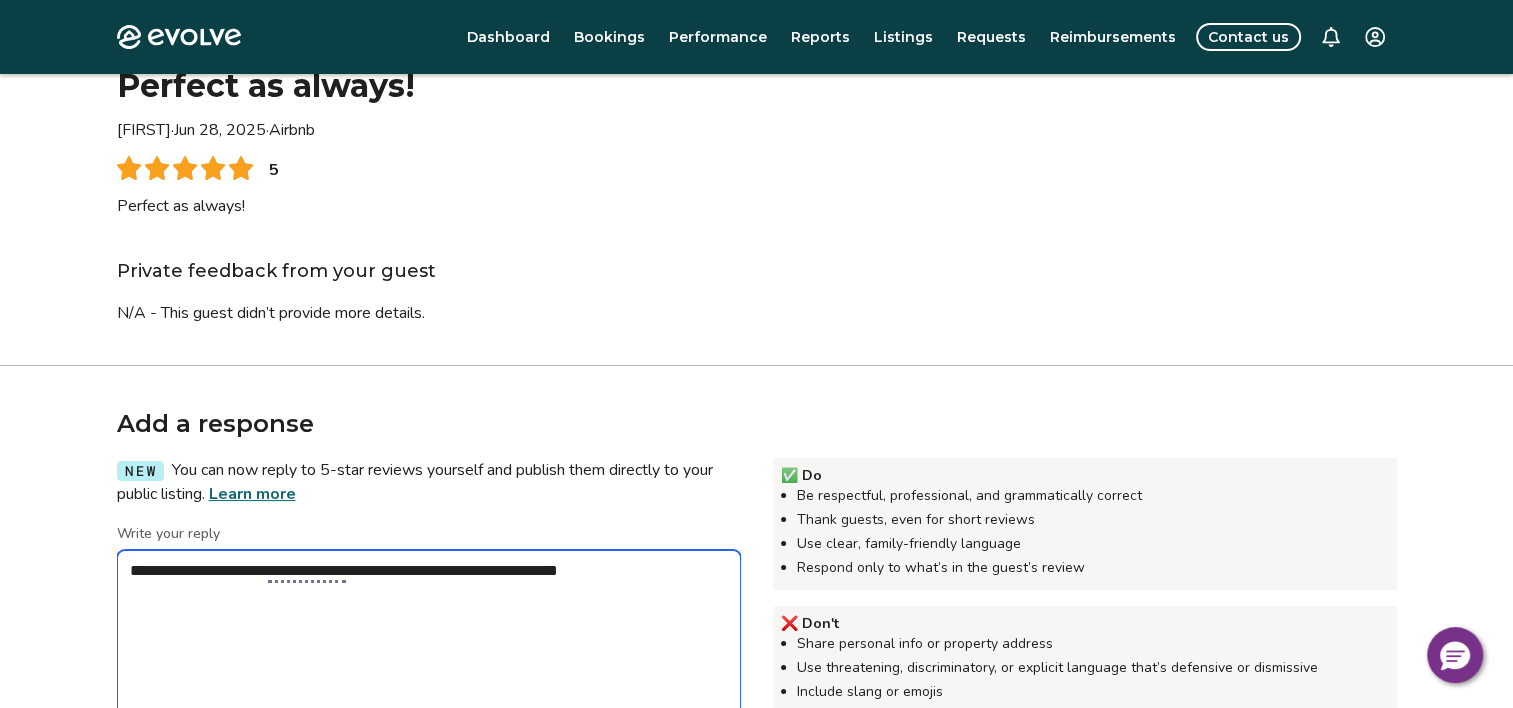 type on "*" 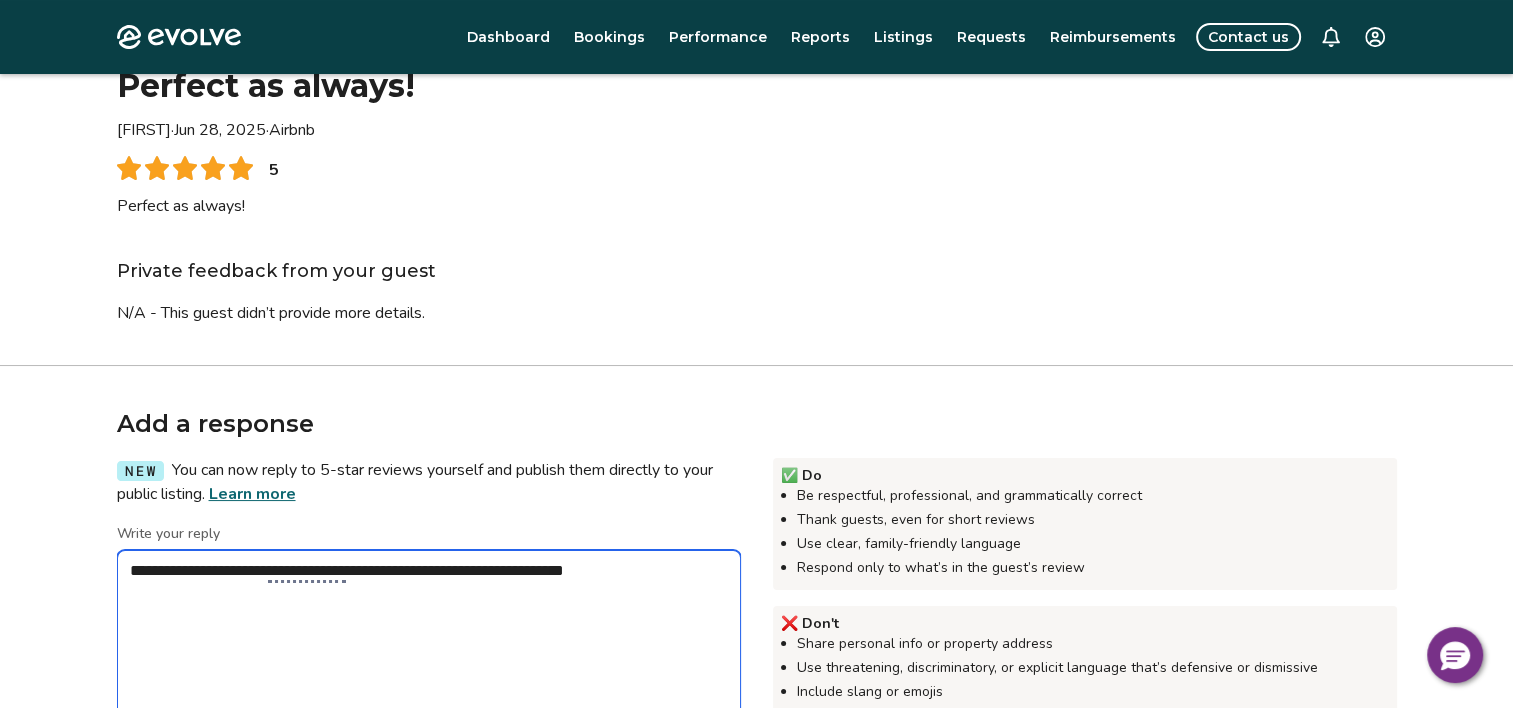 type on "*" 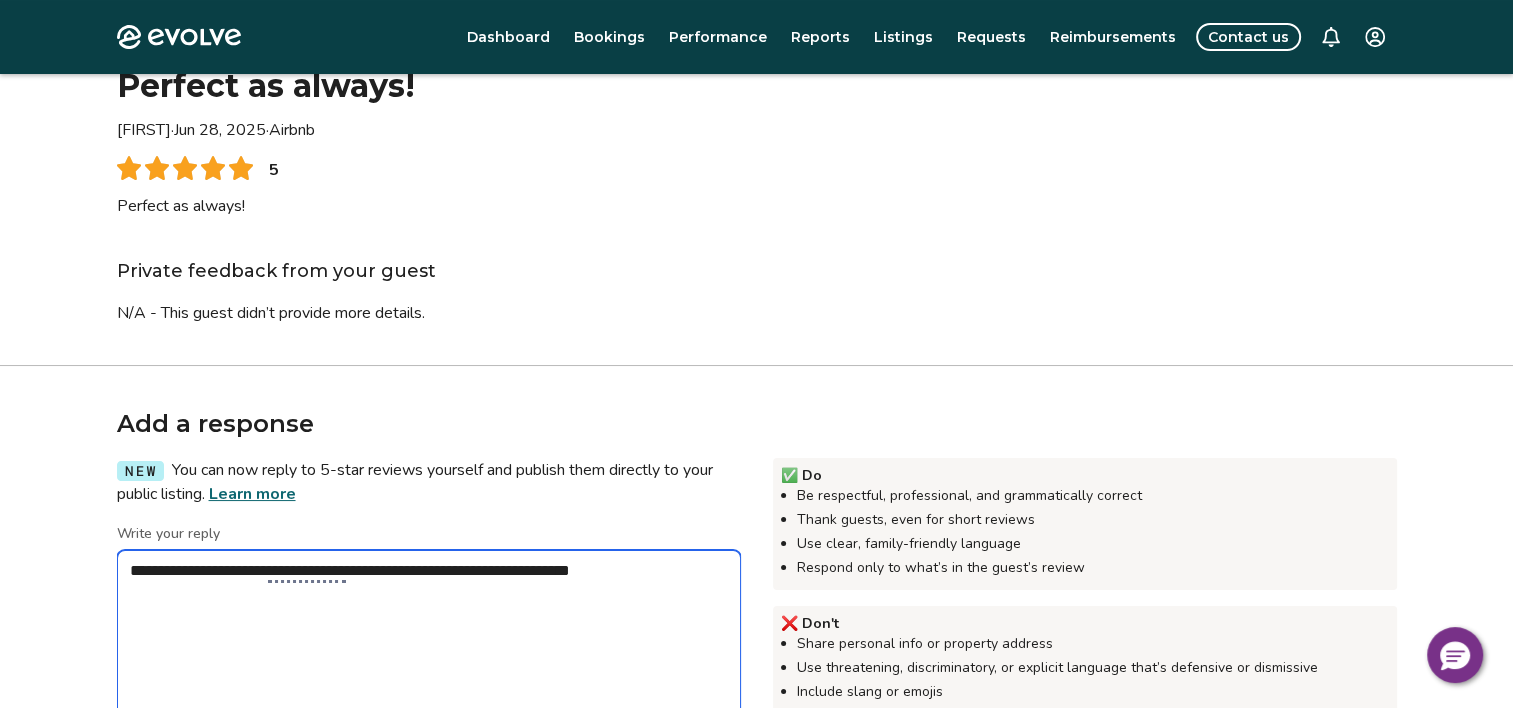 type 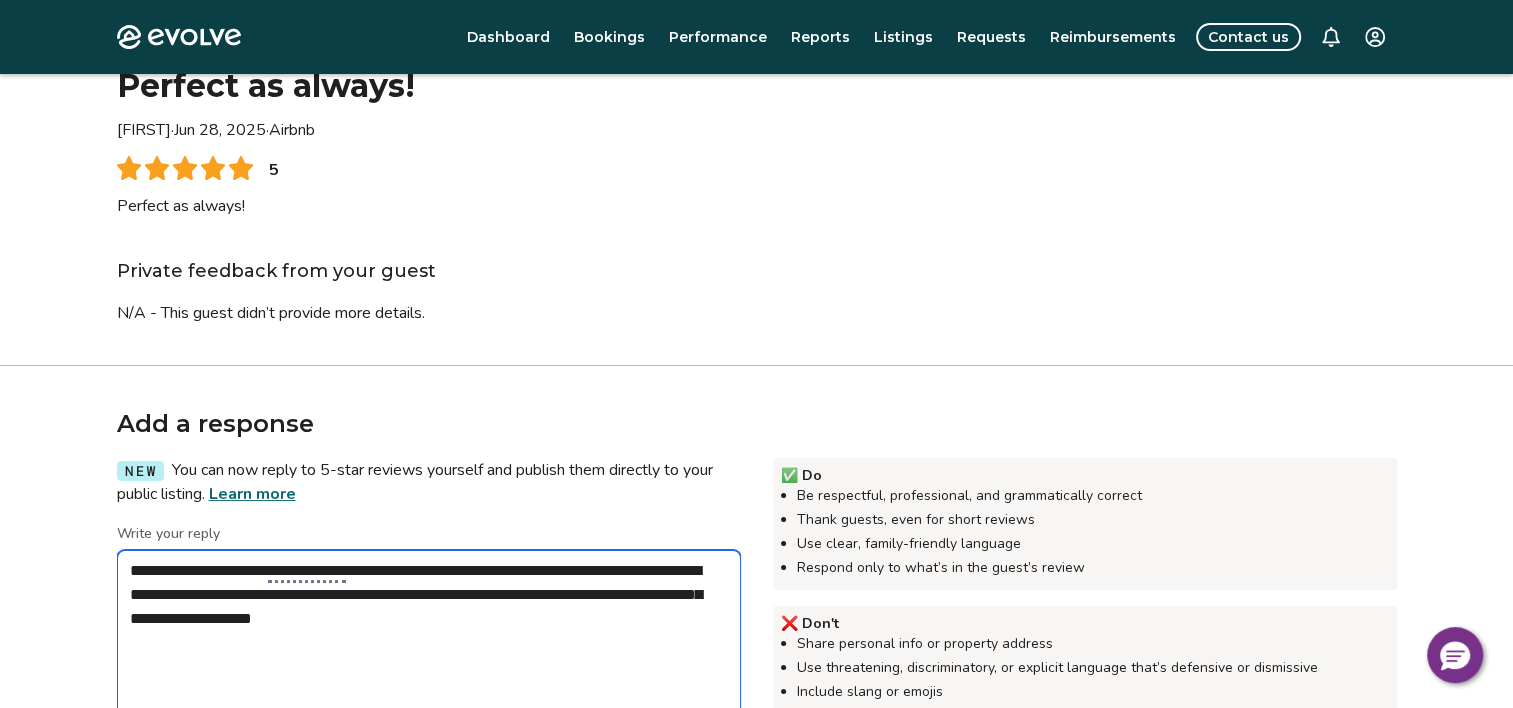 click on "**********" at bounding box center (429, 650) 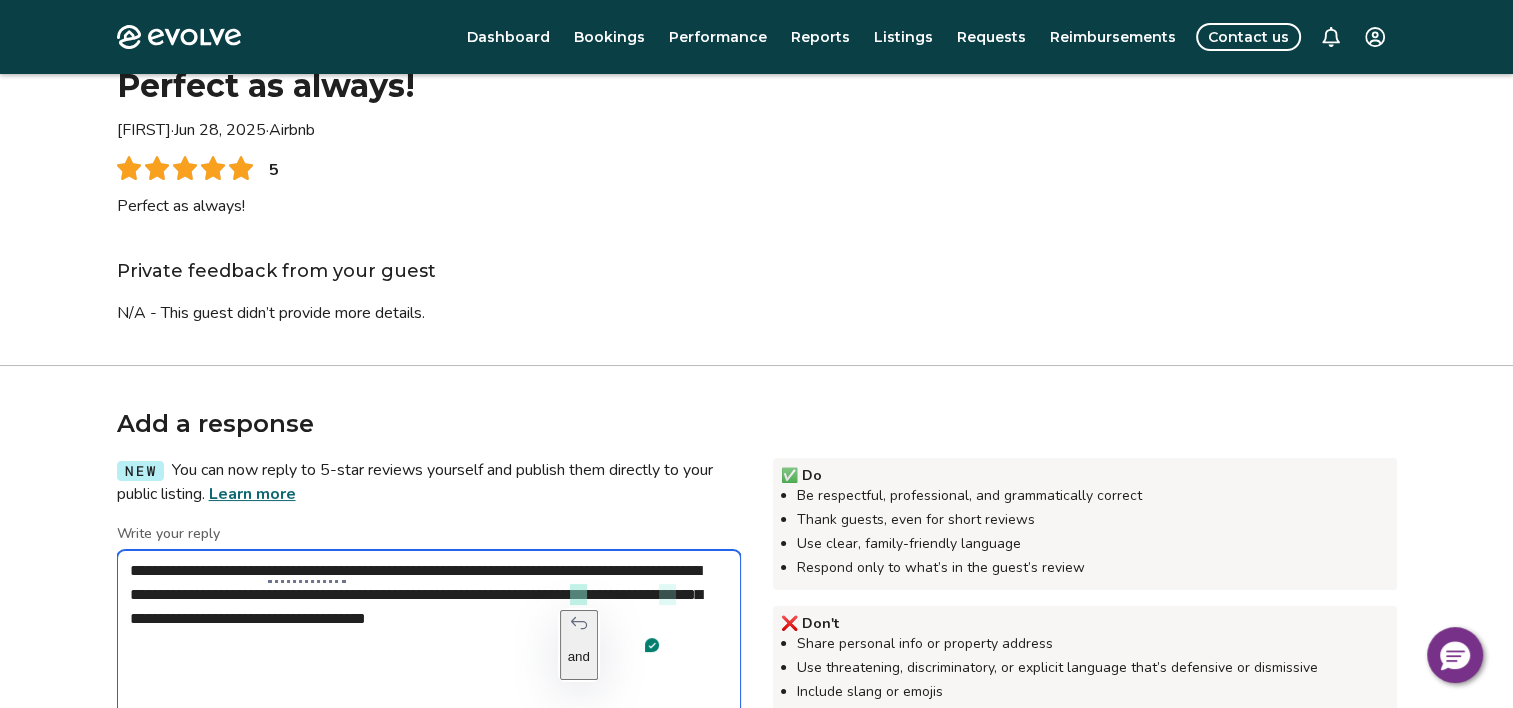 click on "**********" at bounding box center [429, 650] 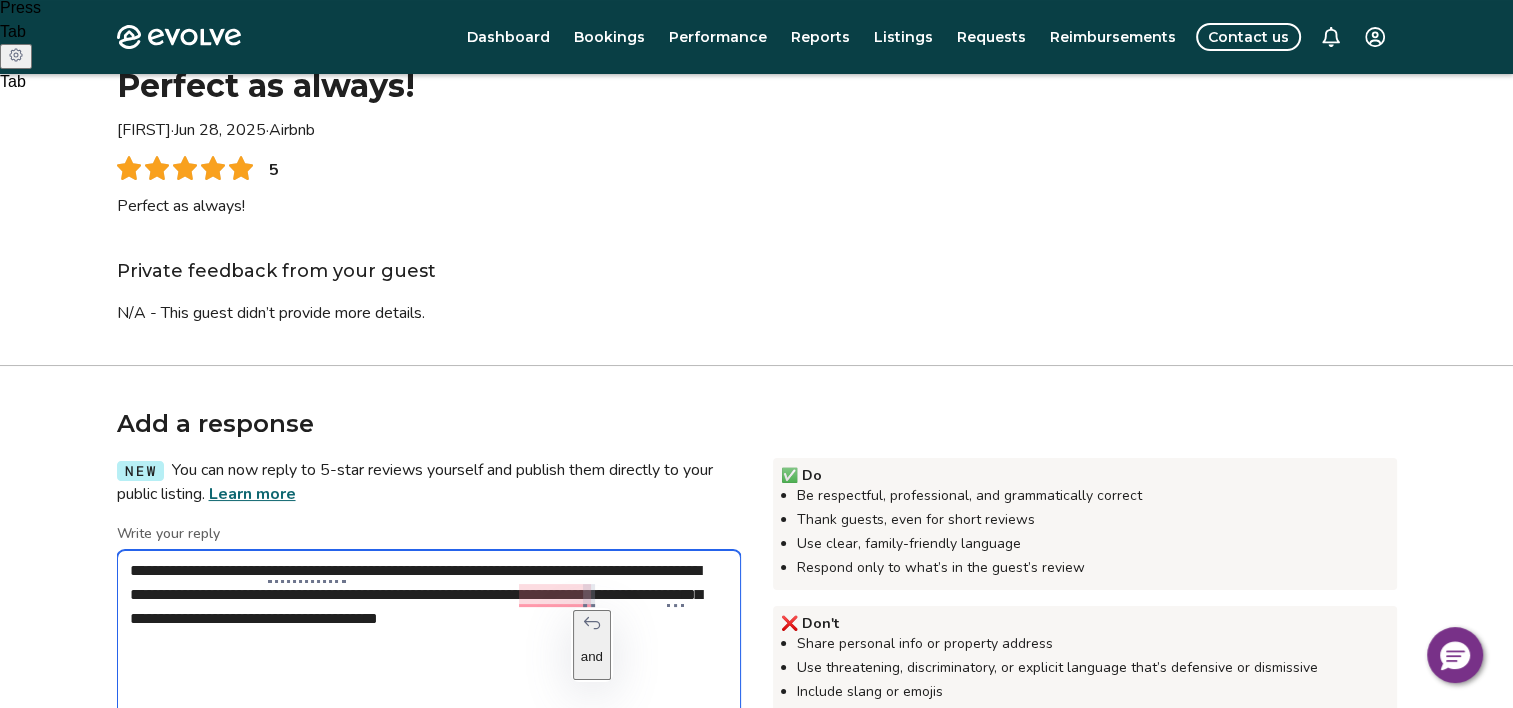 click on "**********" at bounding box center (429, 650) 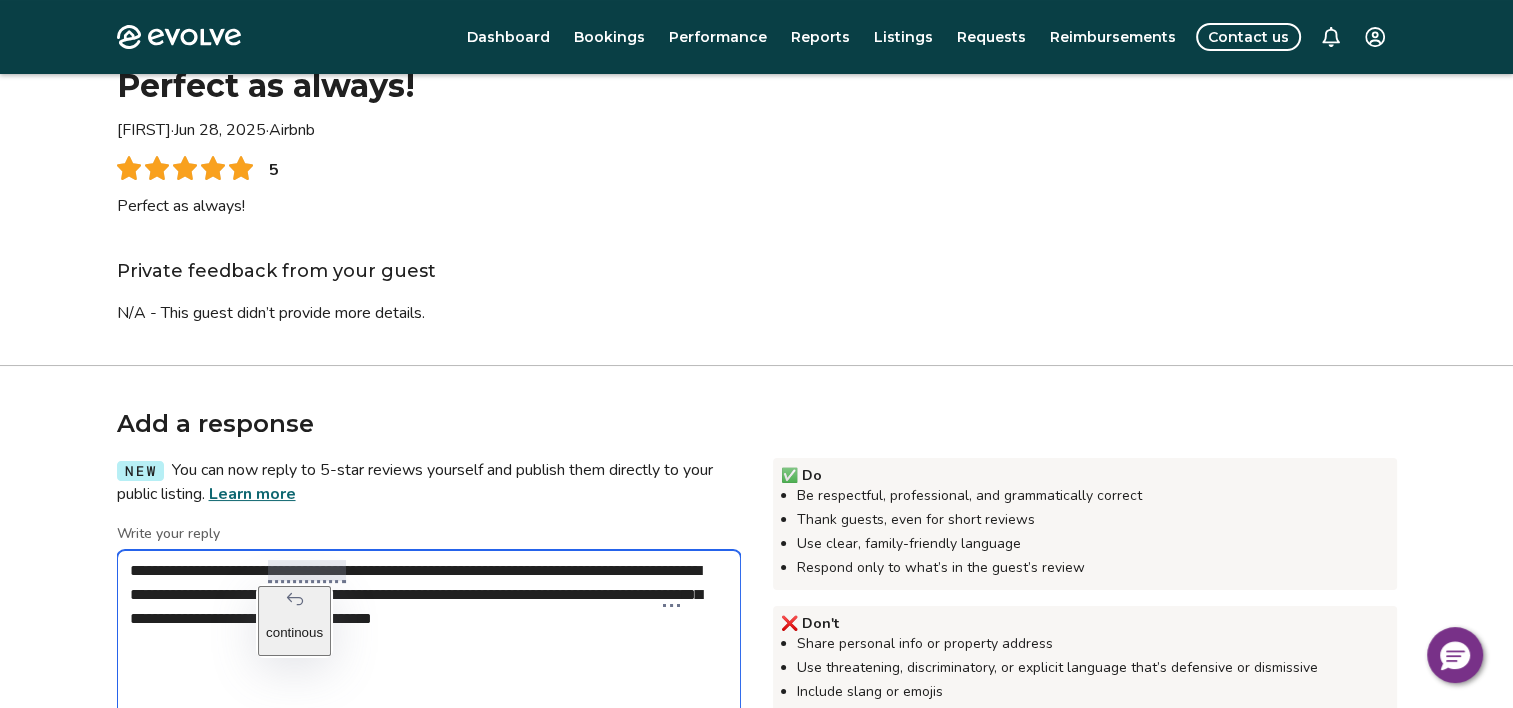 click on "continous" 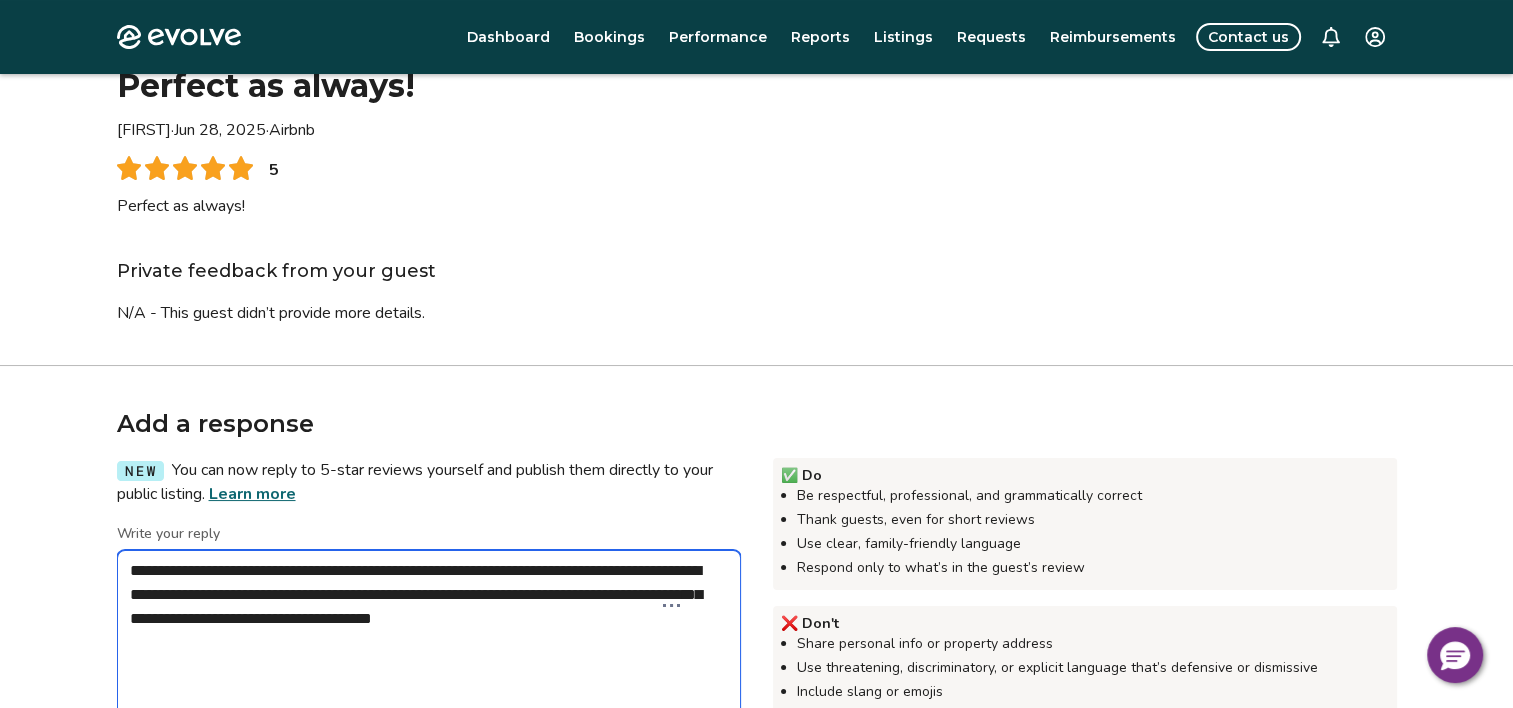 click on "**********" at bounding box center [429, 650] 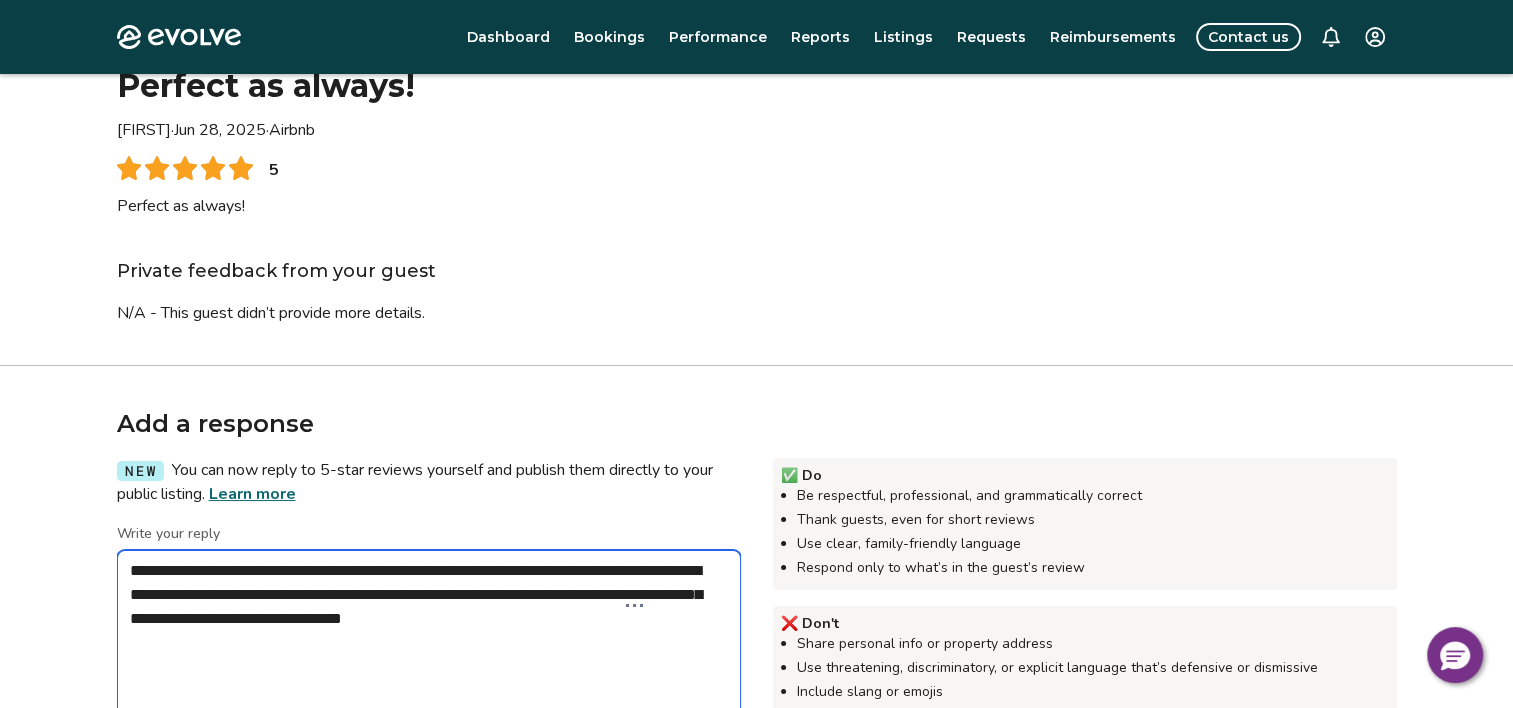 click on "**********" at bounding box center (429, 650) 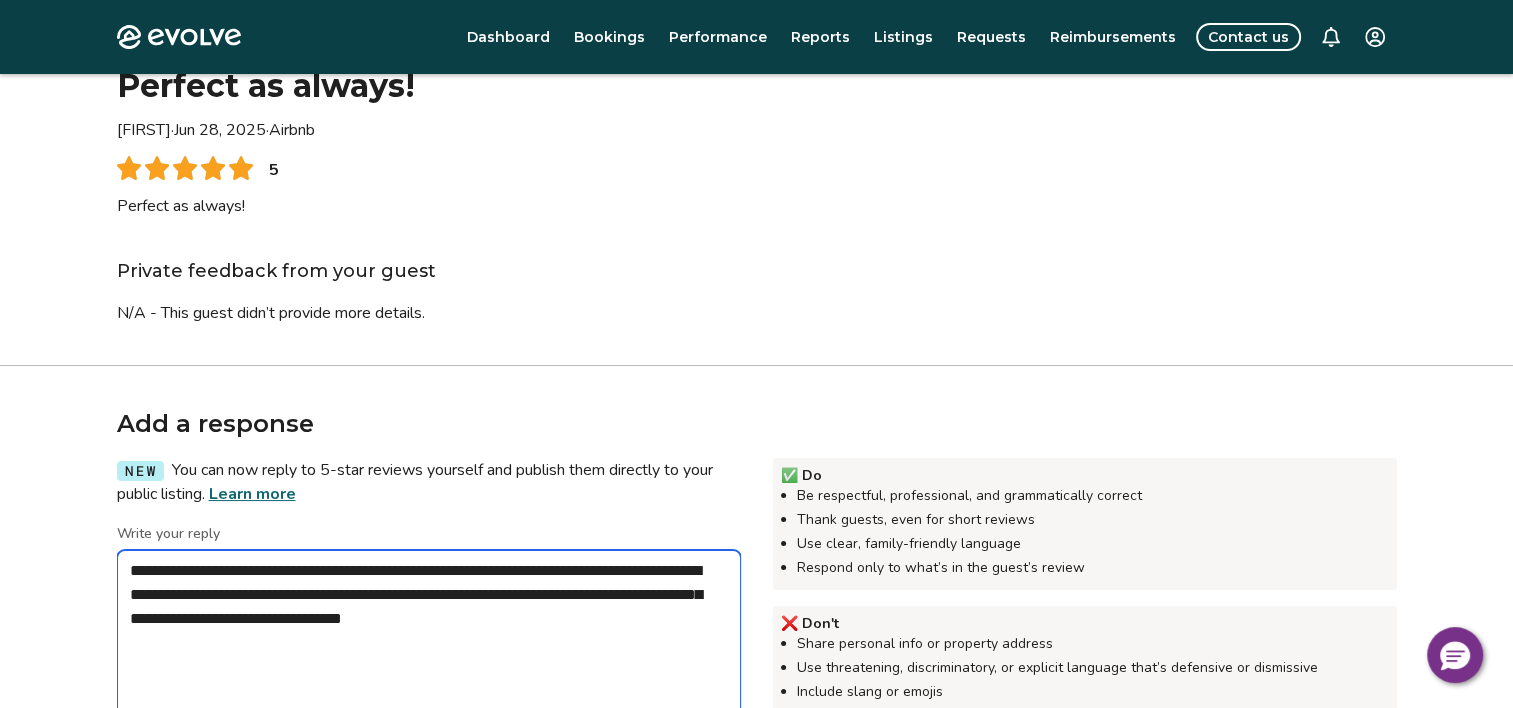 click on "**********" at bounding box center [429, 650] 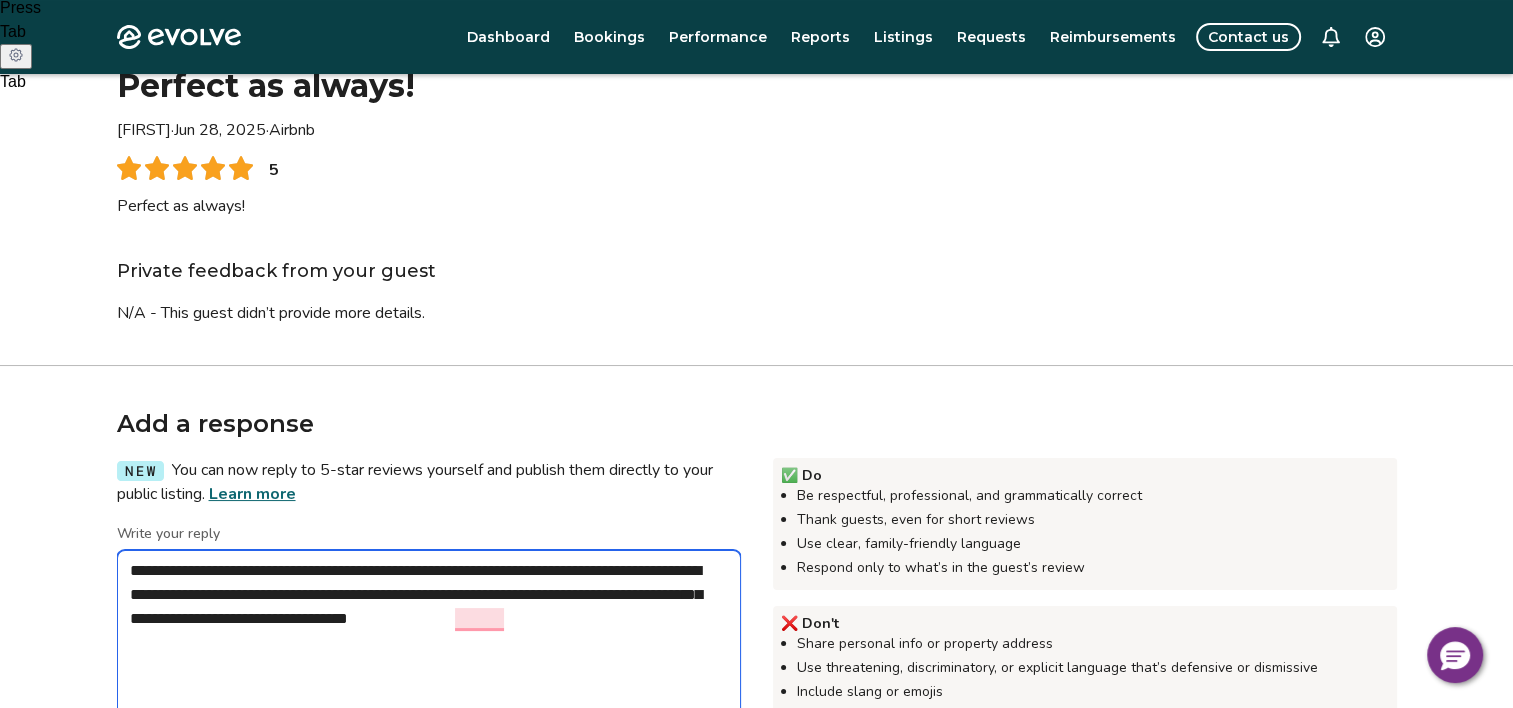 click on "**********" at bounding box center [429, 650] 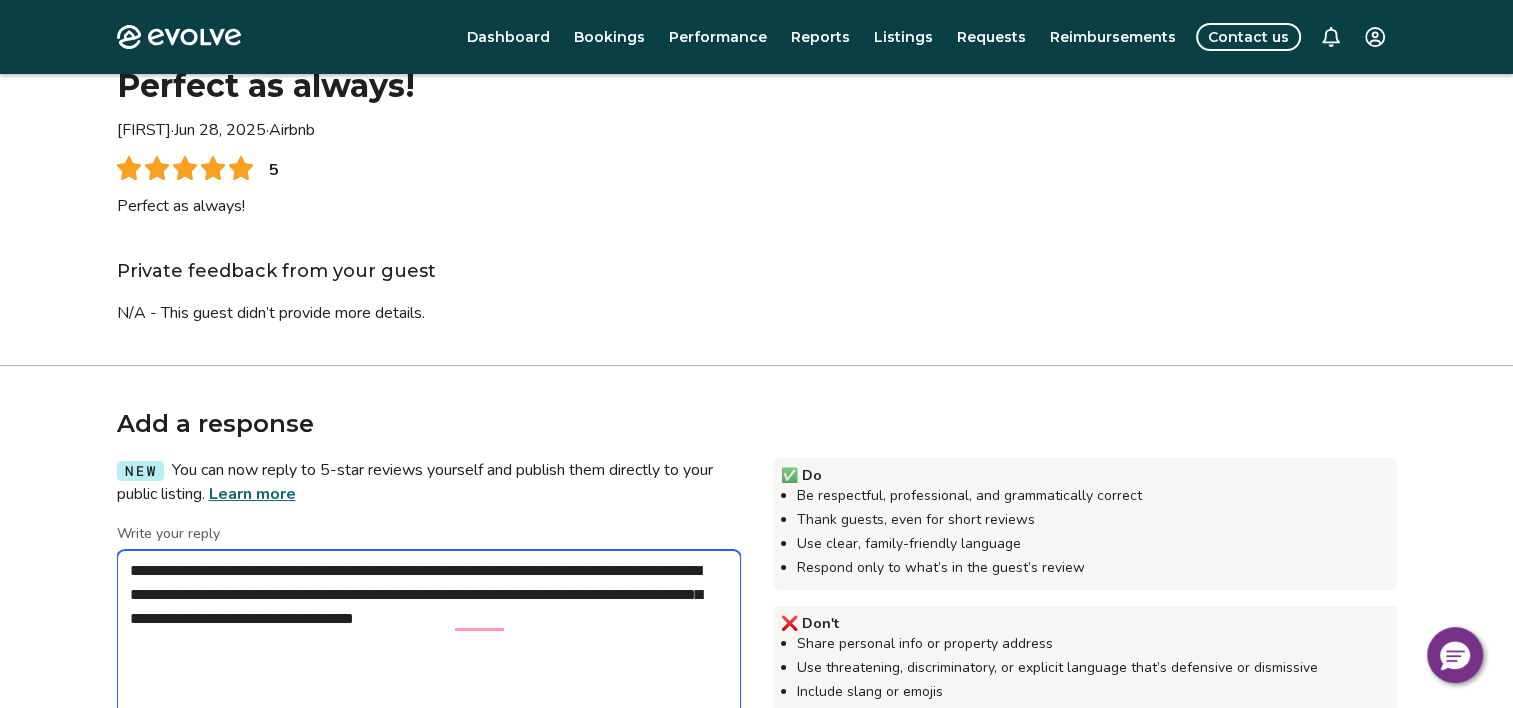 click on "**********" at bounding box center [429, 650] 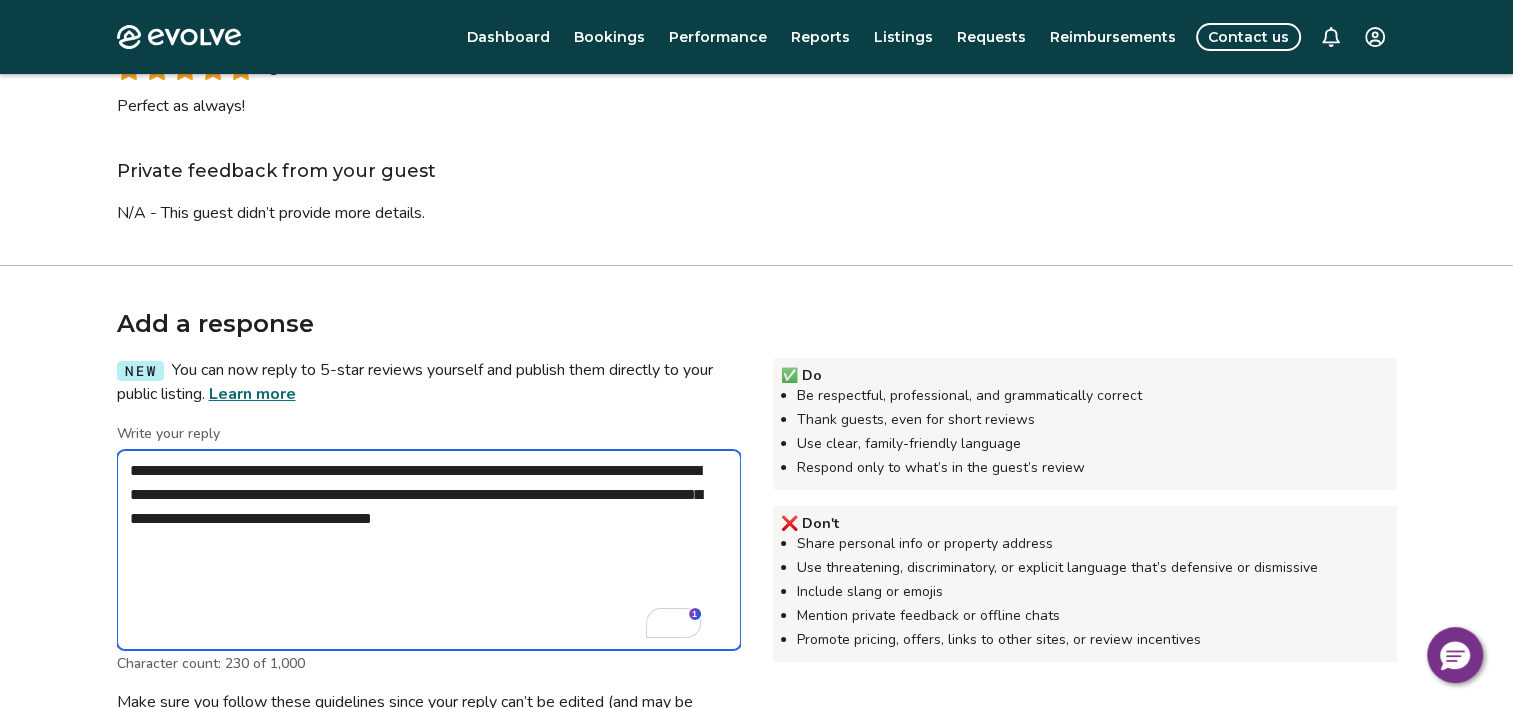 scroll, scrollTop: 400, scrollLeft: 0, axis: vertical 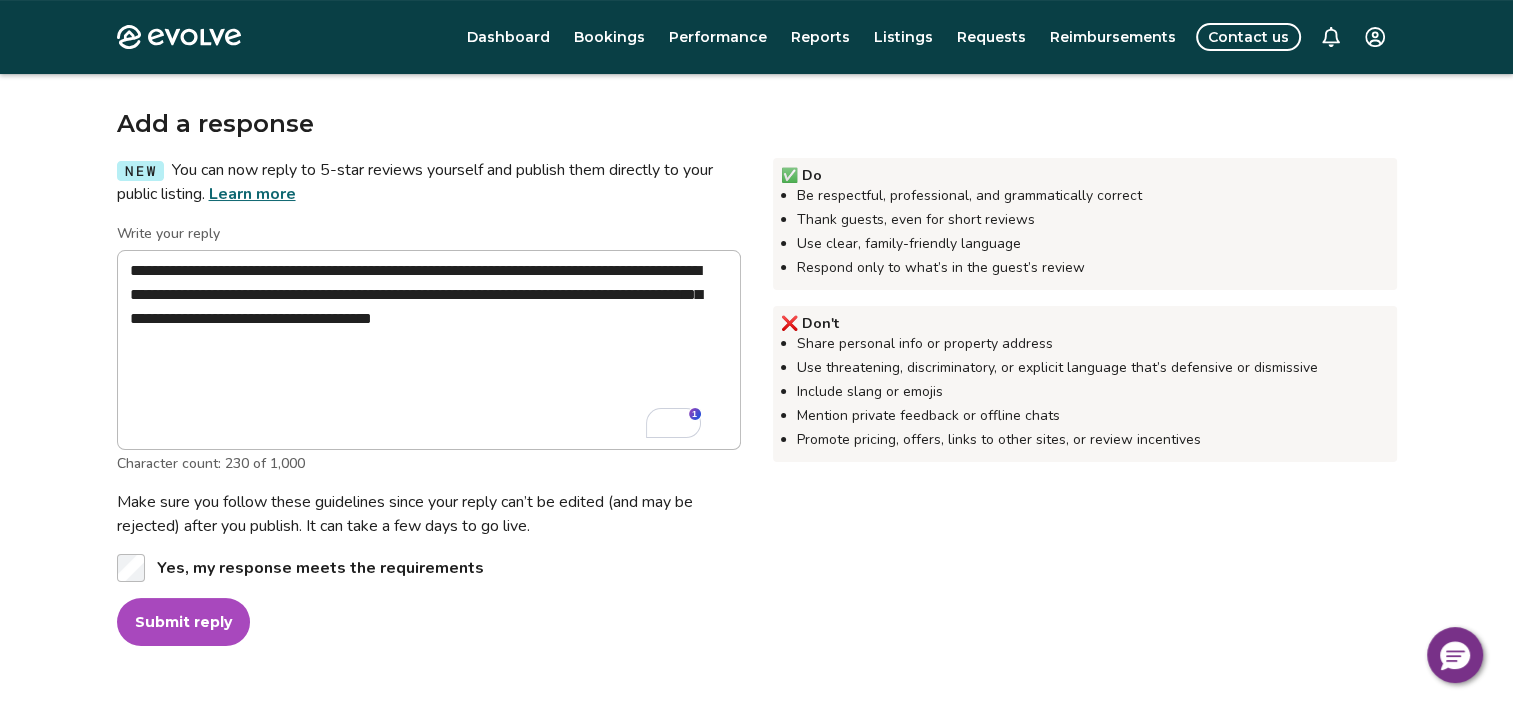click on "Submit reply" at bounding box center (183, 622) 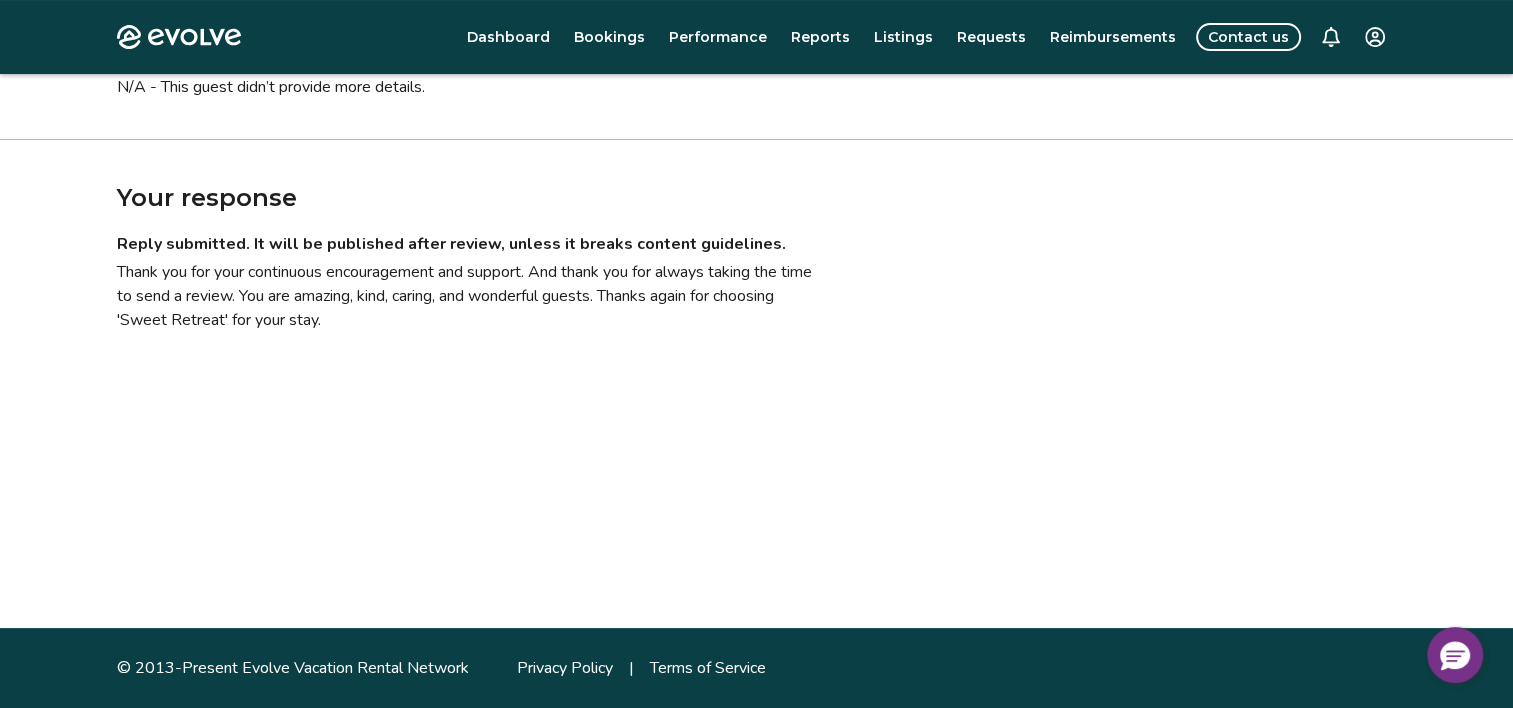 scroll, scrollTop: 0, scrollLeft: 0, axis: both 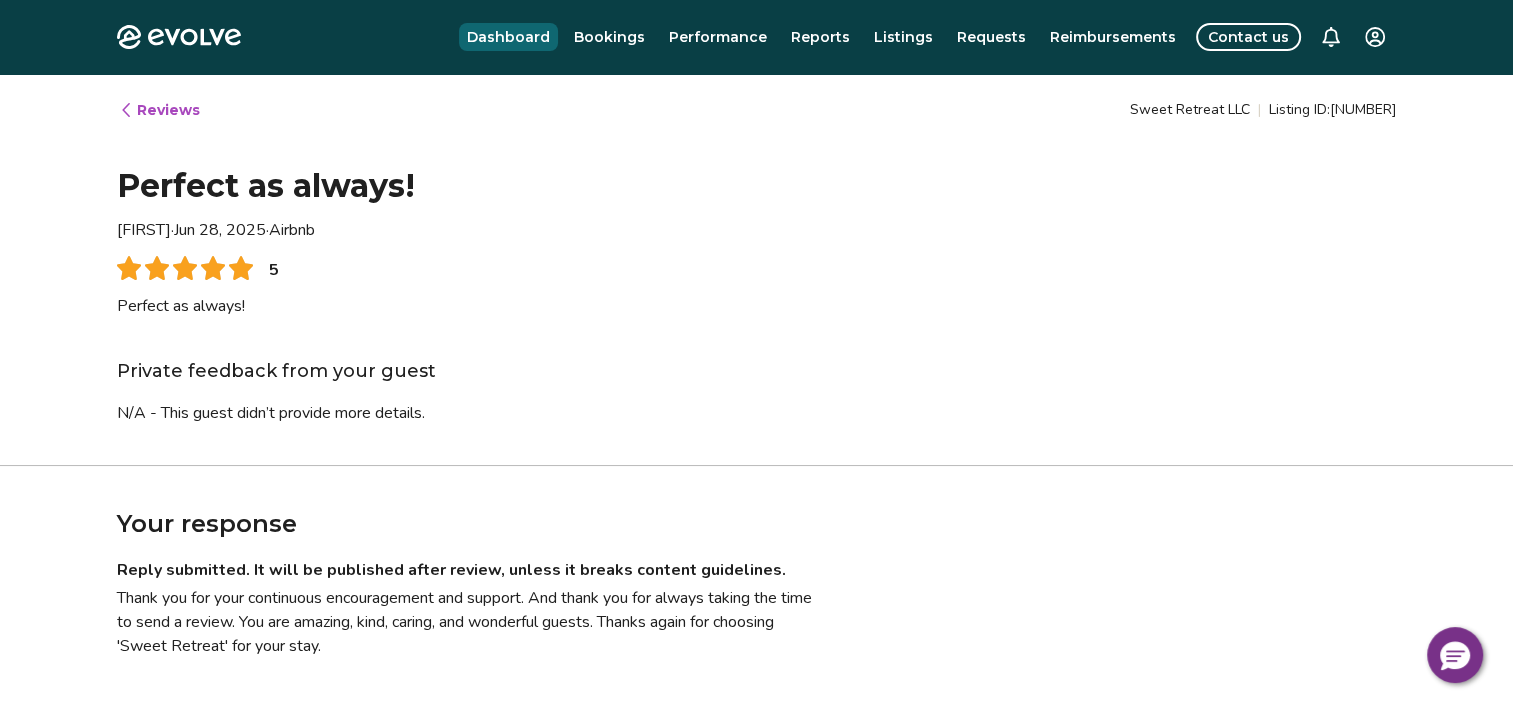 click on "Dashboard" at bounding box center [508, 37] 